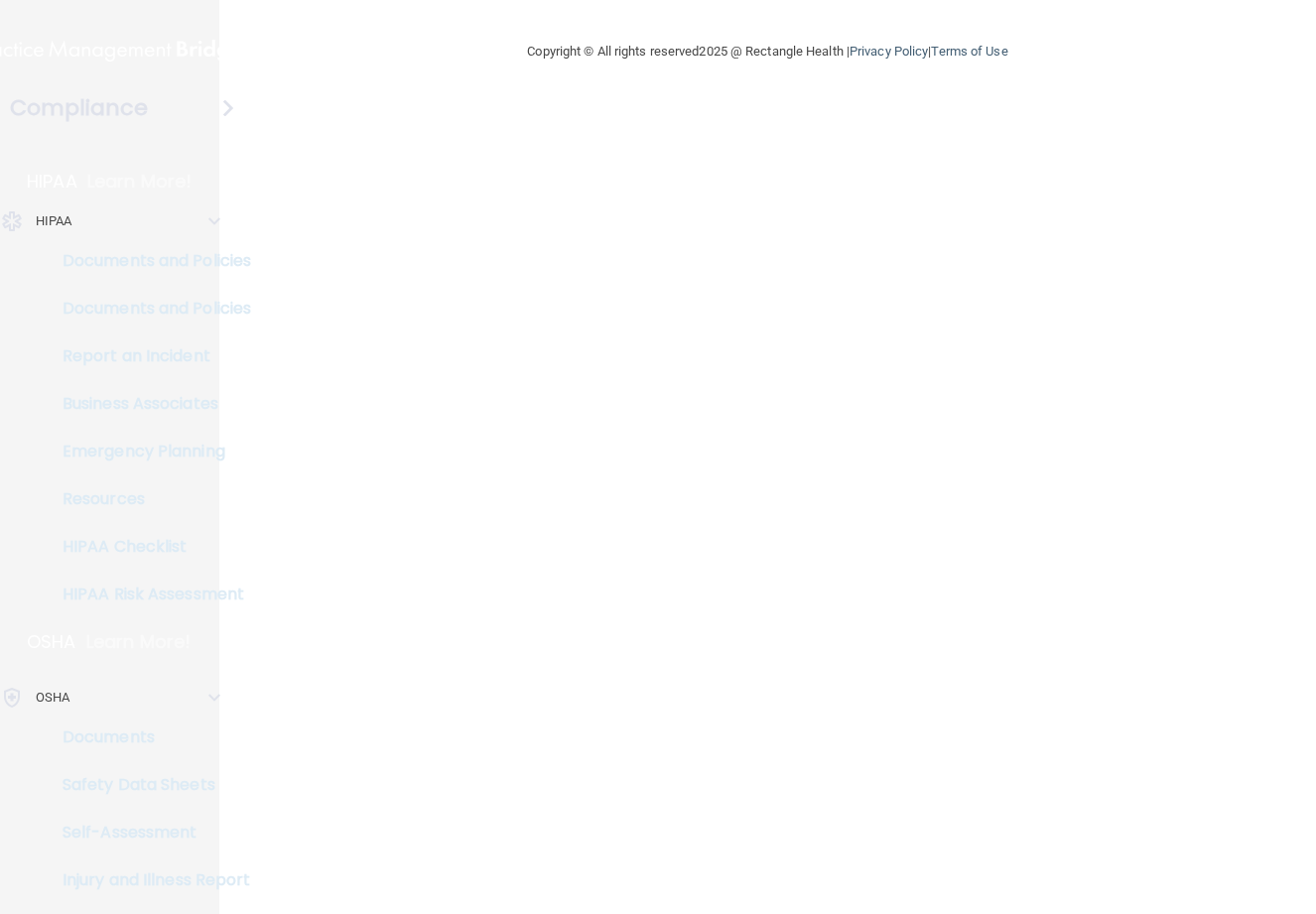 scroll, scrollTop: 0, scrollLeft: 0, axis: both 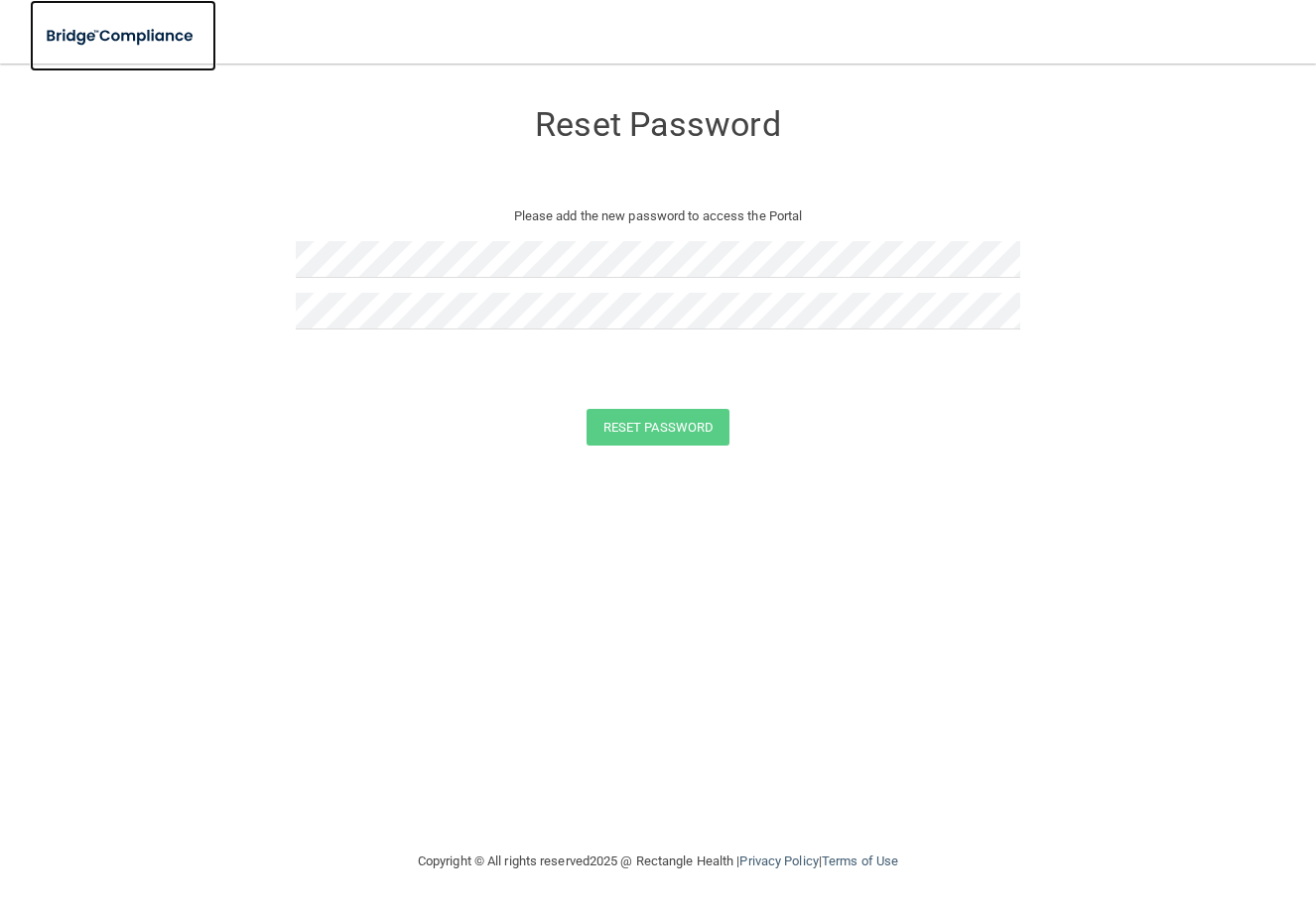 click at bounding box center (121, 36) 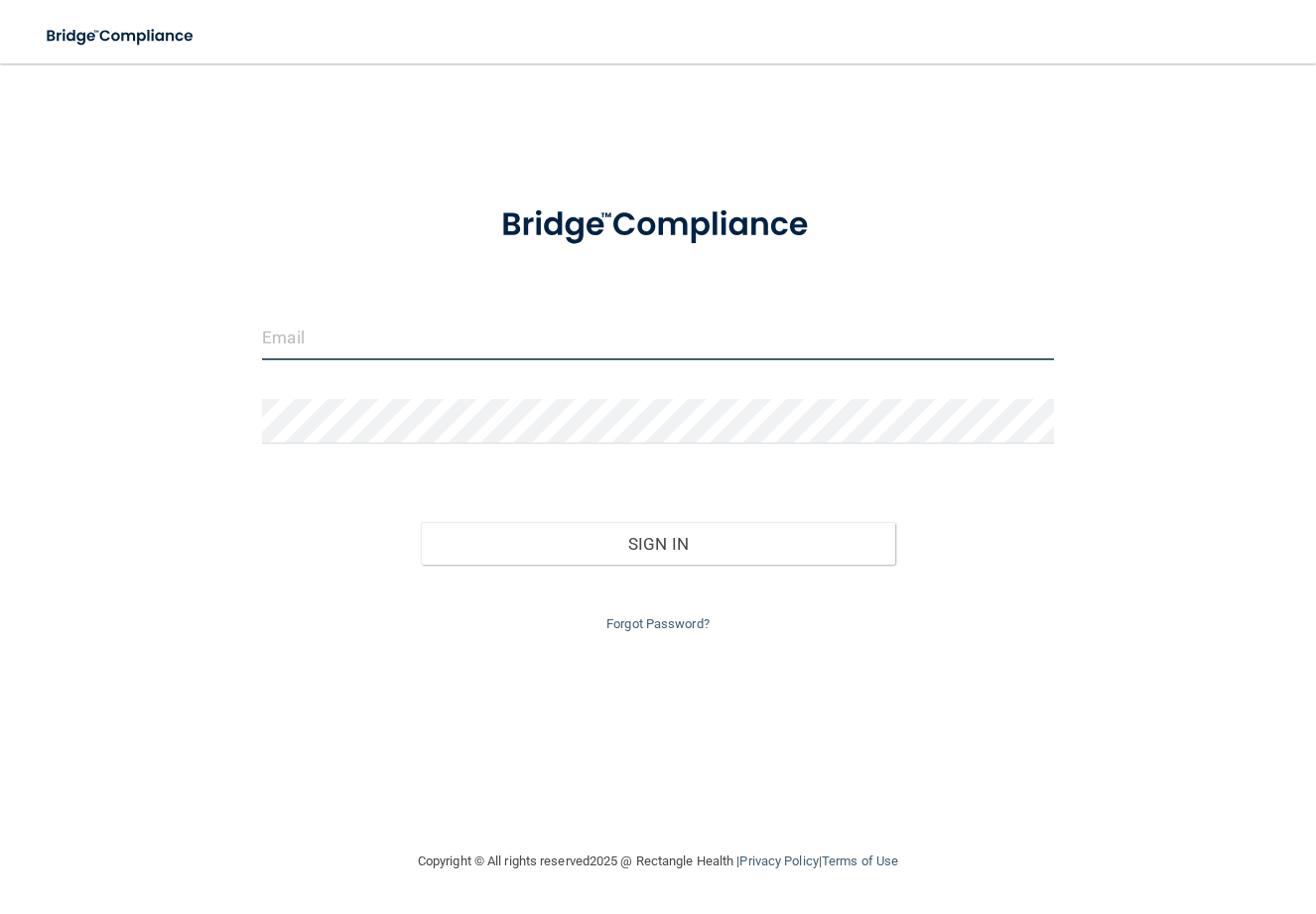 click at bounding box center [657, 337] 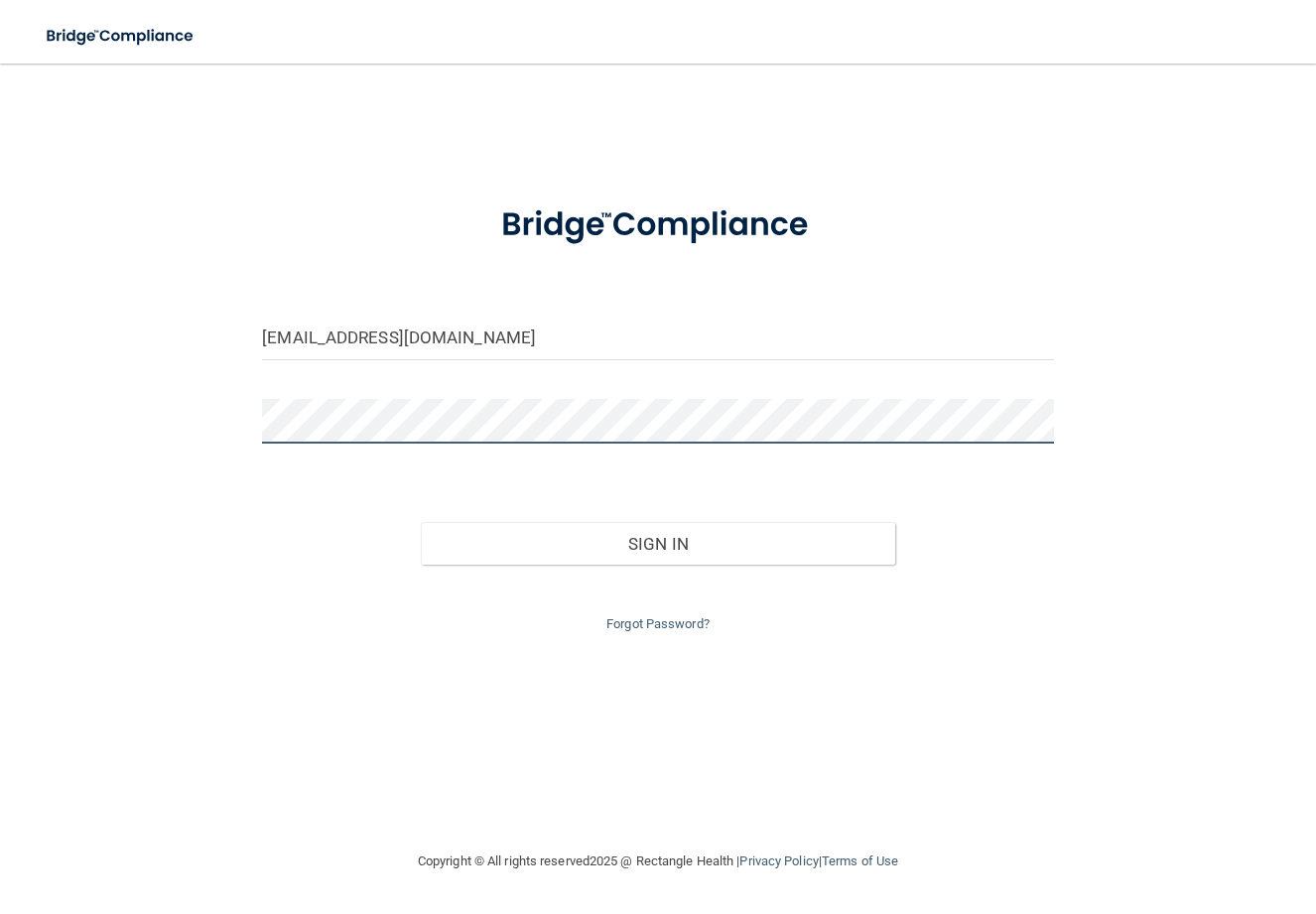 click on "Sign In" at bounding box center [658, 544] 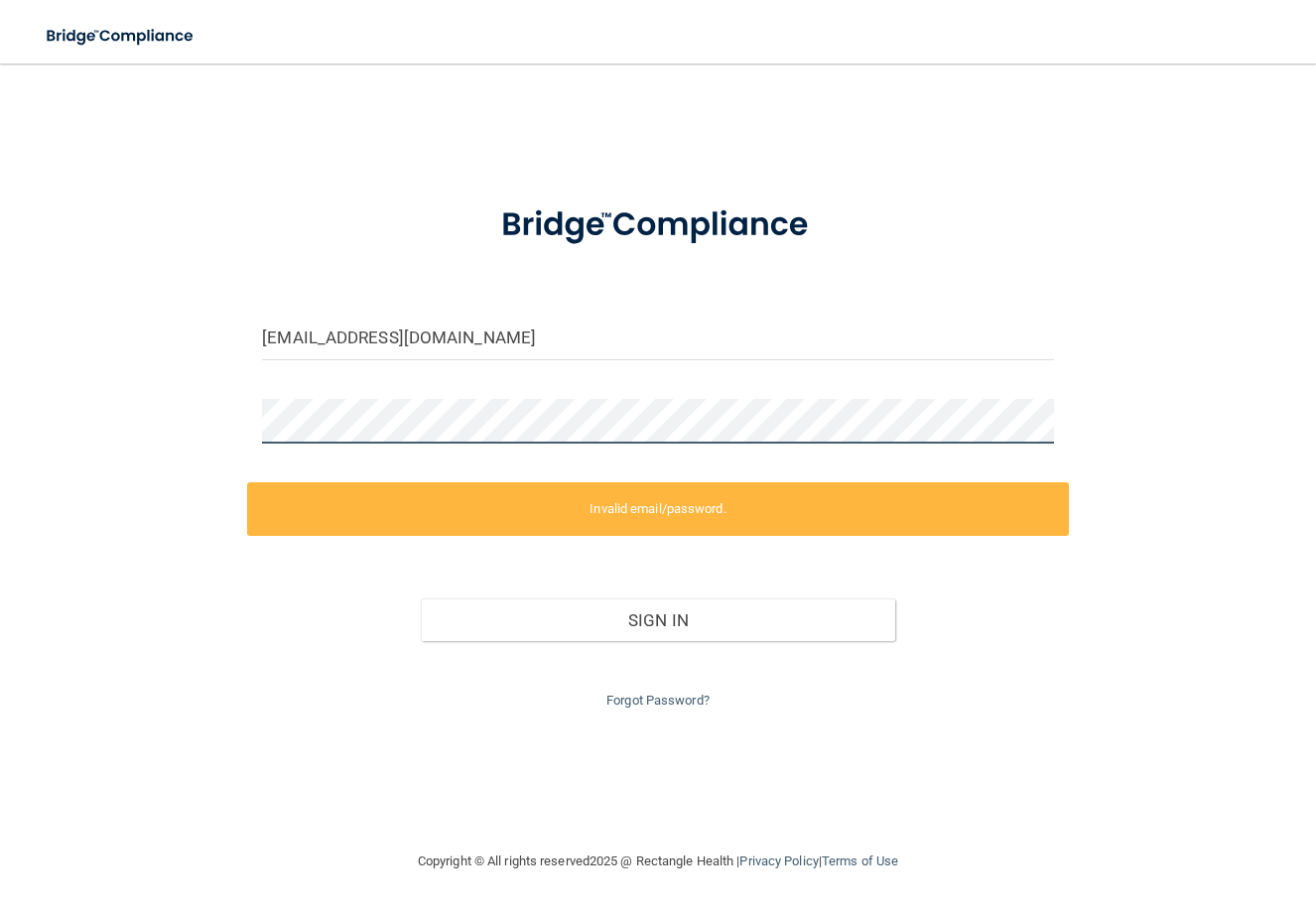 click on "jjackowski@novavisioncare.com                                    Invalid email/password.     You don't have permission to access that page.       Sign In            Forgot Password?" at bounding box center [658, 457] 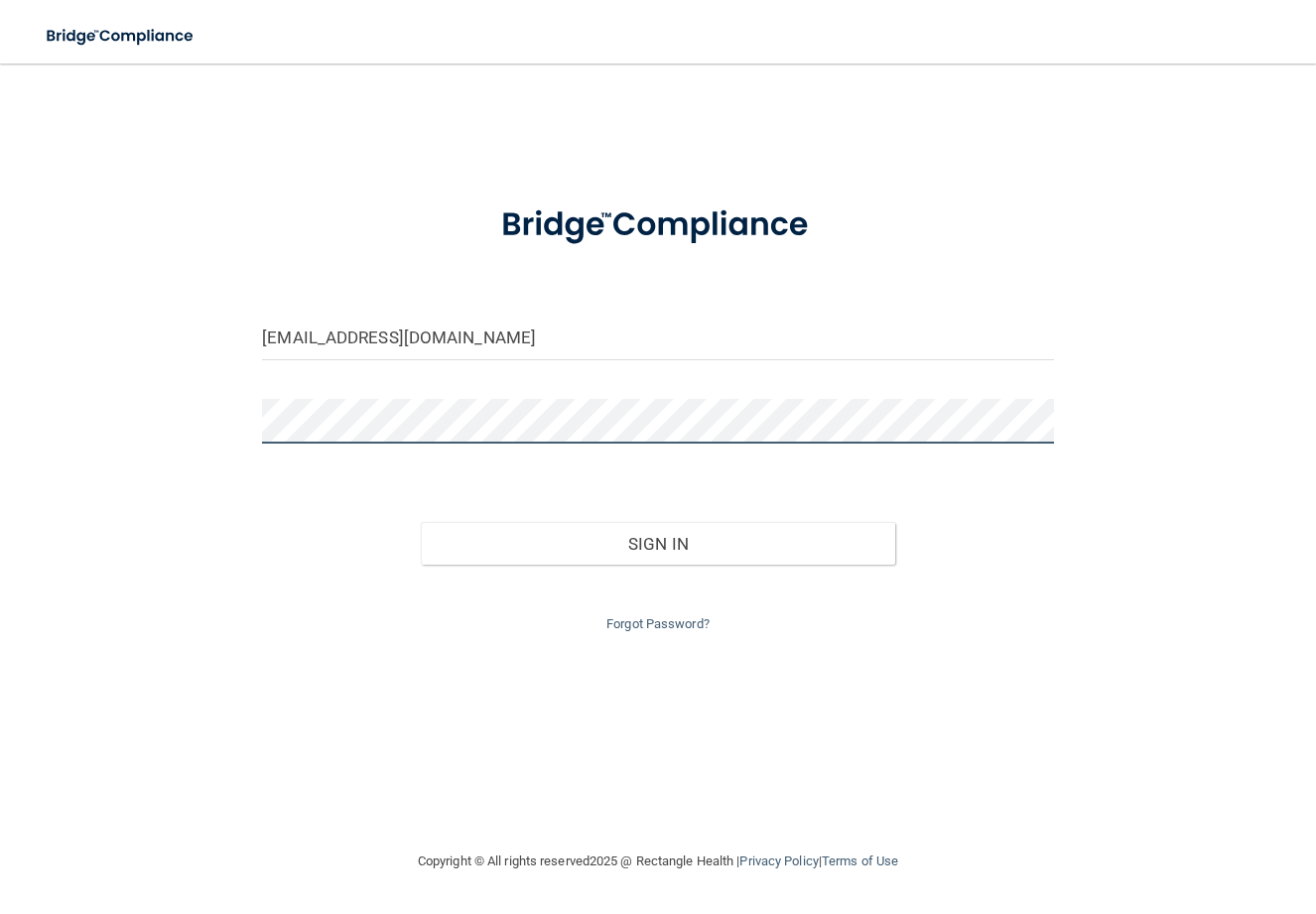 click on "Sign In" at bounding box center (658, 544) 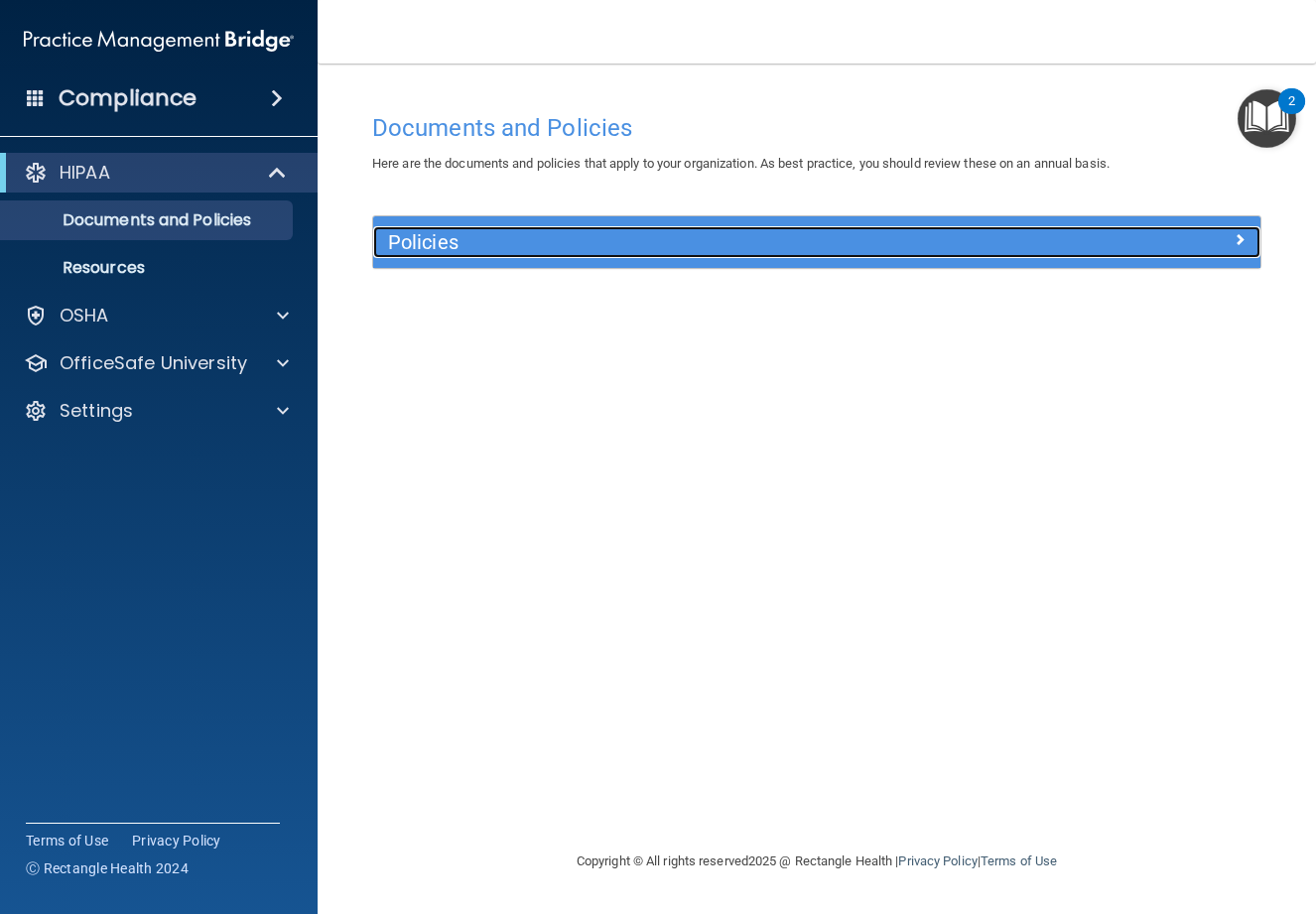 click on "Policies" at bounding box center (706, 242) 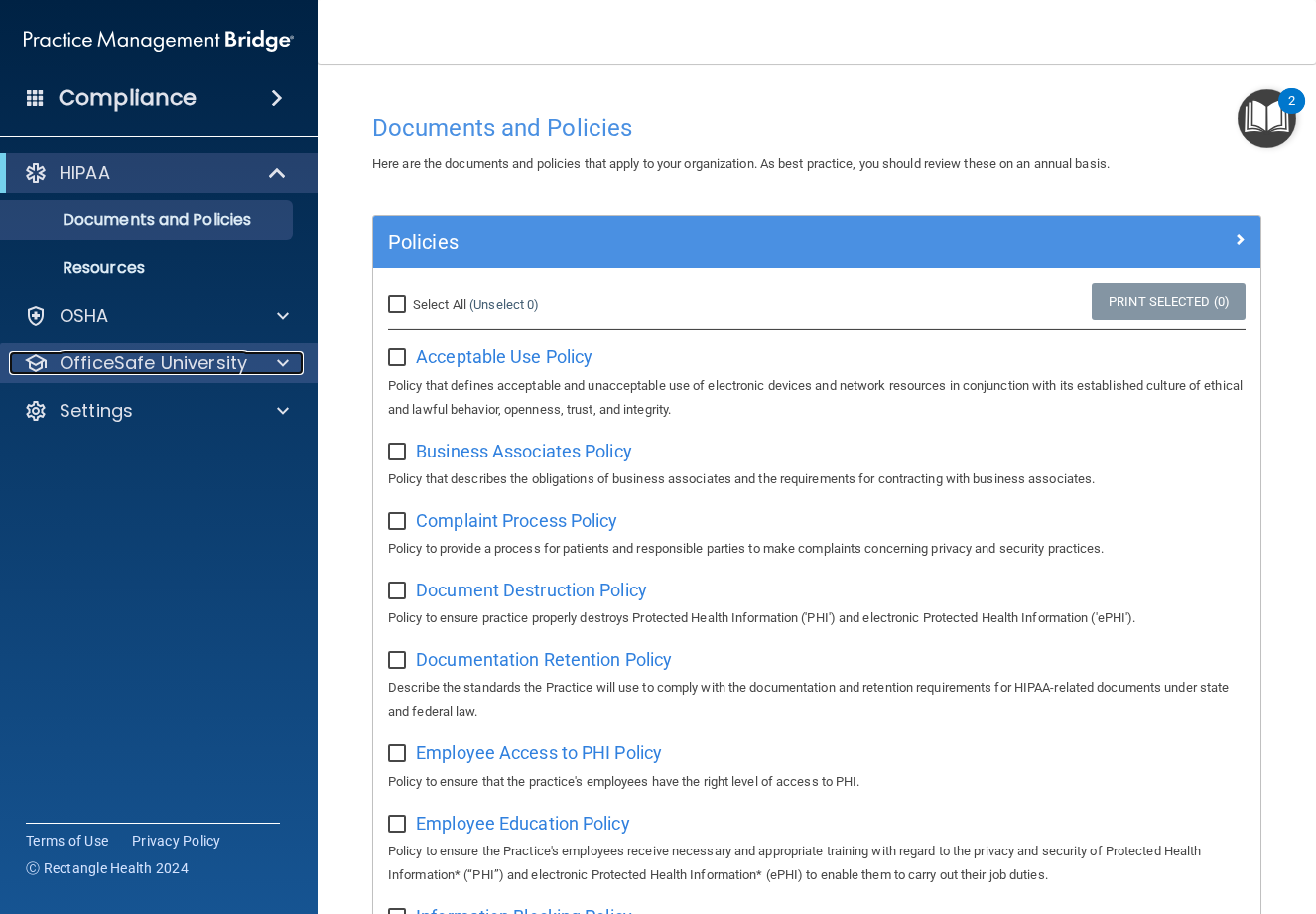 click on "OfficeSafe University" at bounding box center [153, 363] 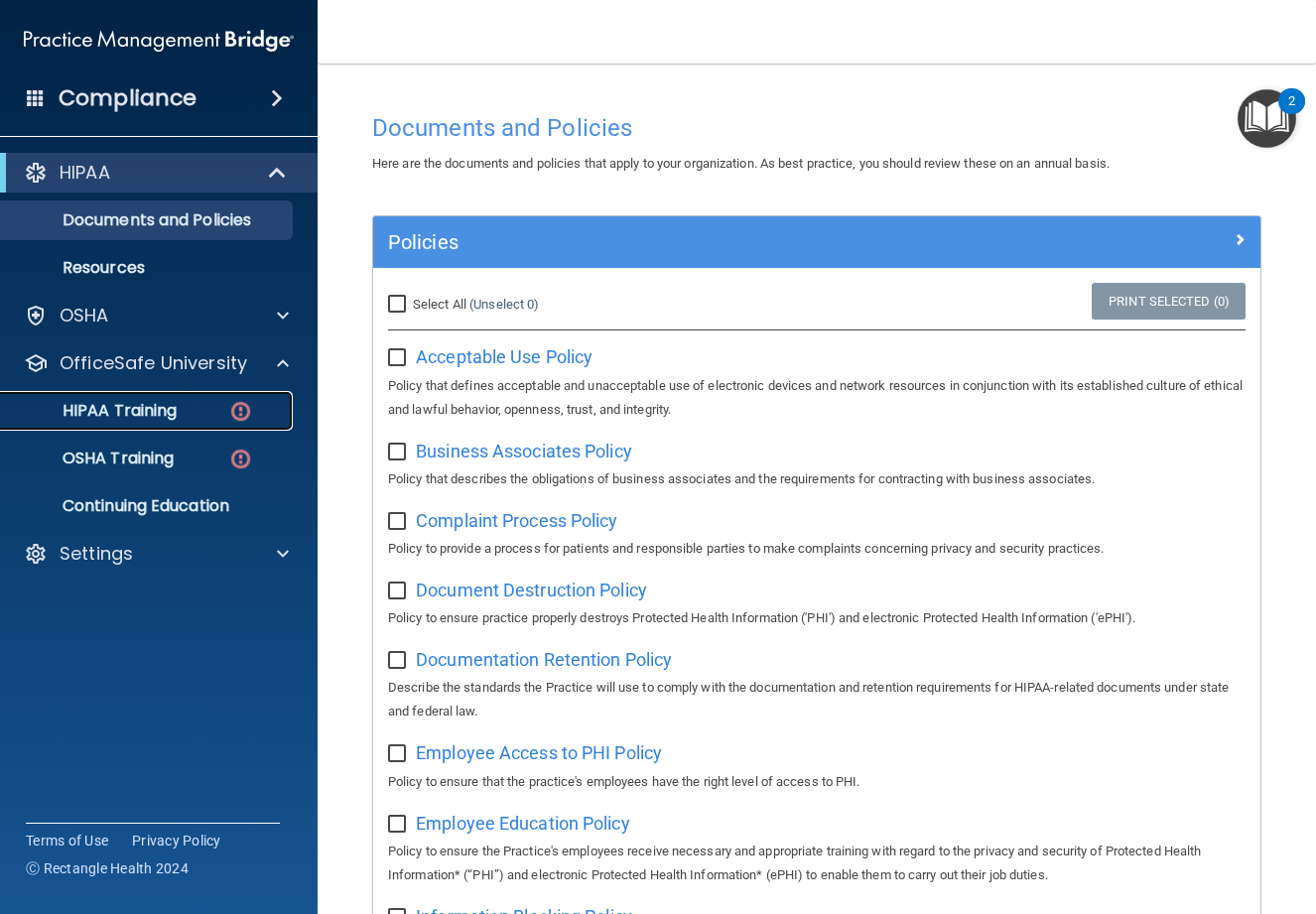 click on "HIPAA Training" at bounding box center (94, 411) 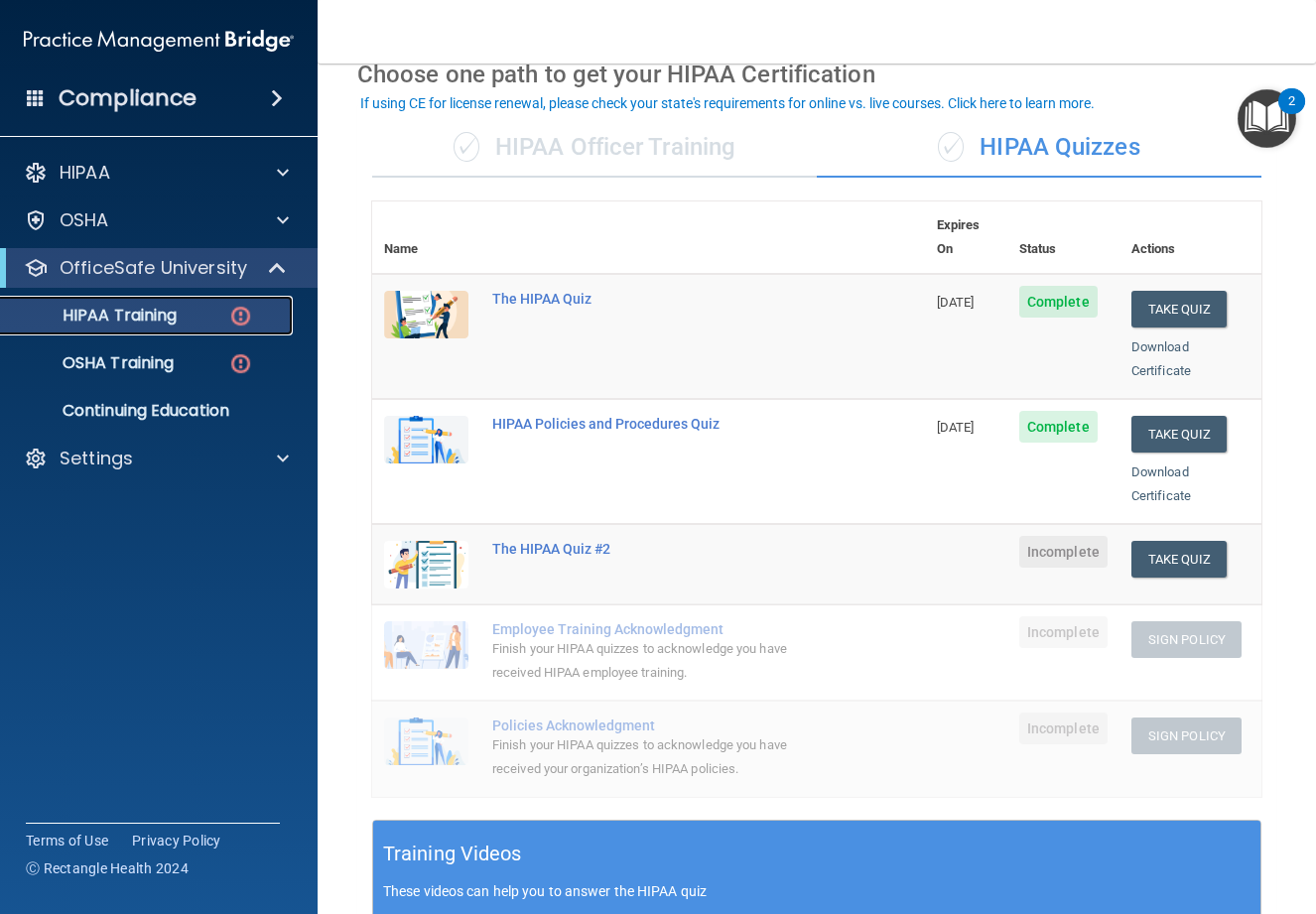 scroll, scrollTop: 198, scrollLeft: 0, axis: vertical 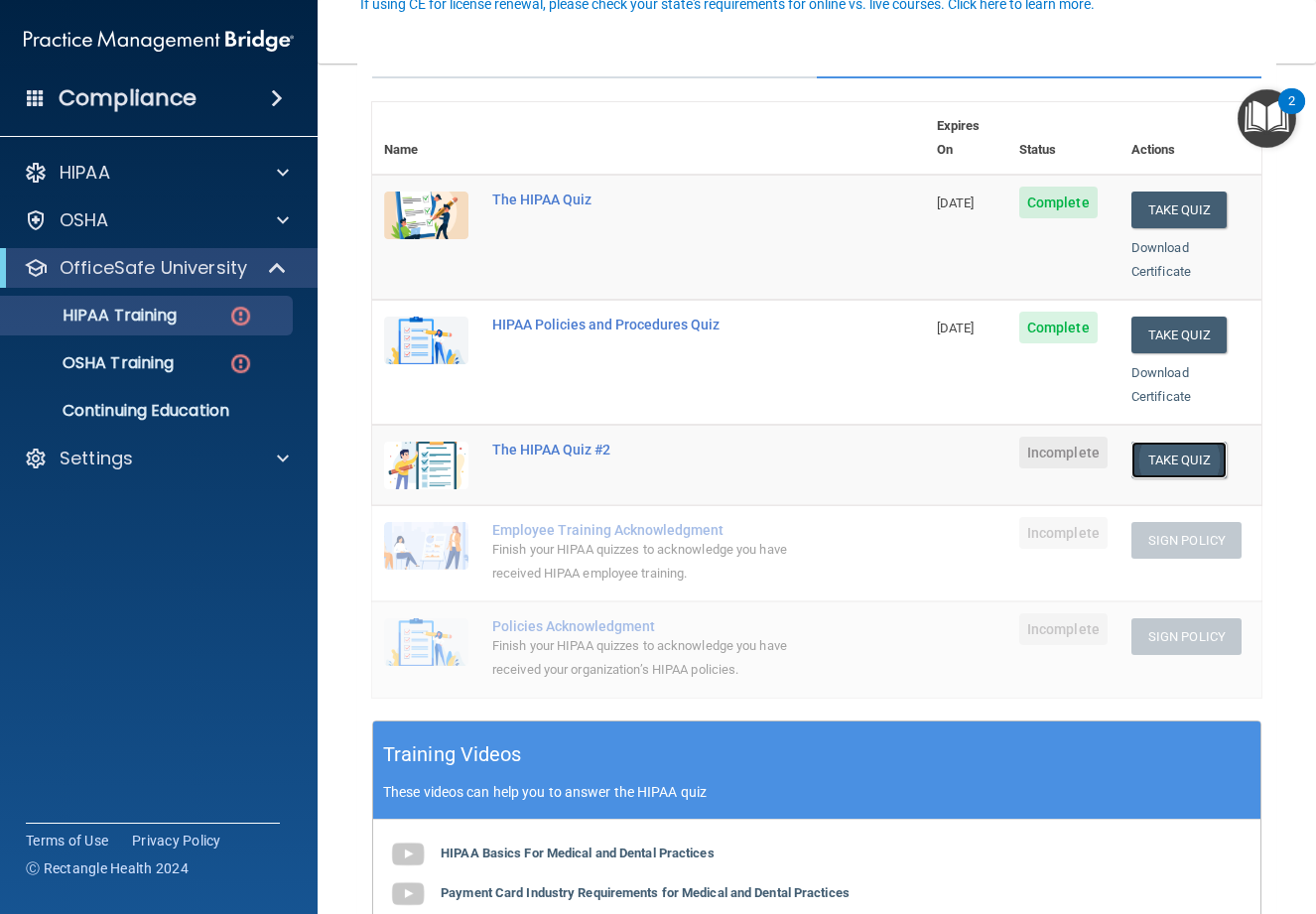 click on "Take Quiz" at bounding box center [1179, 459] 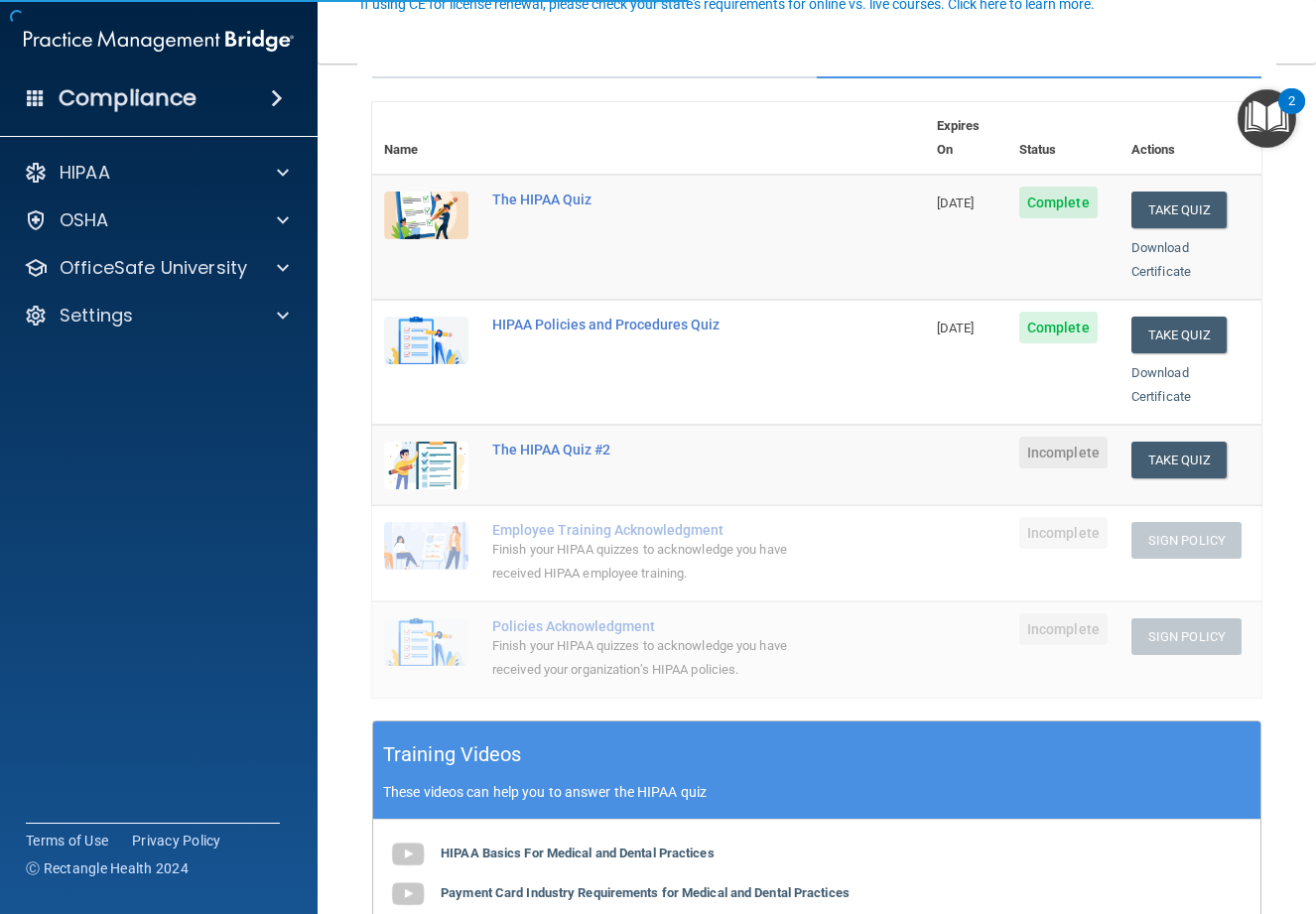 scroll, scrollTop: 0, scrollLeft: 0, axis: both 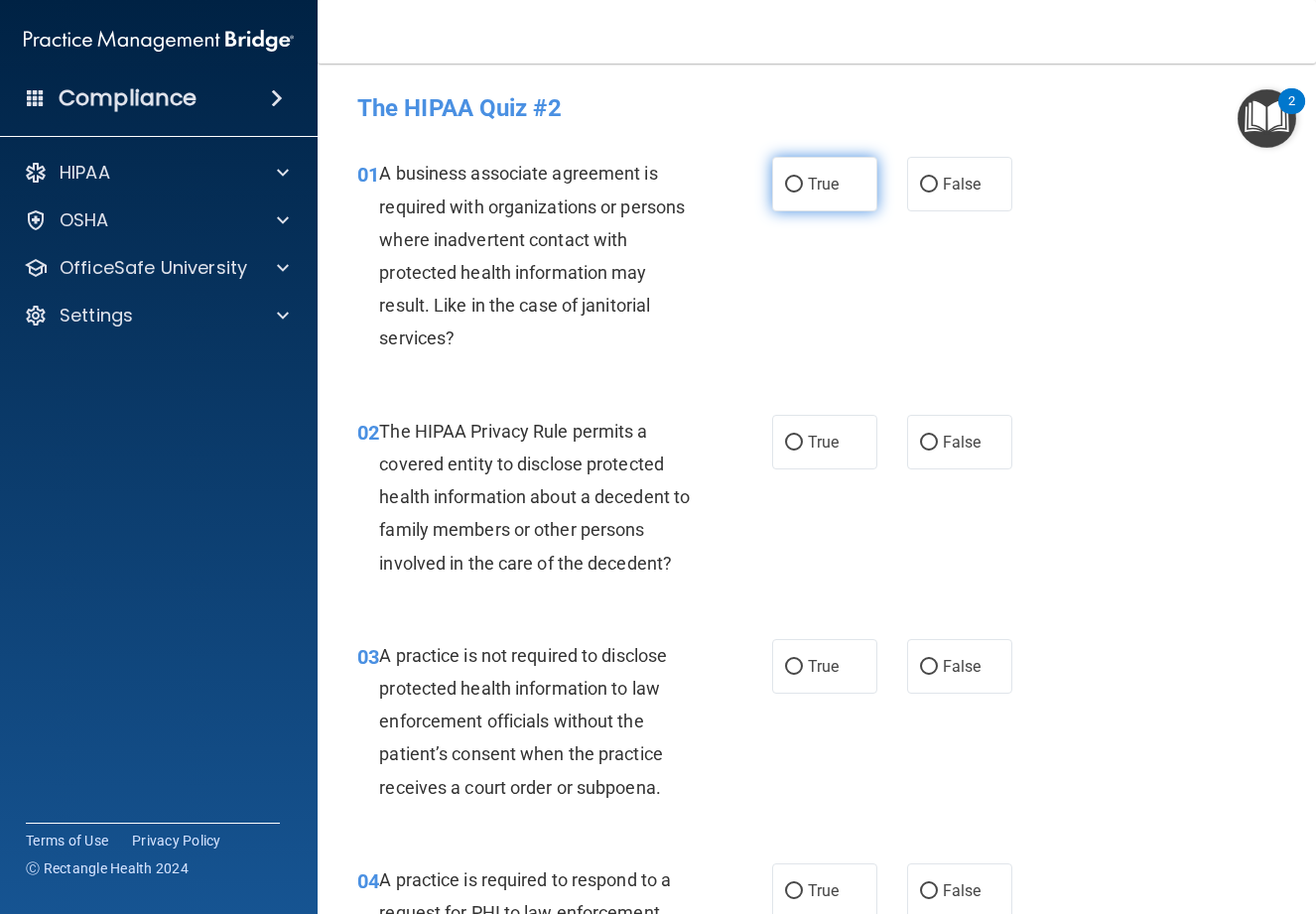 click on "True" at bounding box center (825, 184) 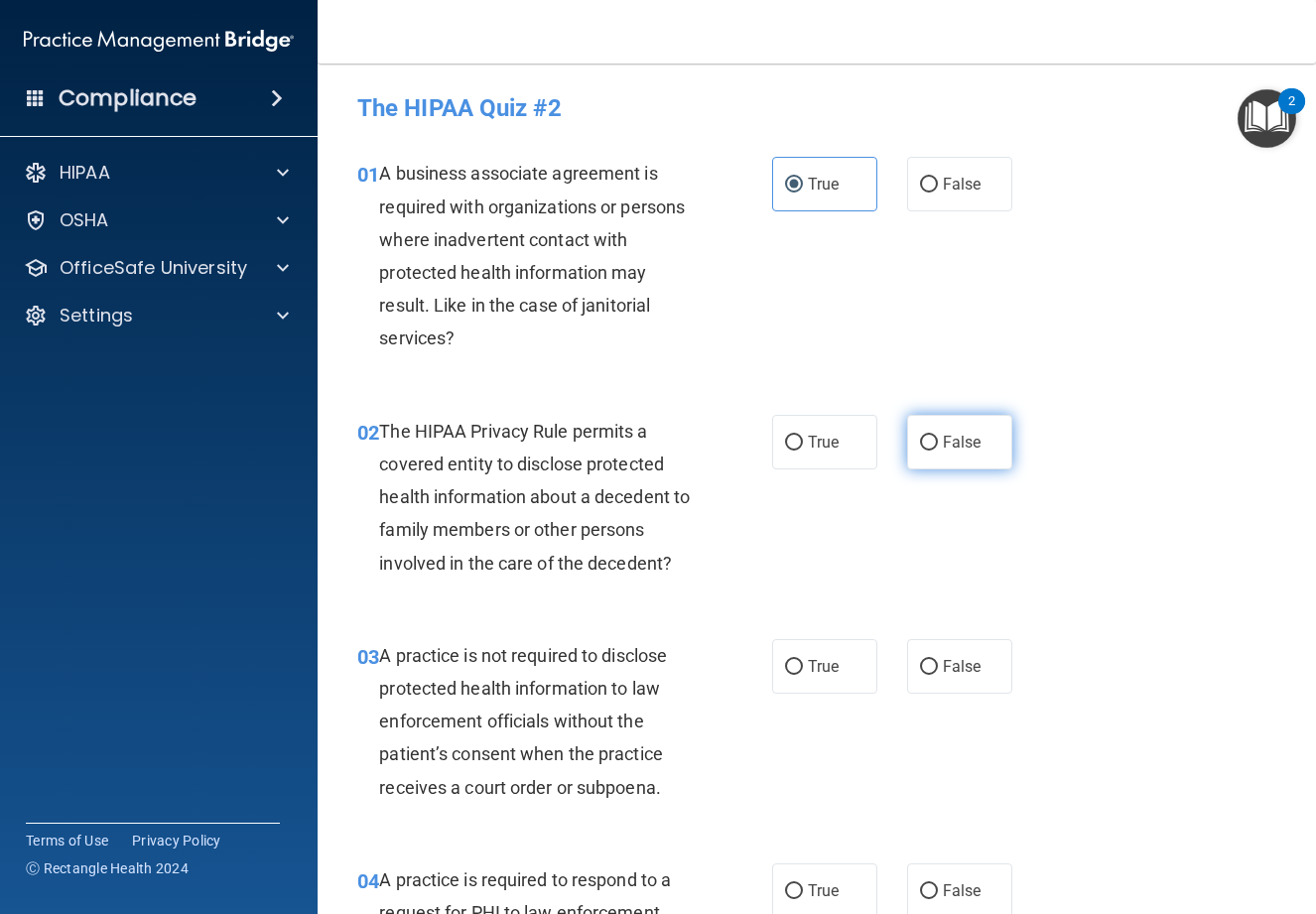 click on "False" at bounding box center [962, 442] 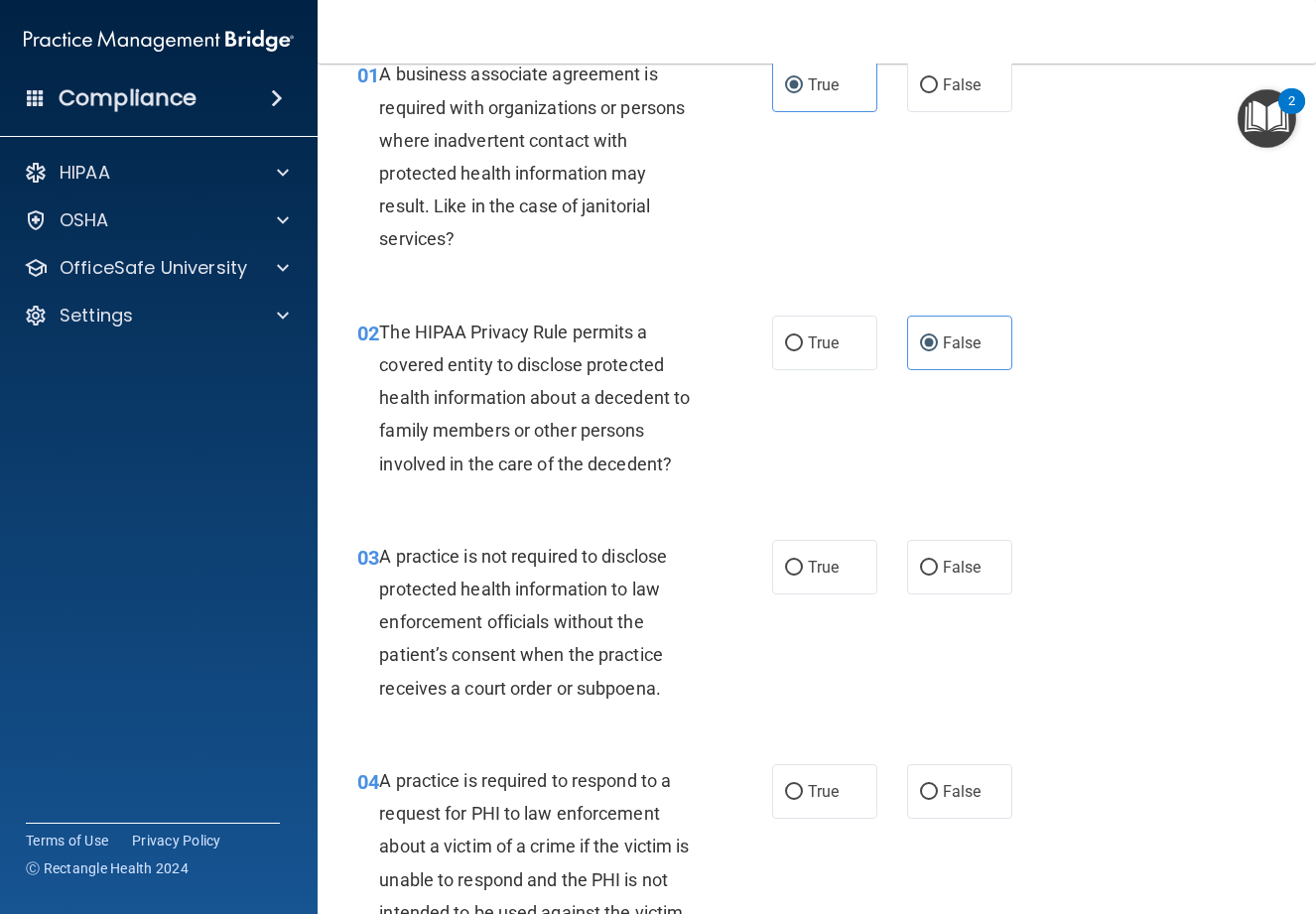 scroll, scrollTop: 198, scrollLeft: 0, axis: vertical 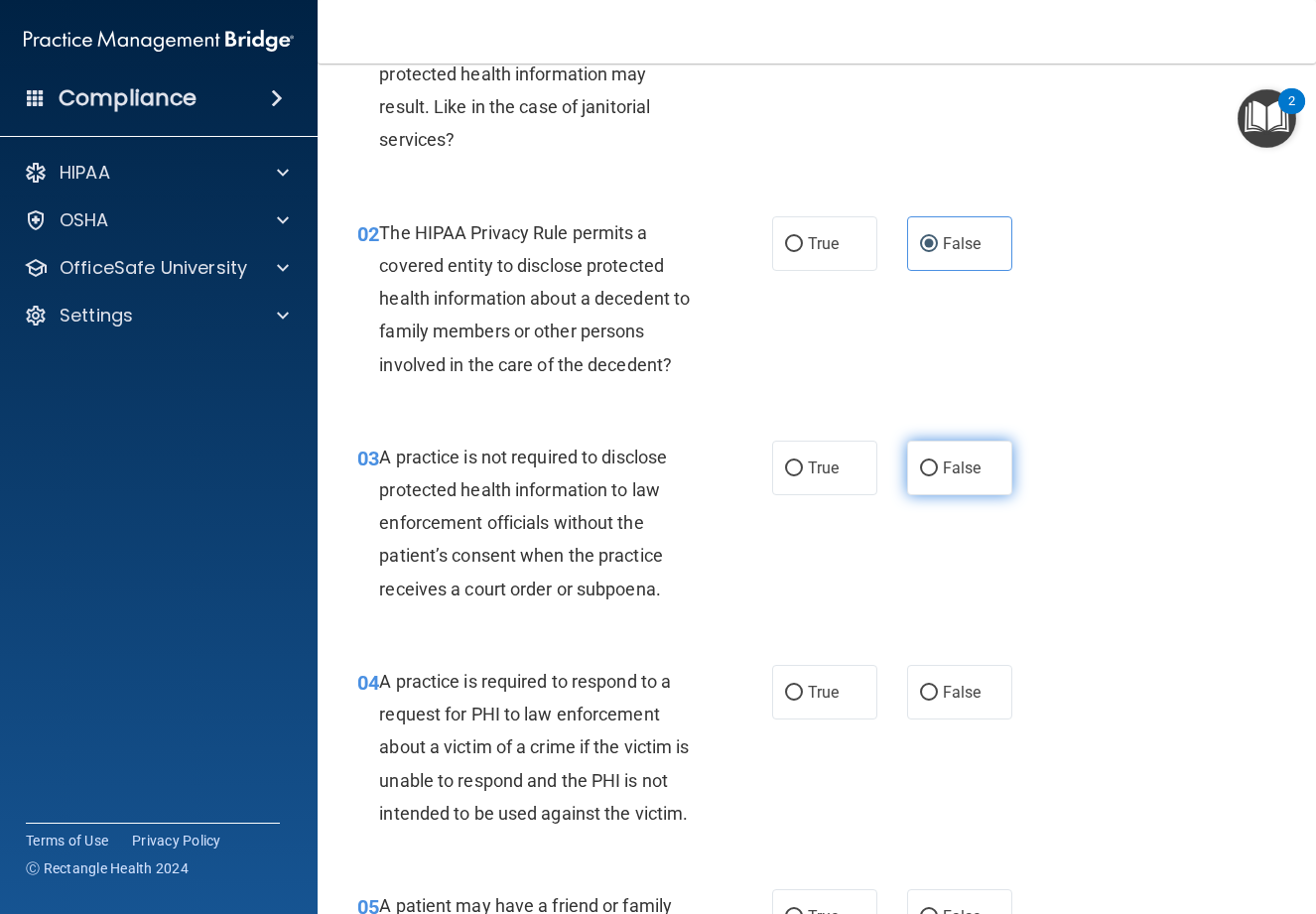 click on "False" at bounding box center [962, 467] 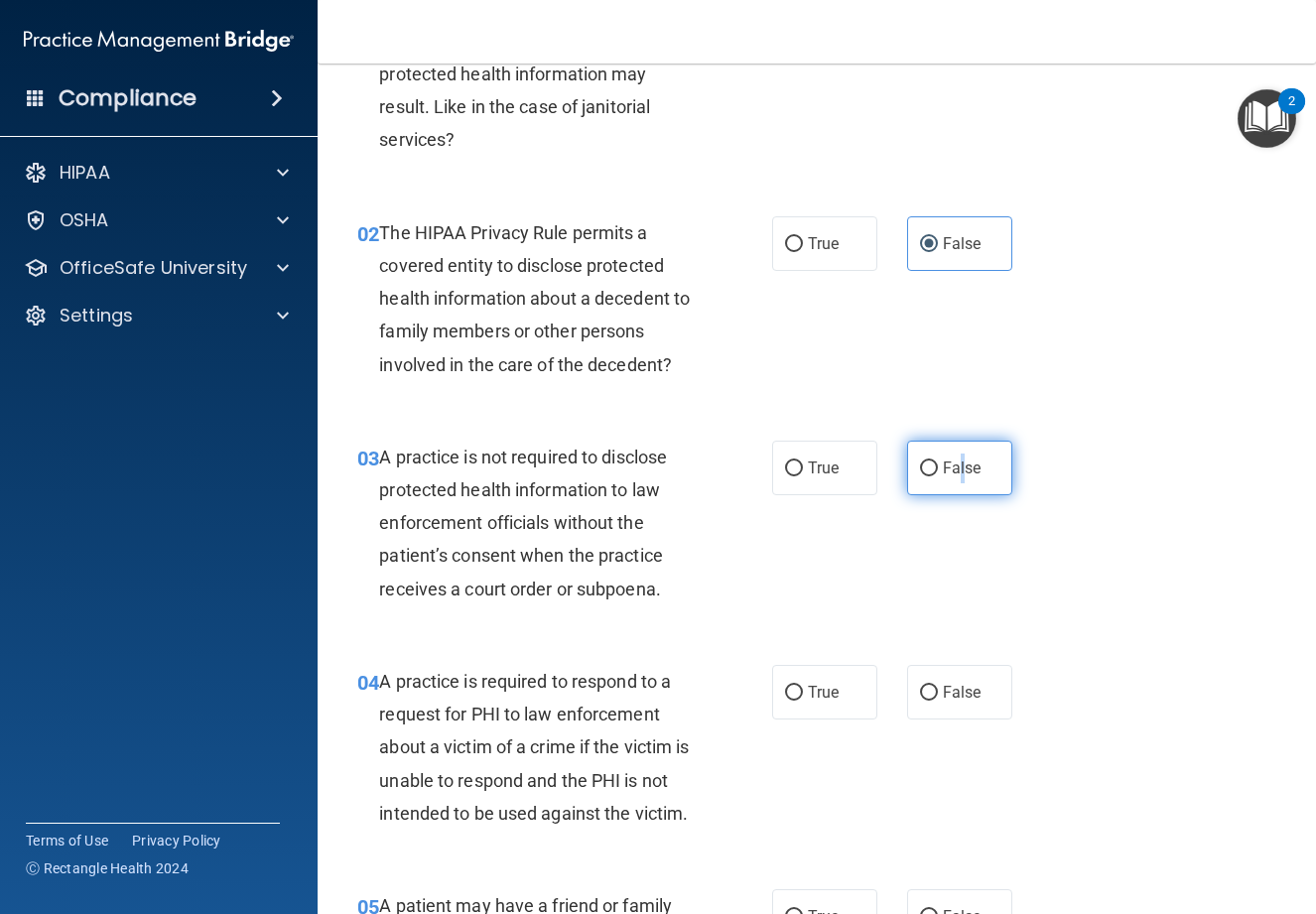 drag, startPoint x: 915, startPoint y: 464, endPoint x: 917, endPoint y: 478, distance: 14.142136 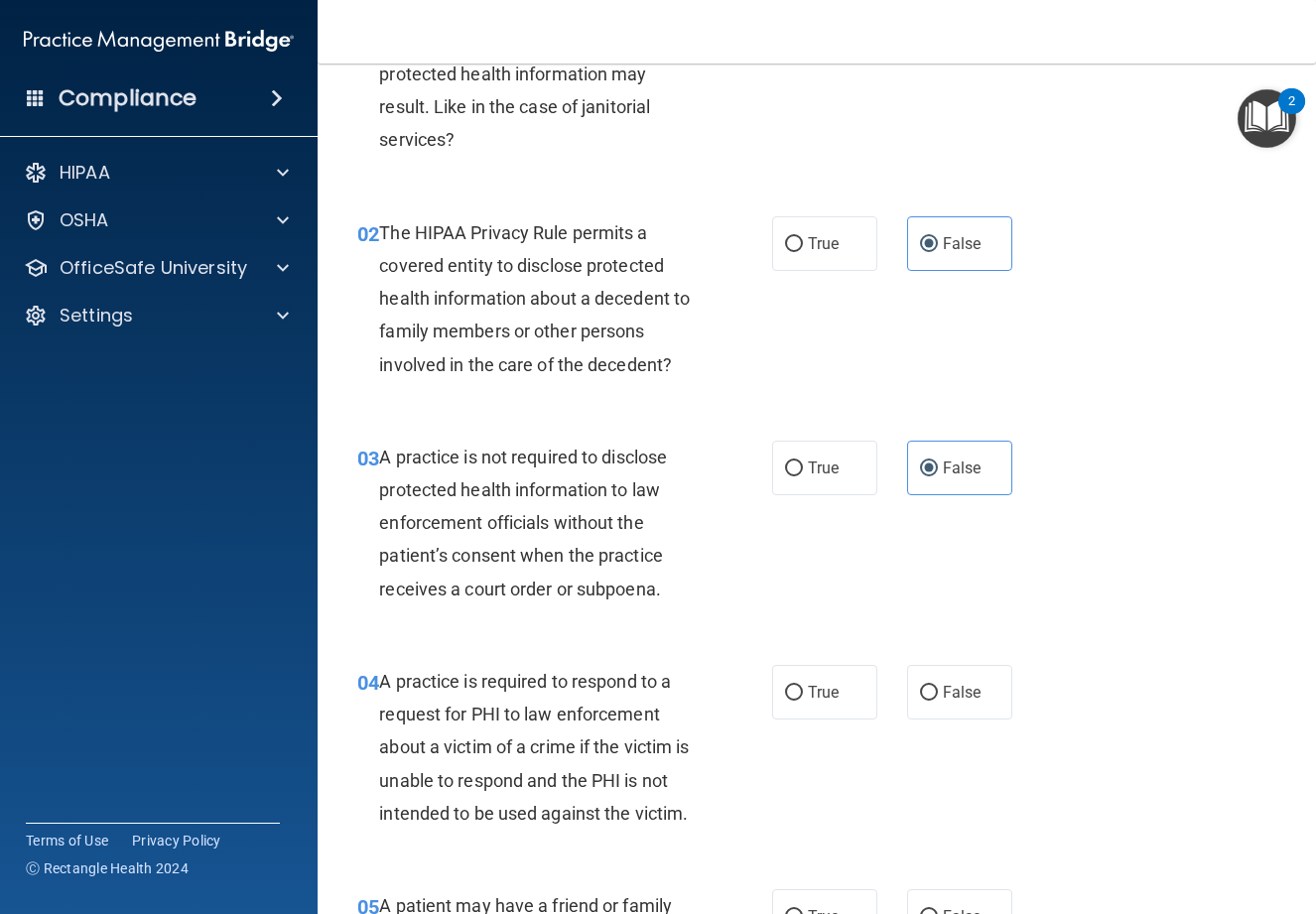 click on "03       A practice is not required to disclose protected health information to law enforcement officials without the patient’s consent when the practice receives  a court order or subpoena.                 True           False" at bounding box center (817, 528) 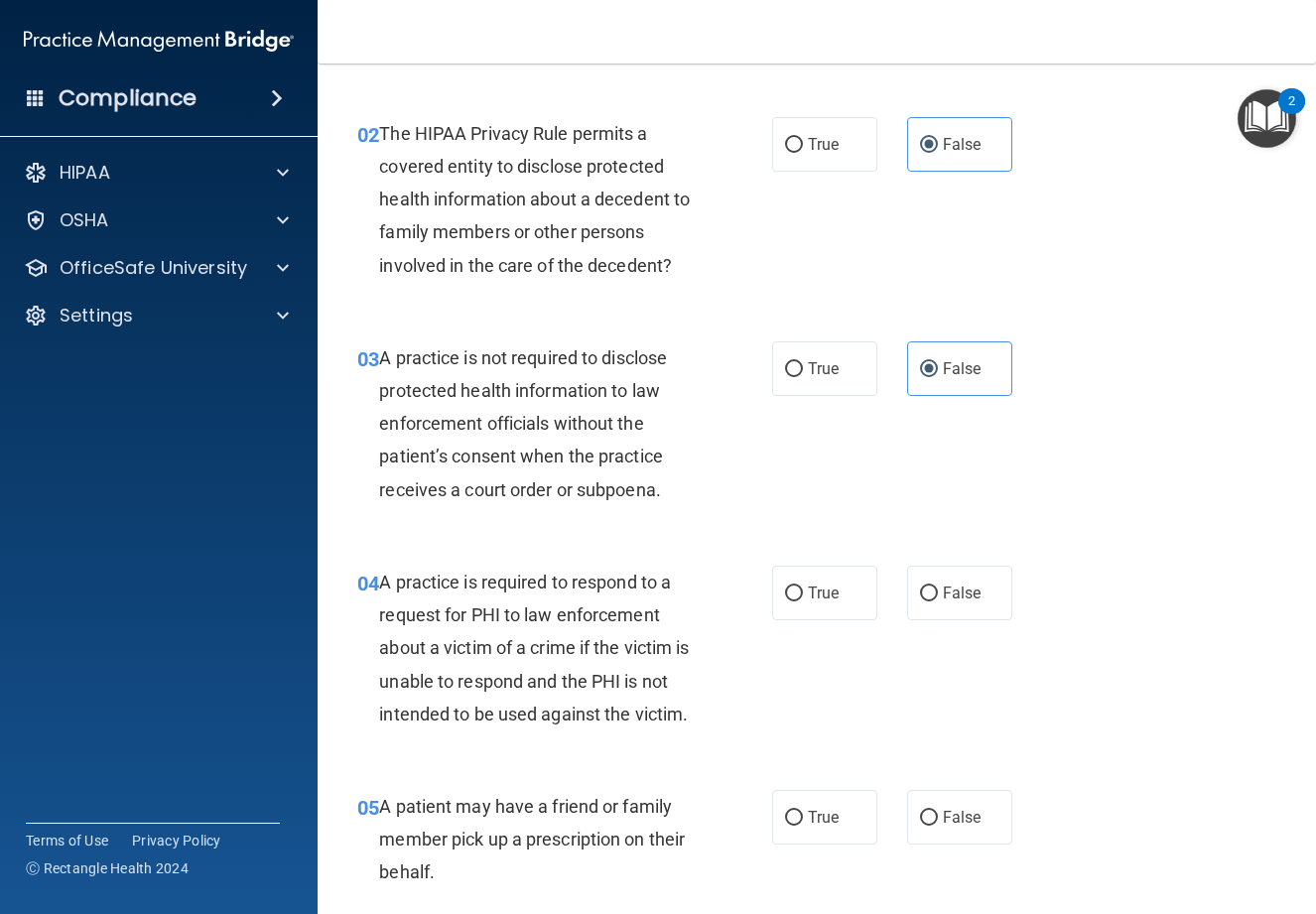 scroll, scrollTop: 397, scrollLeft: 0, axis: vertical 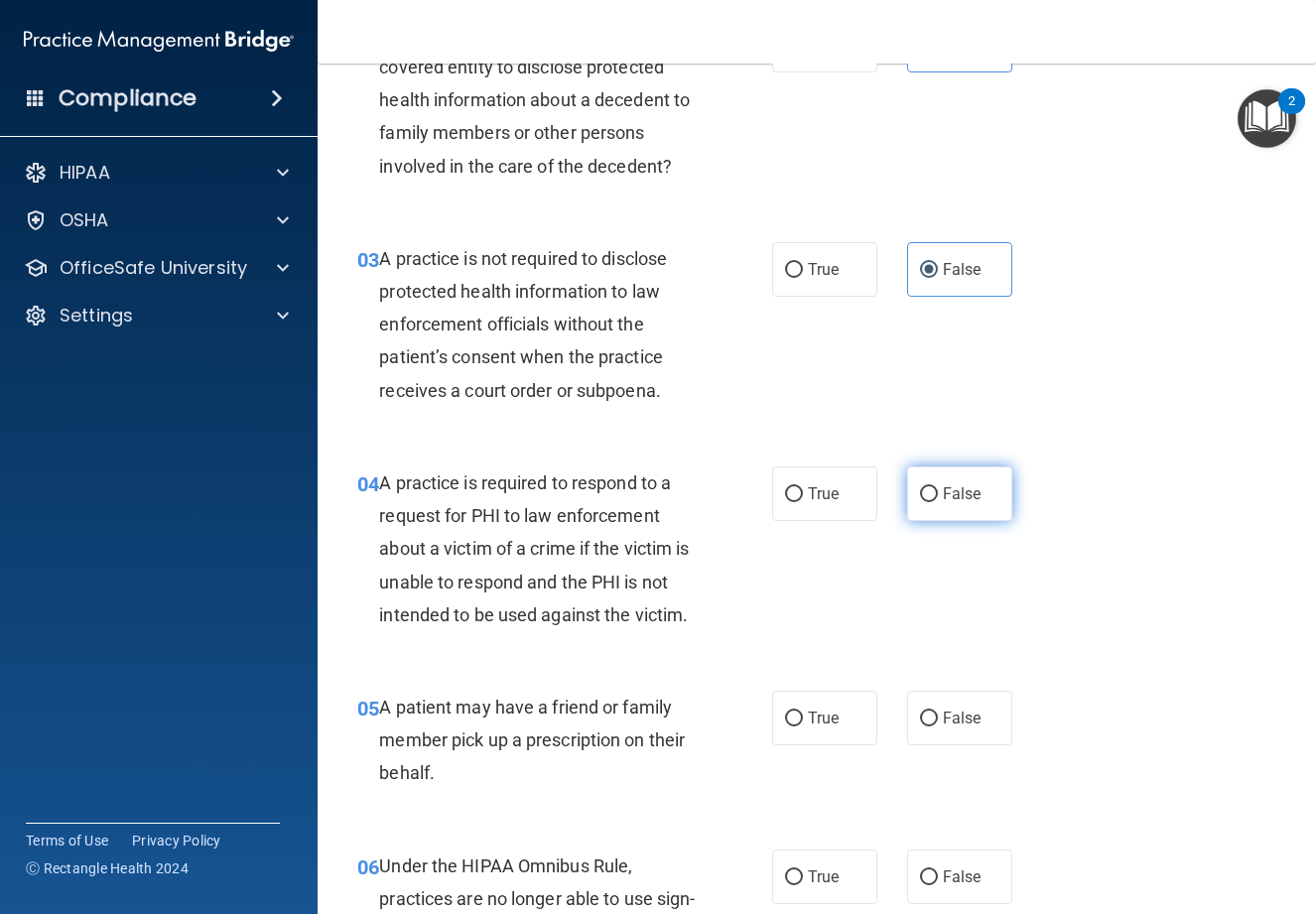 click on "False" at bounding box center [962, 493] 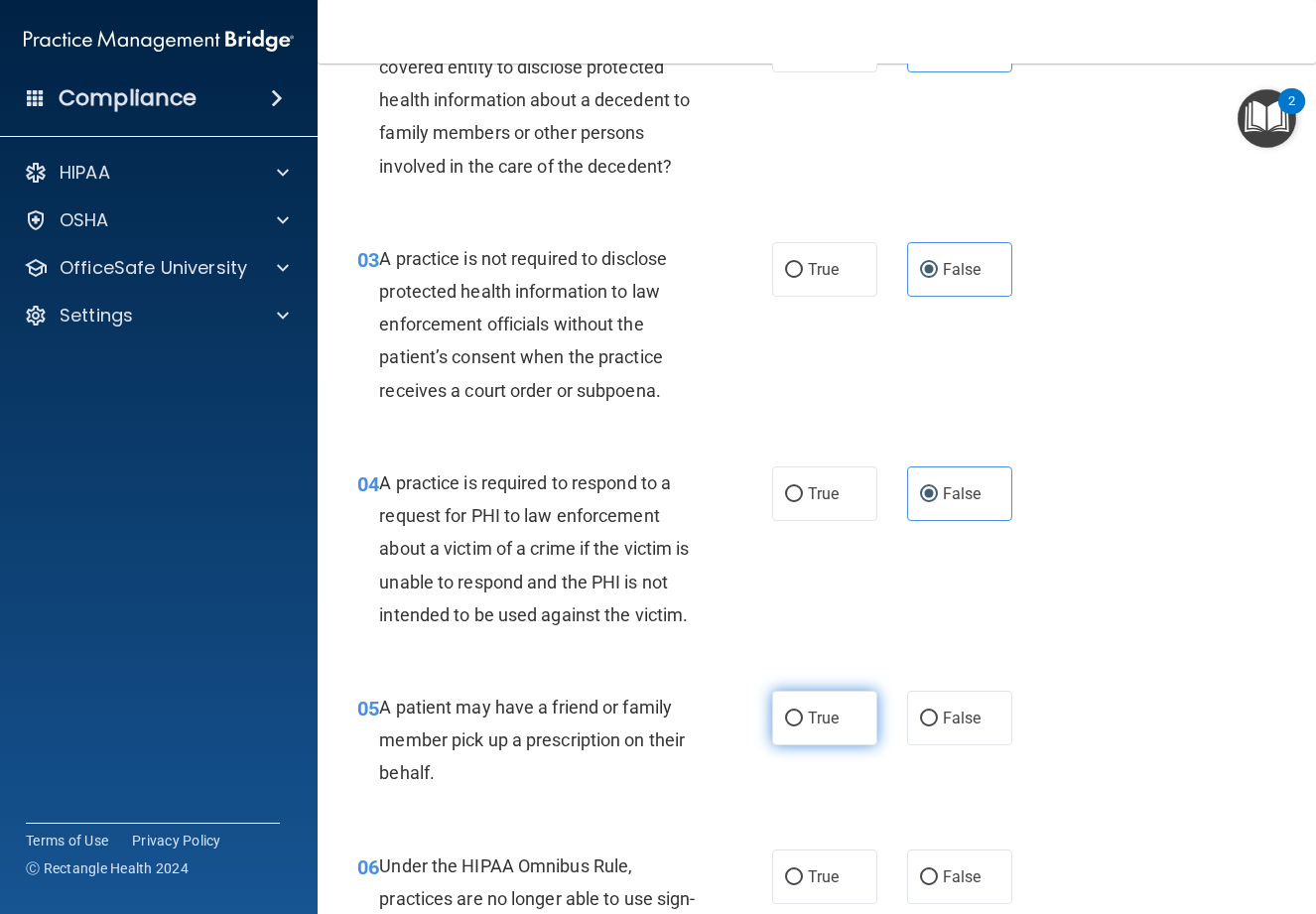 click on "True" at bounding box center [823, 718] 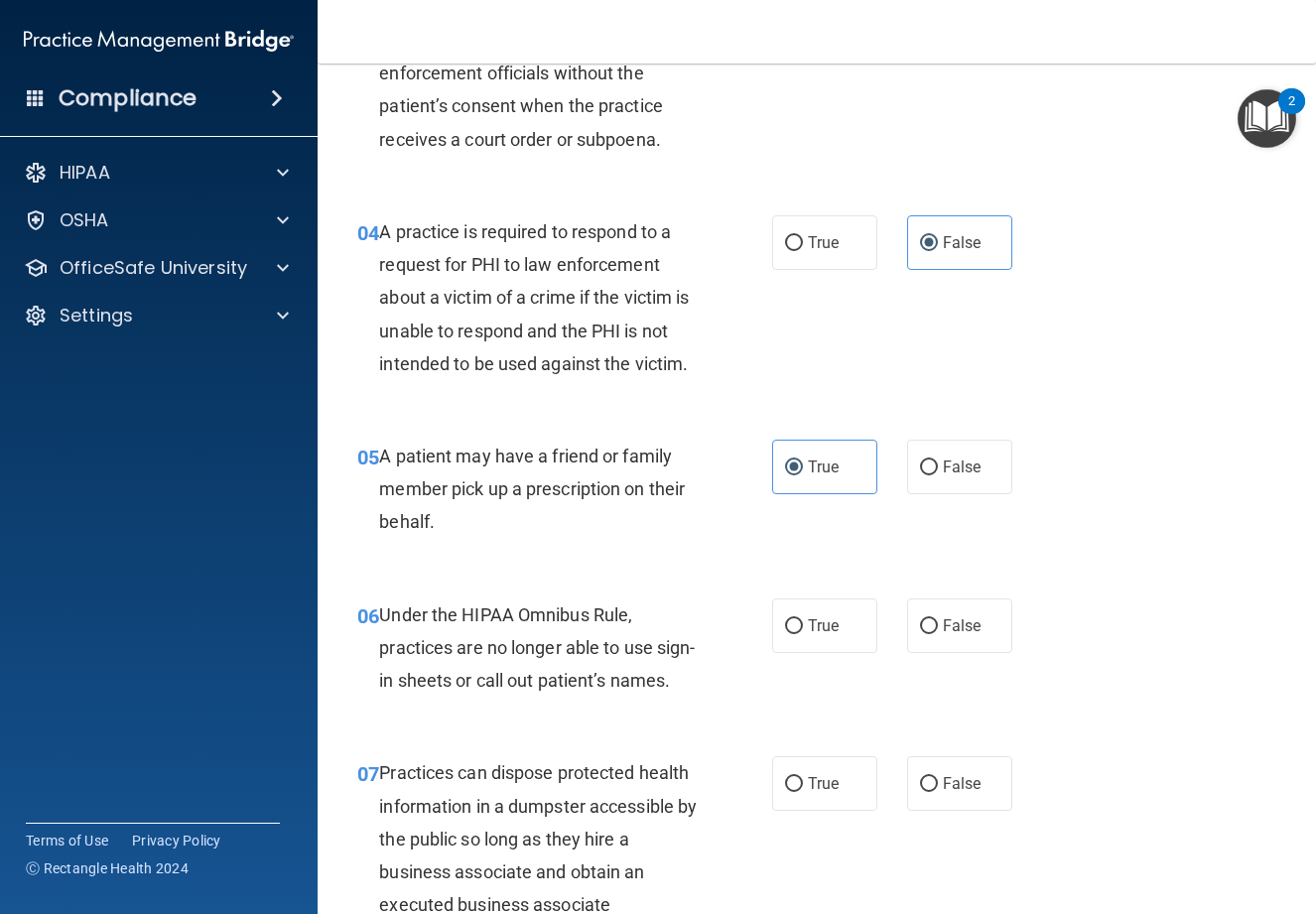 scroll, scrollTop: 695, scrollLeft: 0, axis: vertical 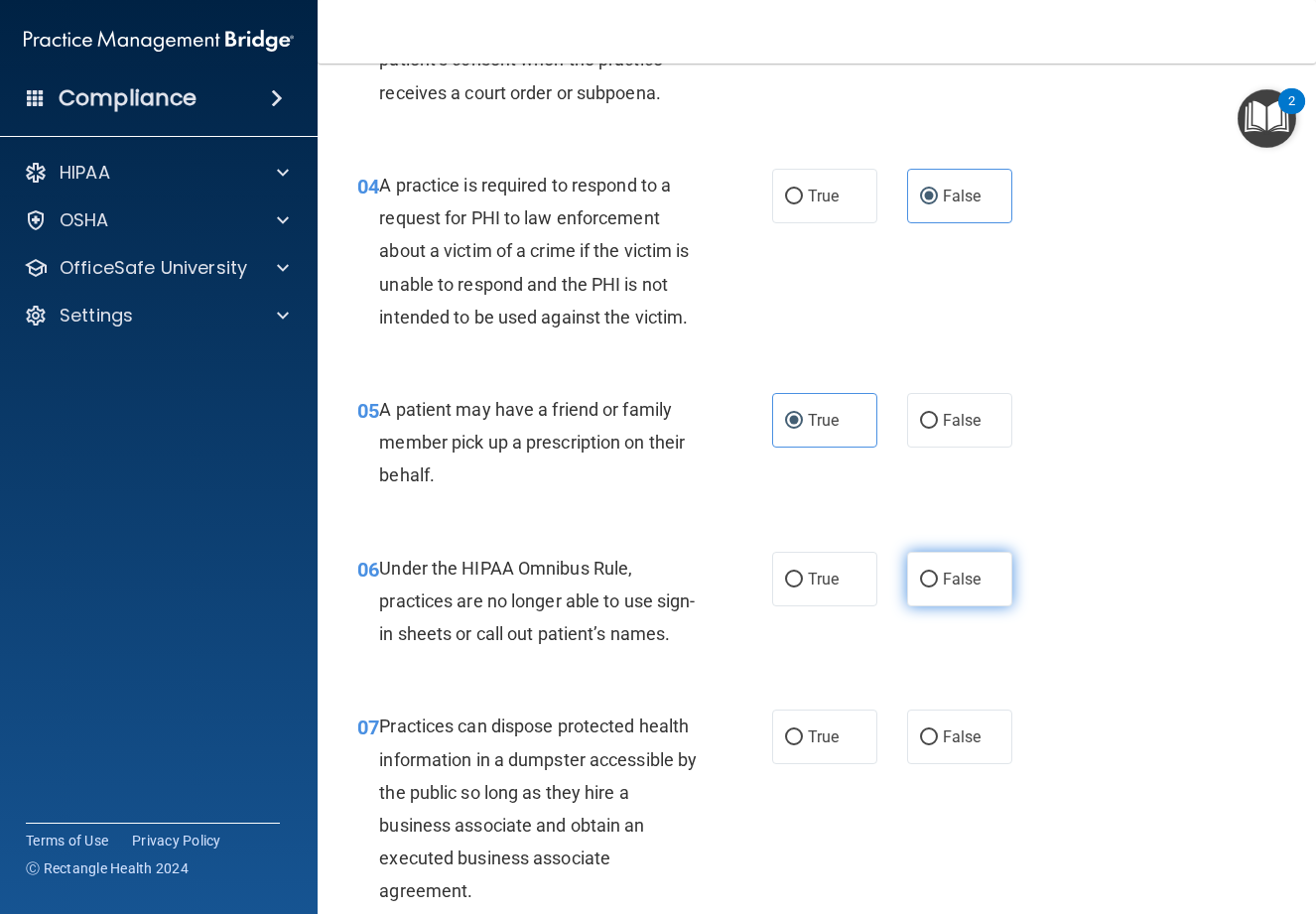 click on "False" at bounding box center [960, 579] 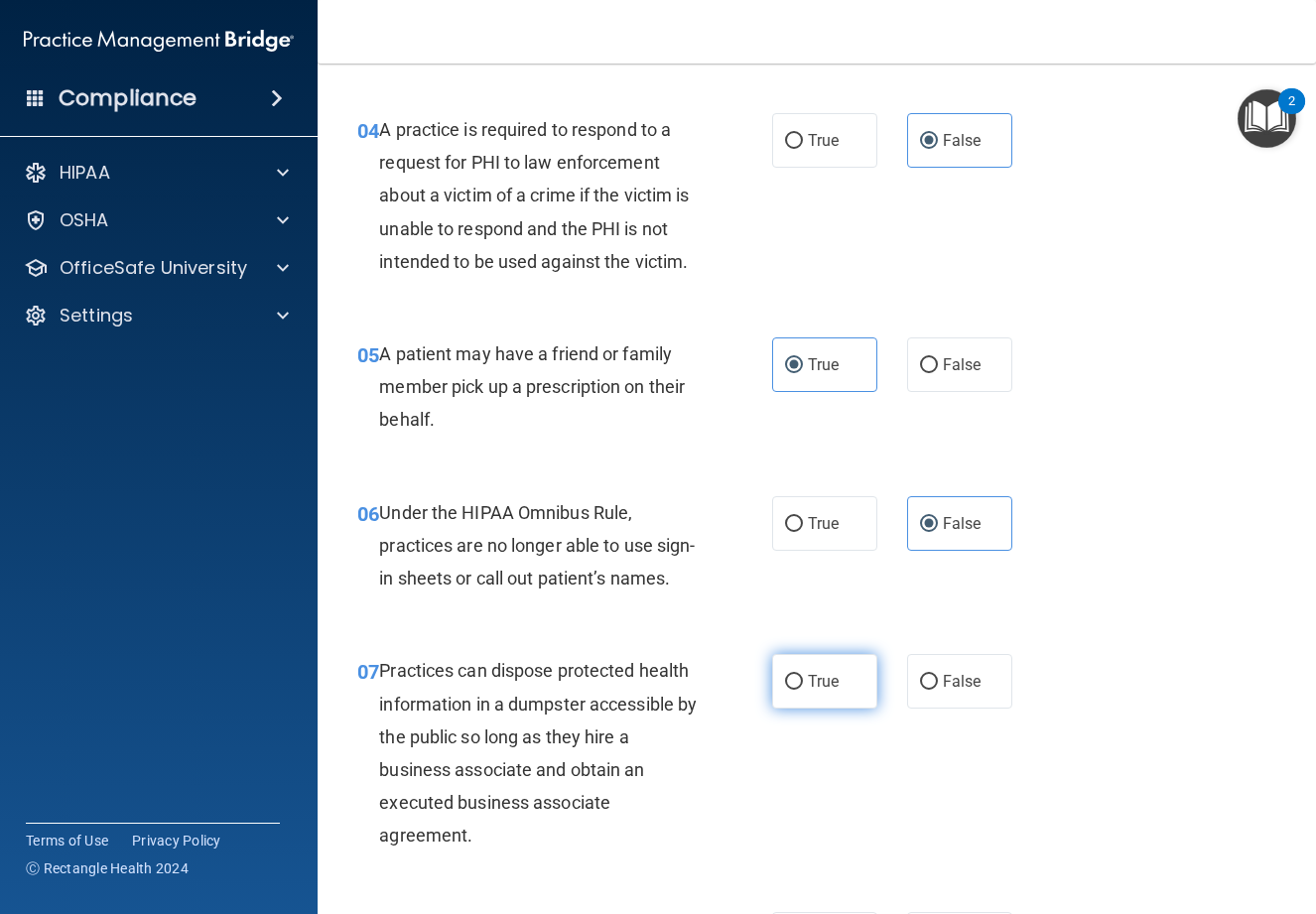 scroll, scrollTop: 794, scrollLeft: 0, axis: vertical 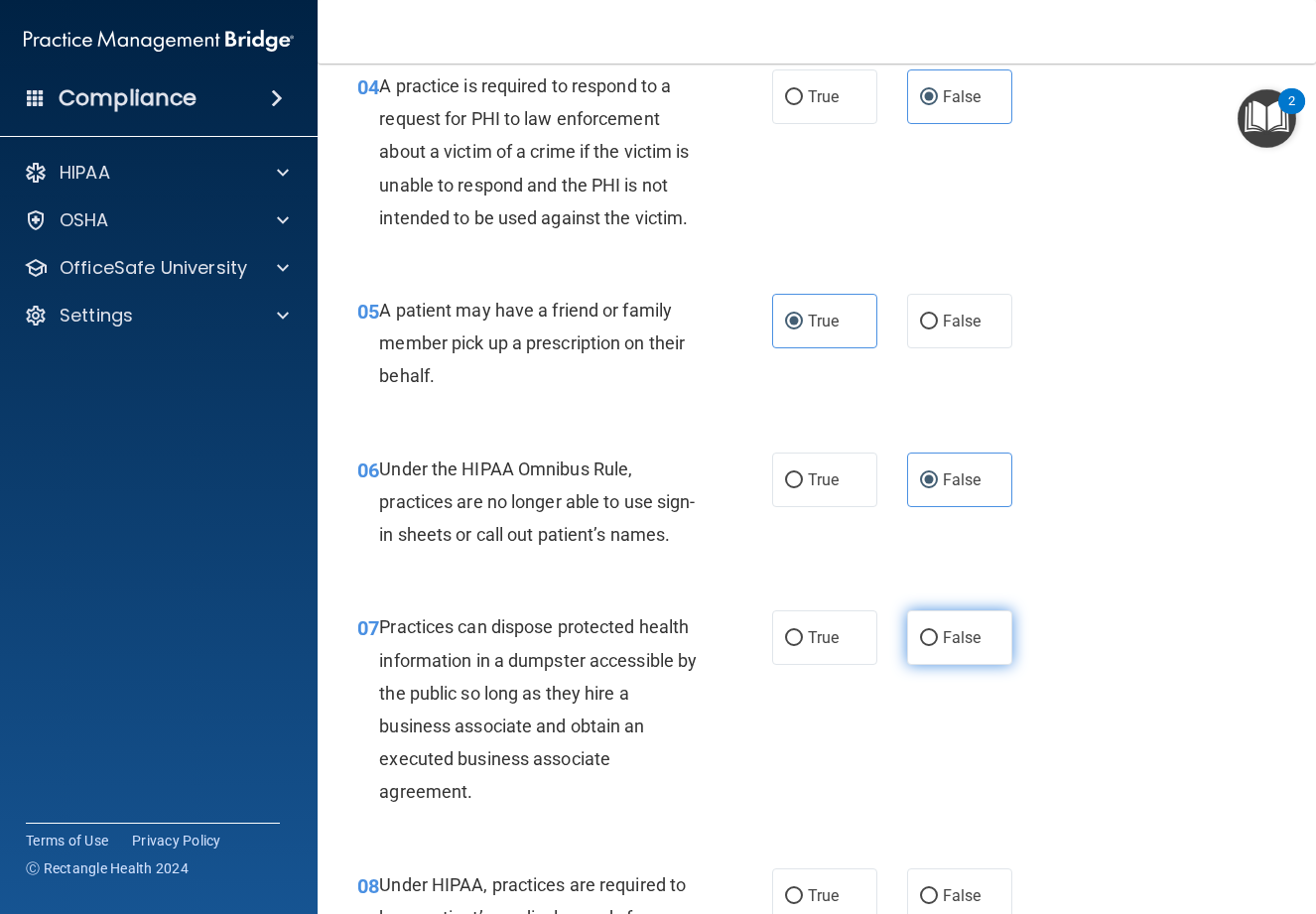 click on "False" at bounding box center [960, 637] 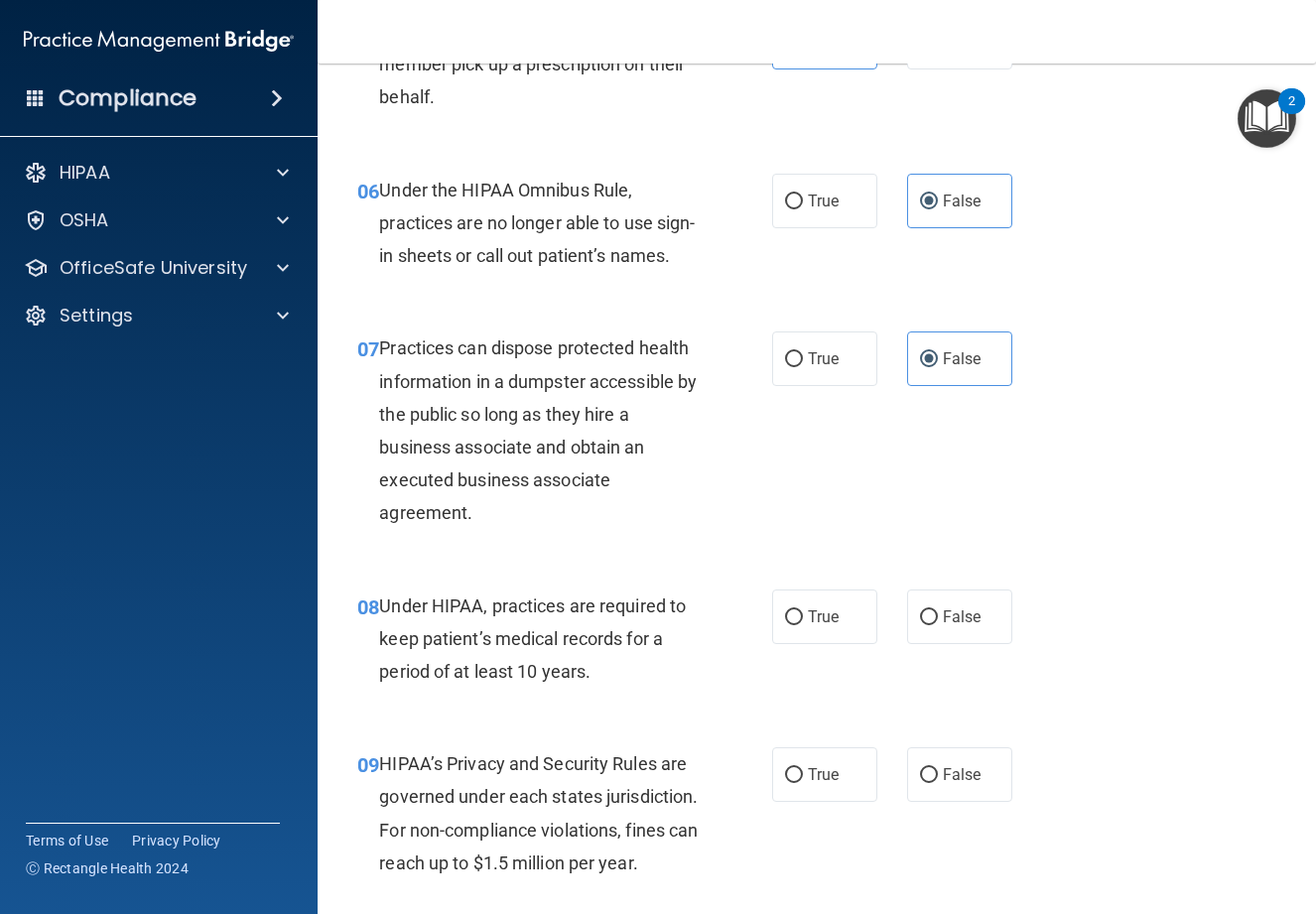 scroll, scrollTop: 1092, scrollLeft: 0, axis: vertical 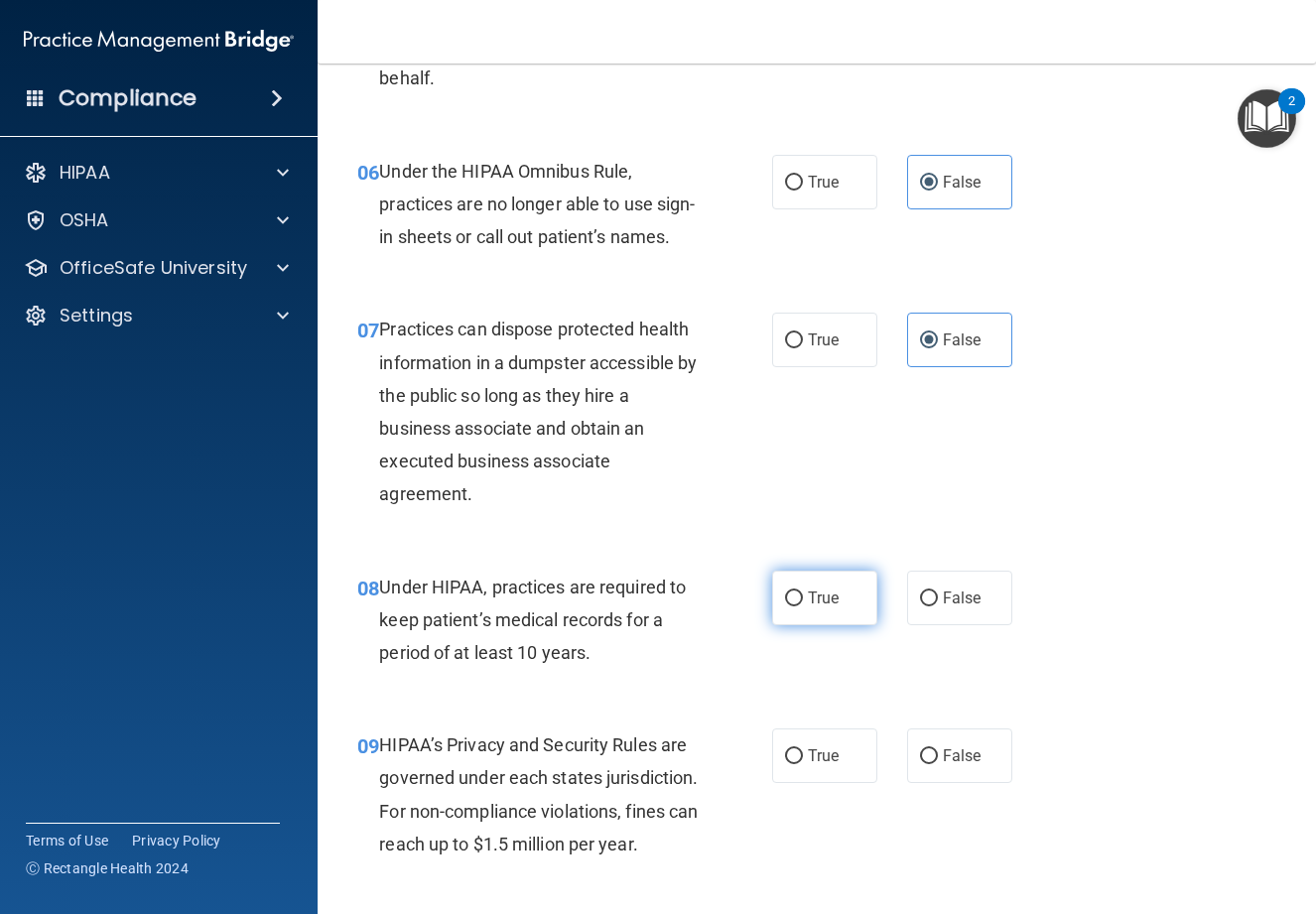 click on "True" at bounding box center (823, 597) 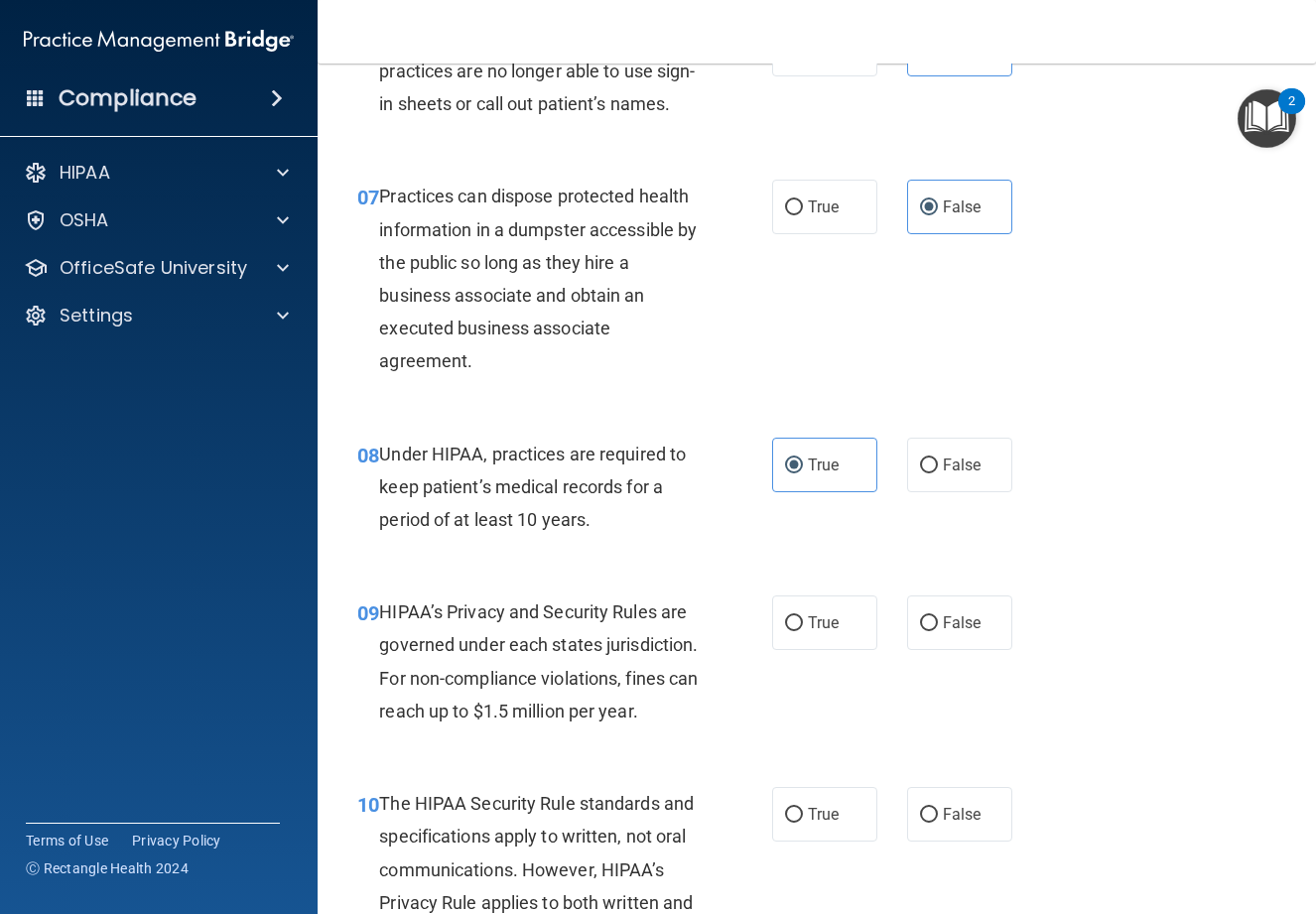 scroll, scrollTop: 1389, scrollLeft: 0, axis: vertical 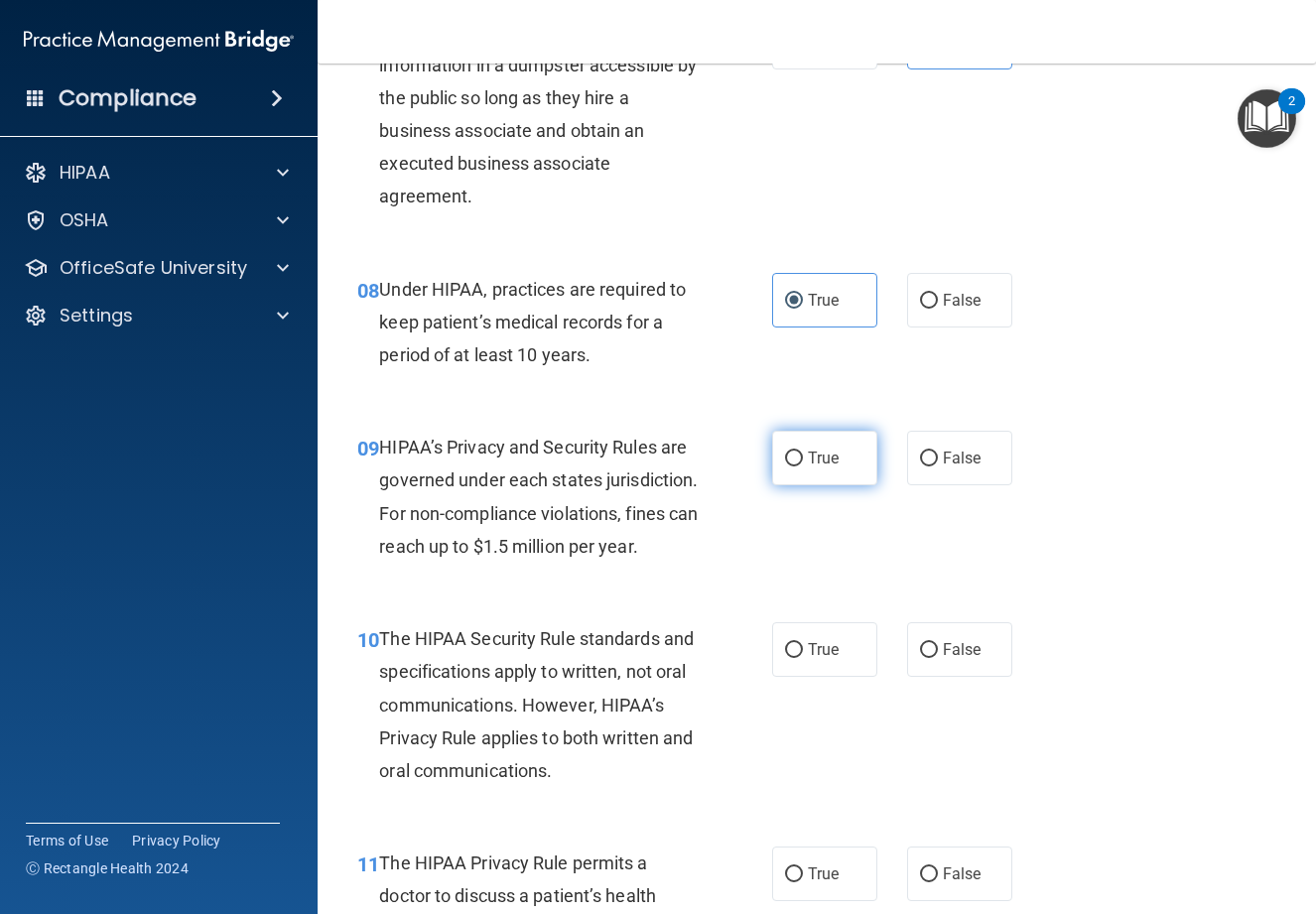 click on "True" at bounding box center (823, 457) 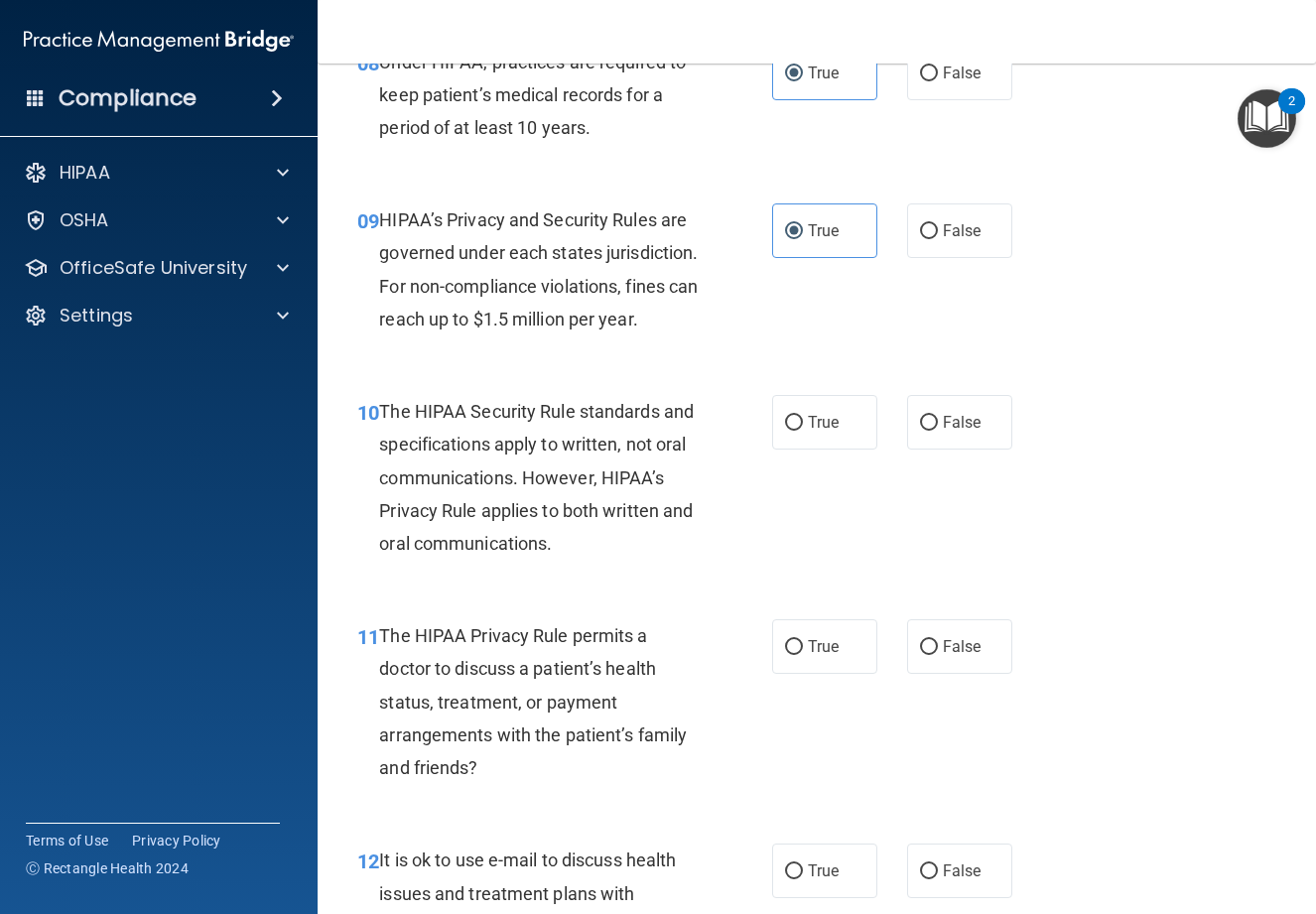 scroll, scrollTop: 1687, scrollLeft: 0, axis: vertical 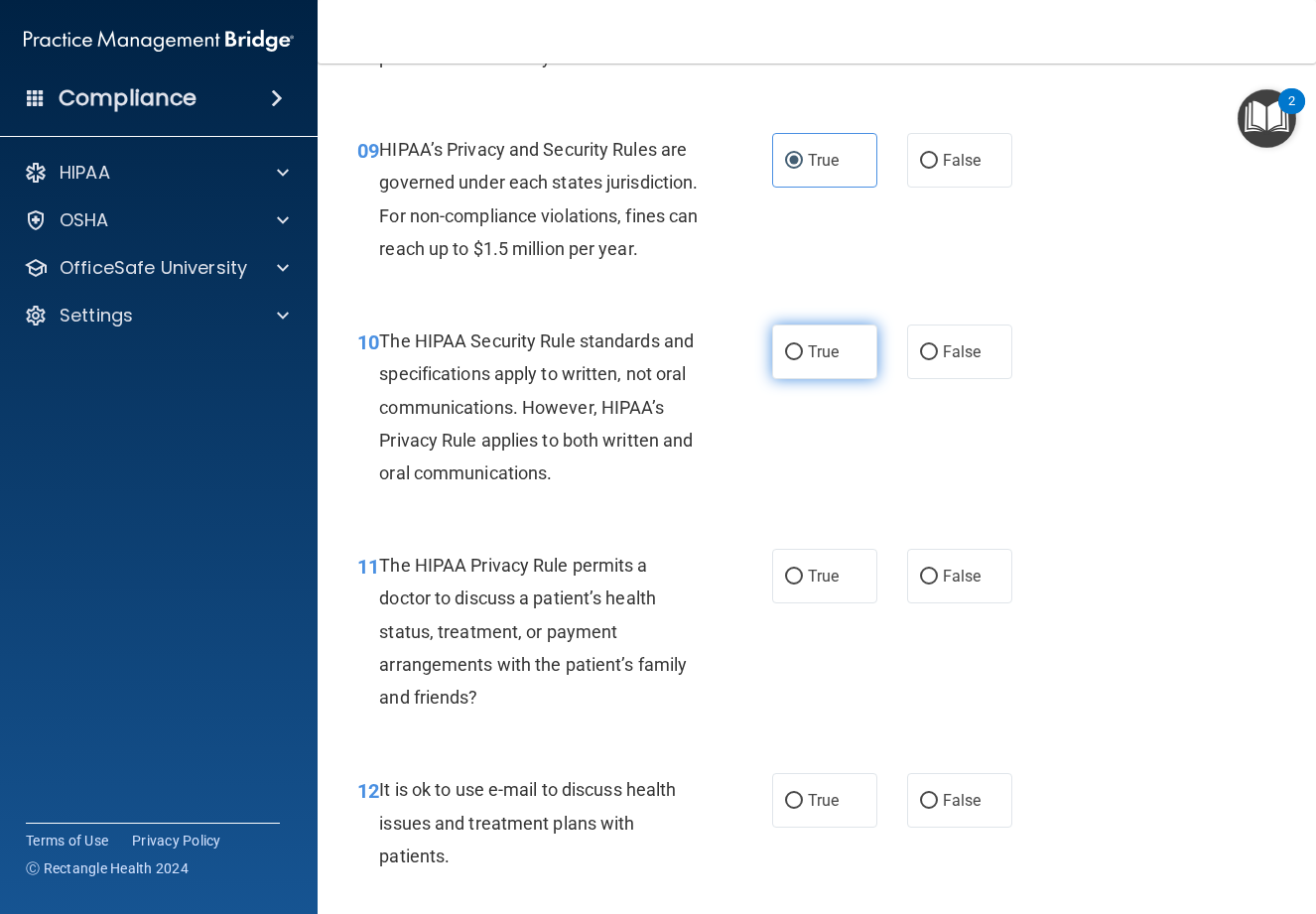 click on "True" at bounding box center [794, 352] 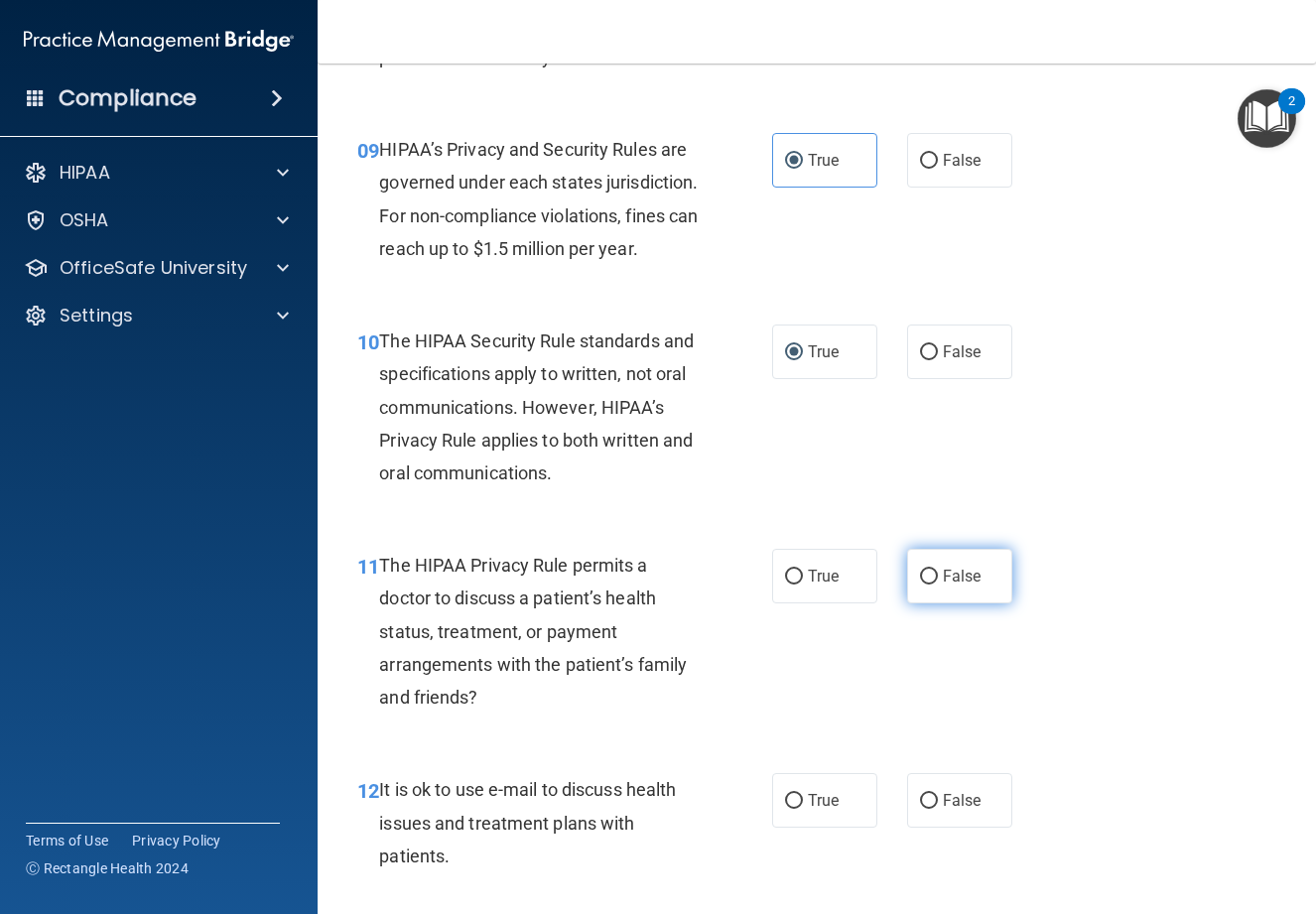 click on "False" at bounding box center [960, 576] 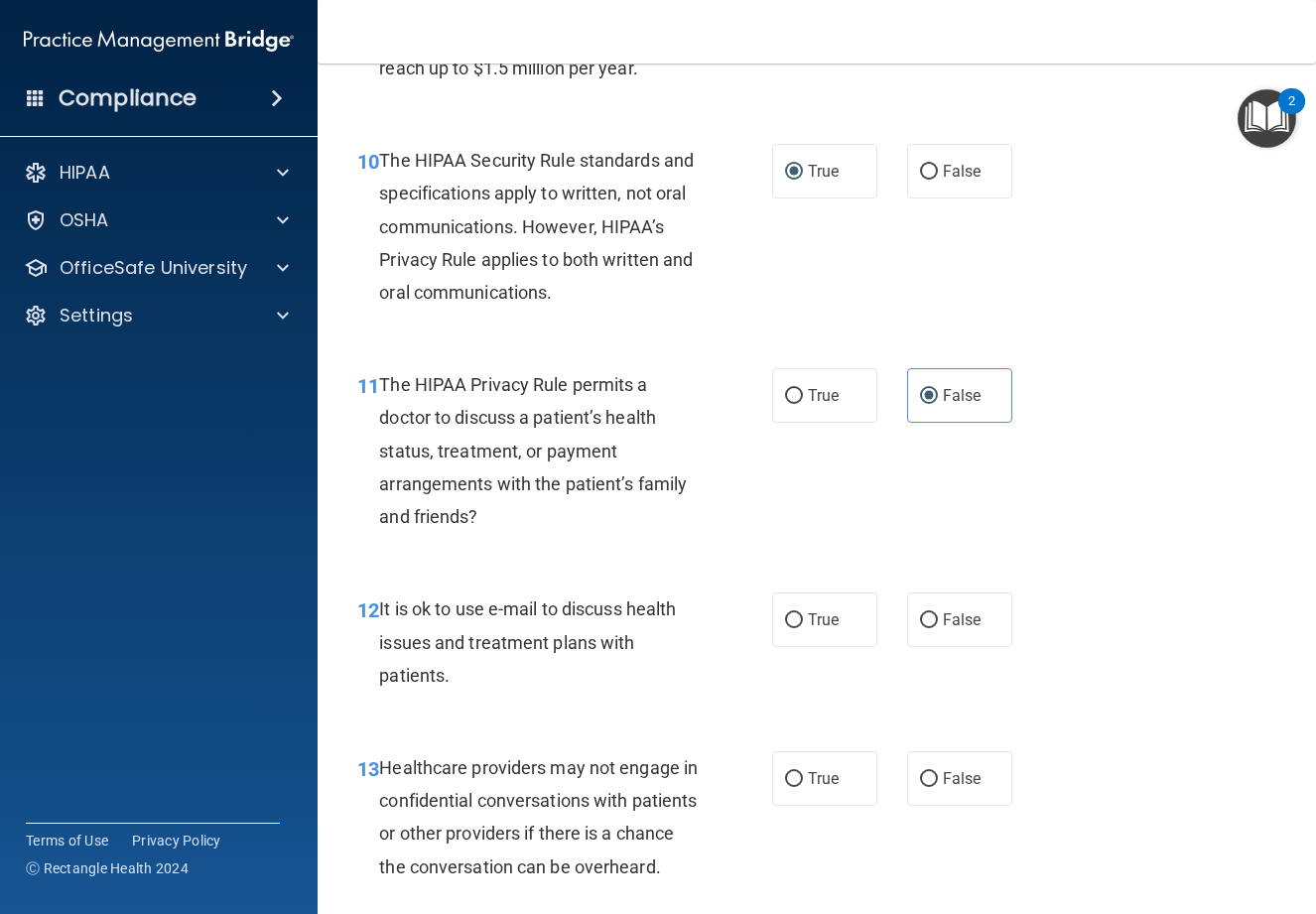 scroll, scrollTop: 1886, scrollLeft: 0, axis: vertical 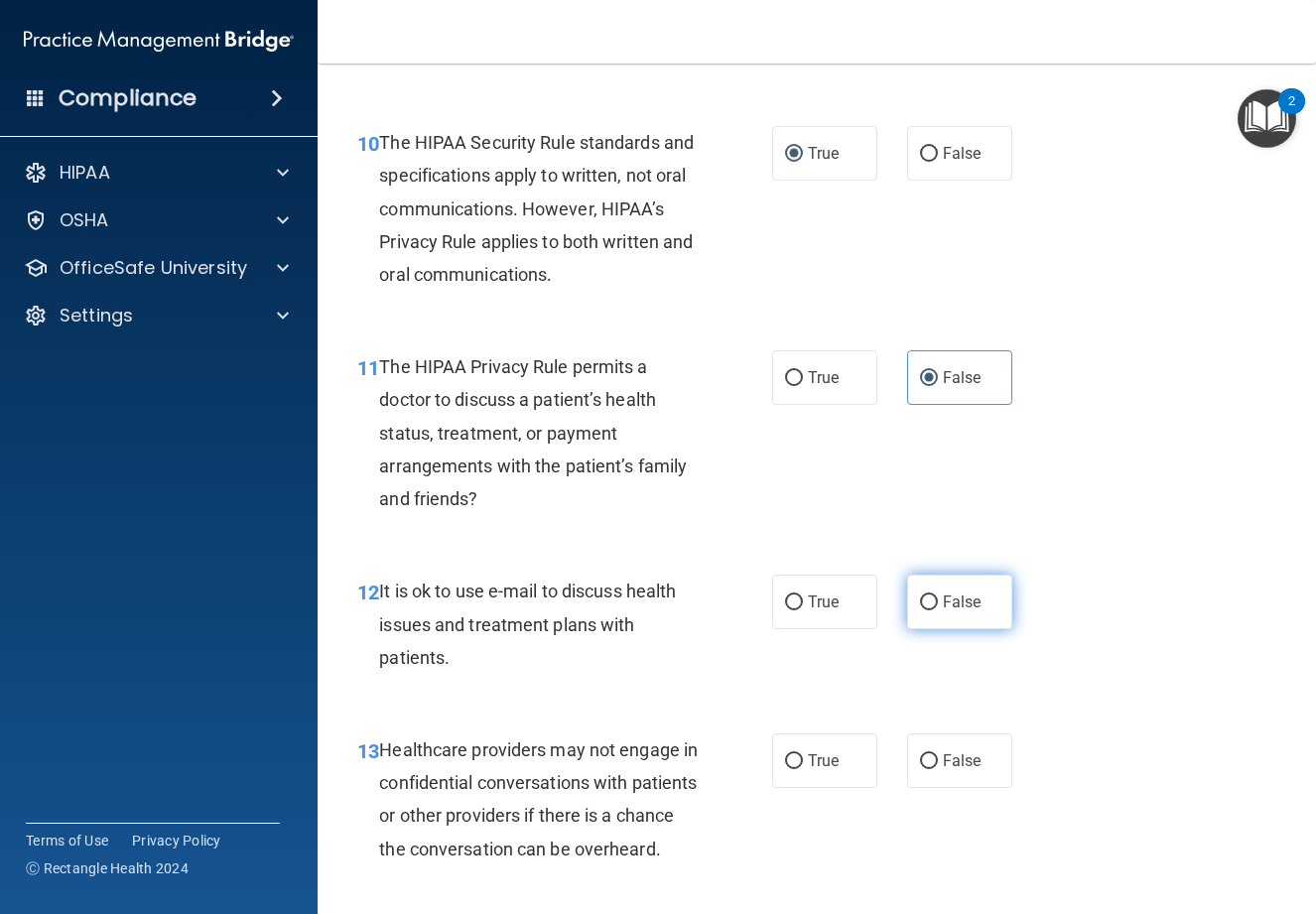 click on "False" at bounding box center (962, 601) 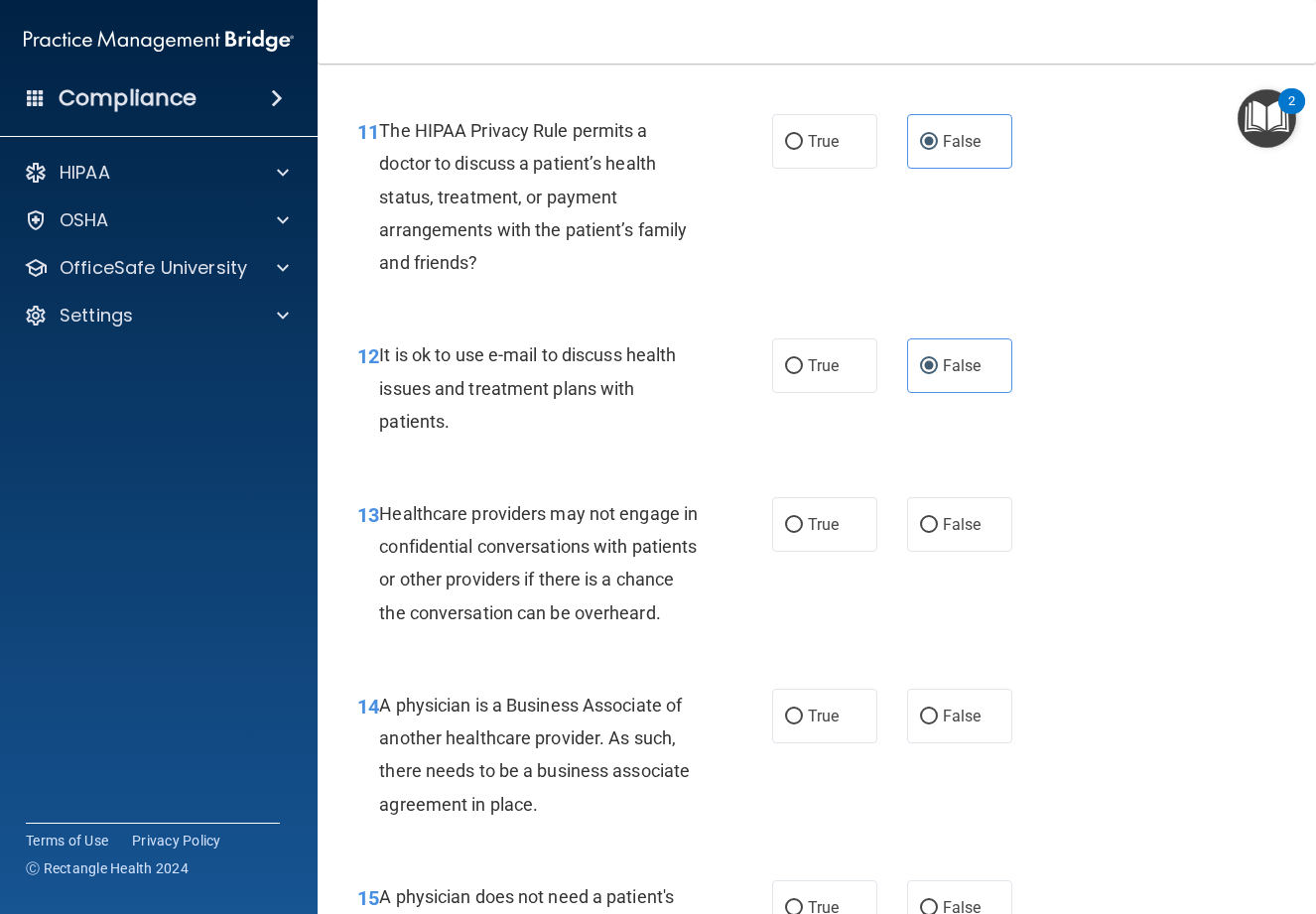 scroll, scrollTop: 2183, scrollLeft: 0, axis: vertical 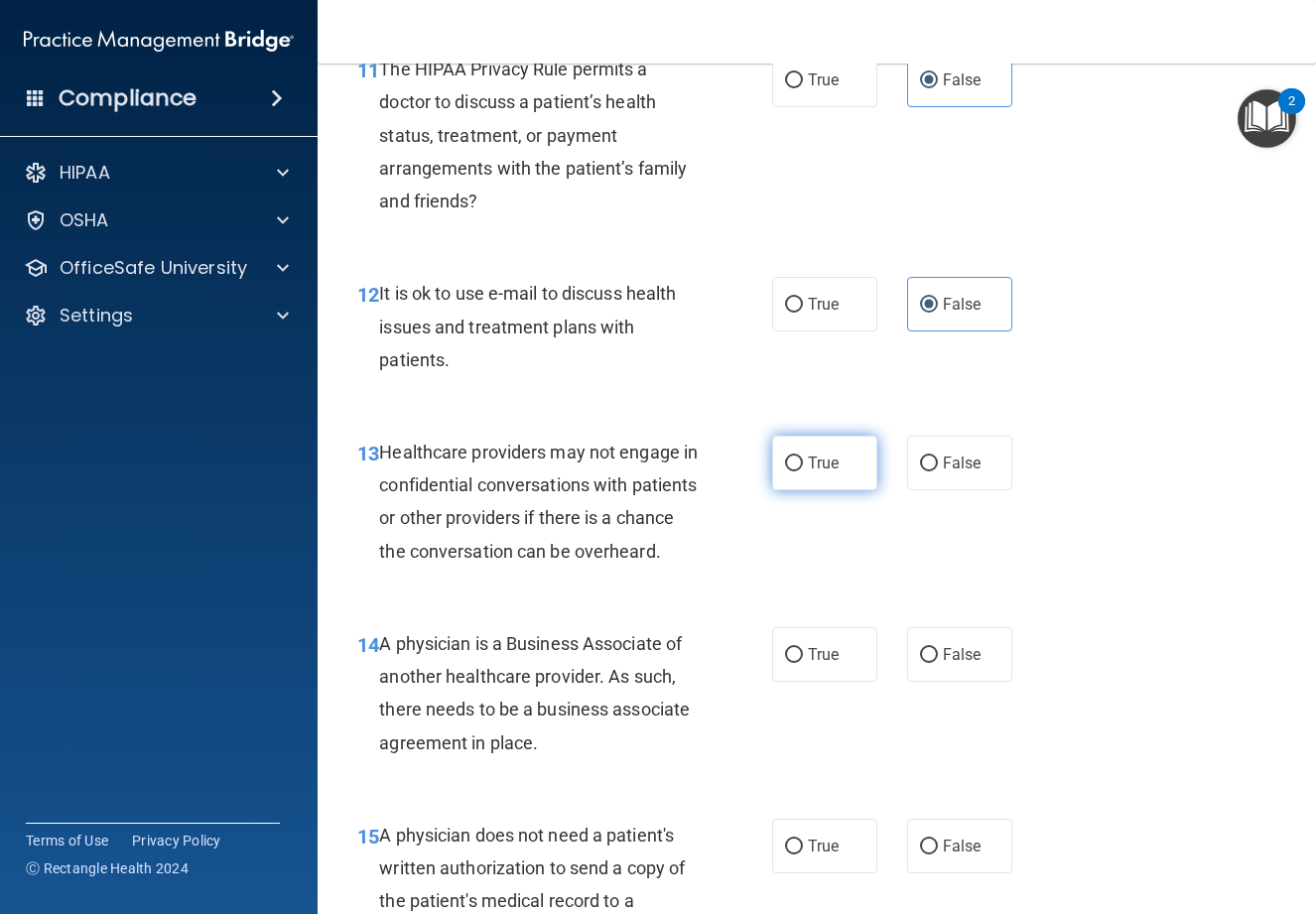 click on "True" at bounding box center (825, 462) 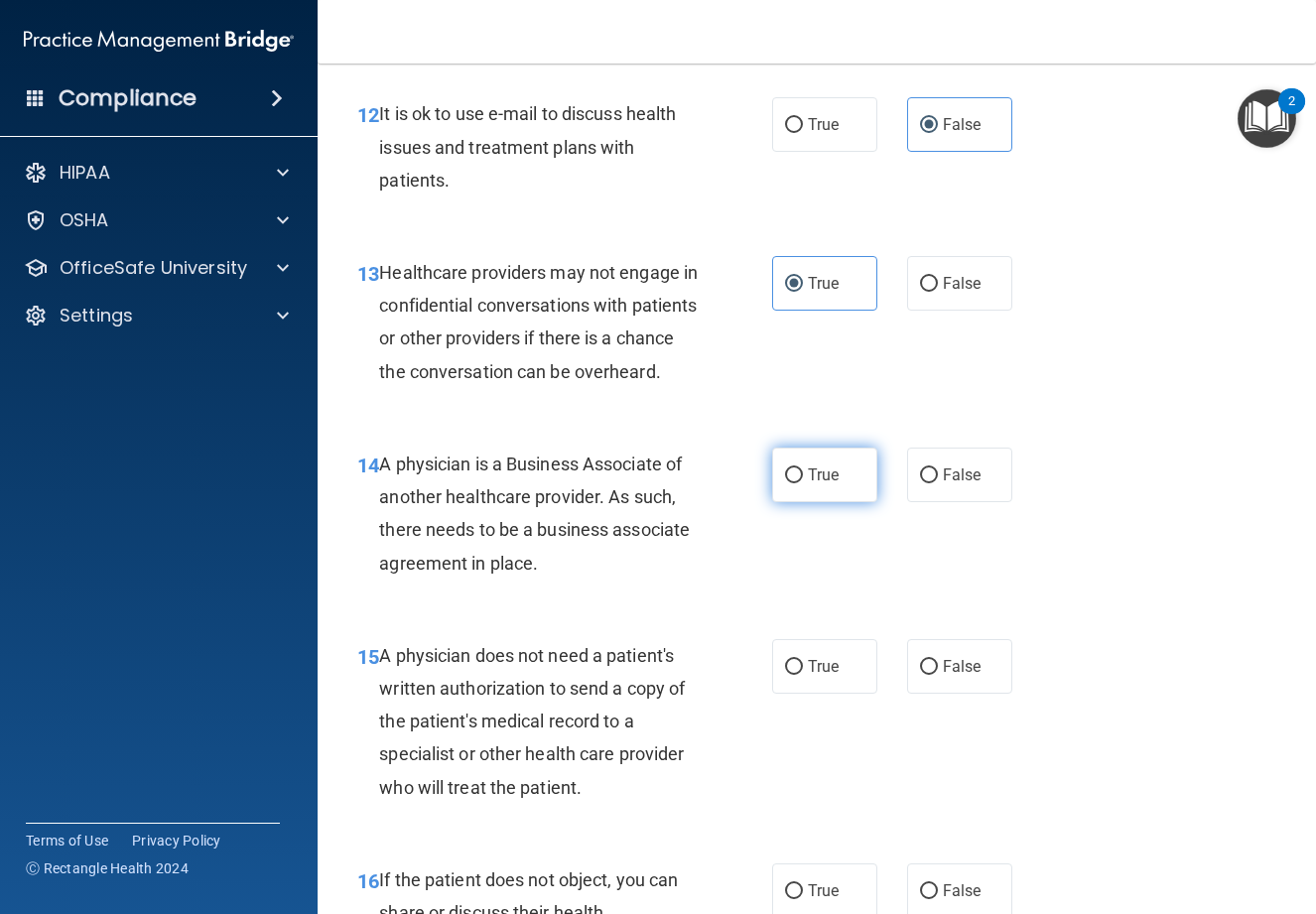 scroll, scrollTop: 2382, scrollLeft: 0, axis: vertical 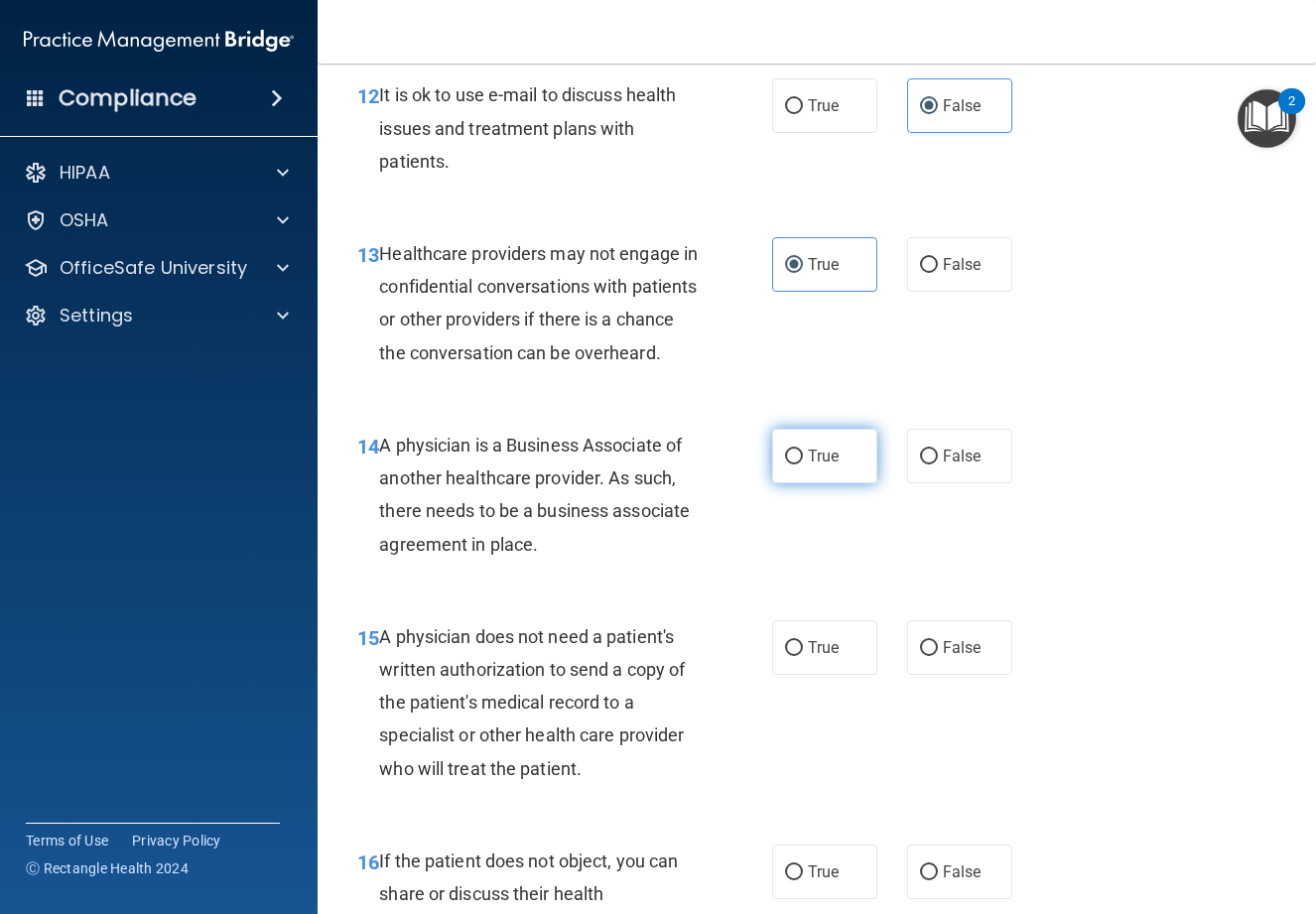 click on "True" at bounding box center [825, 456] 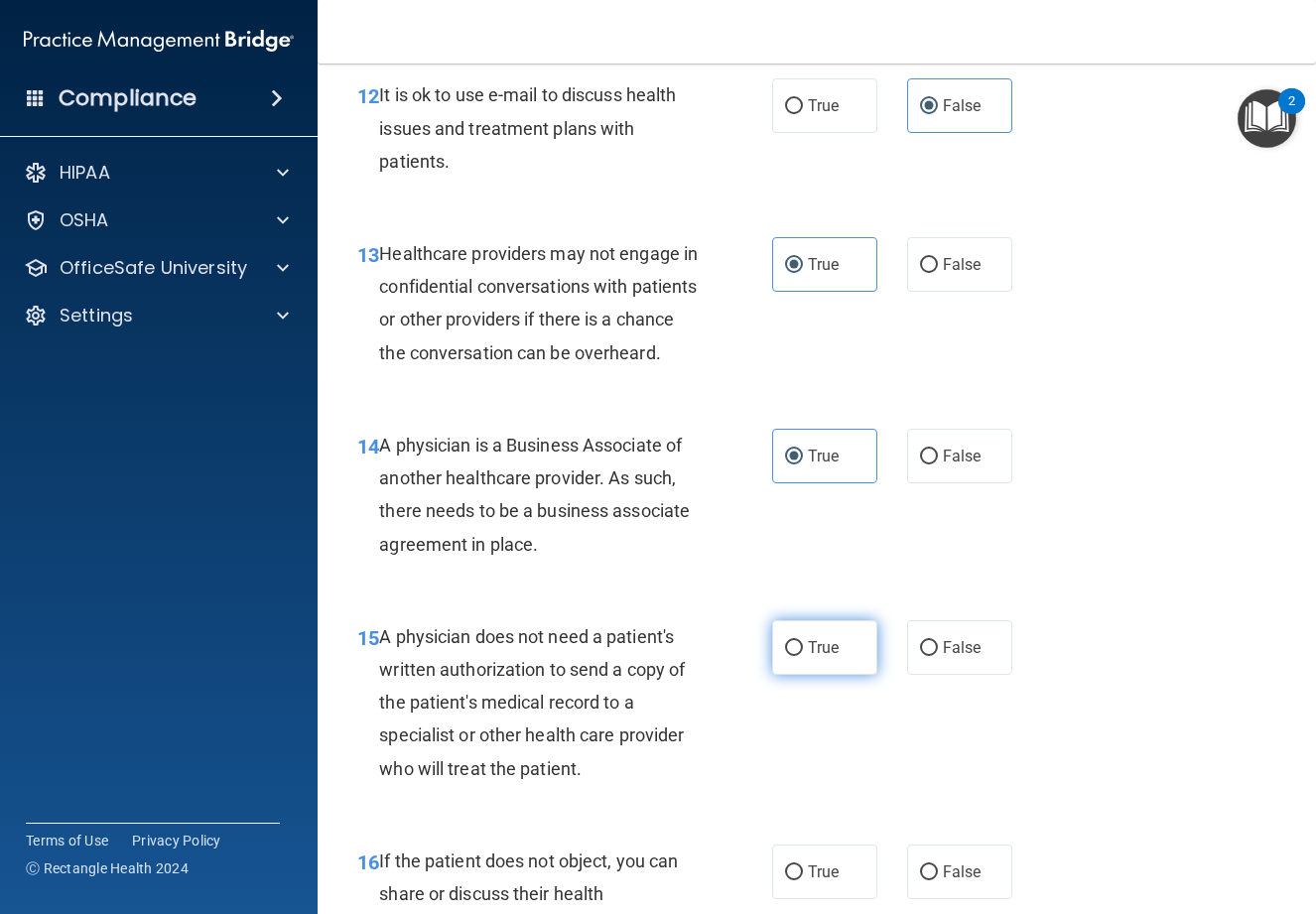 scroll, scrollTop: 2481, scrollLeft: 0, axis: vertical 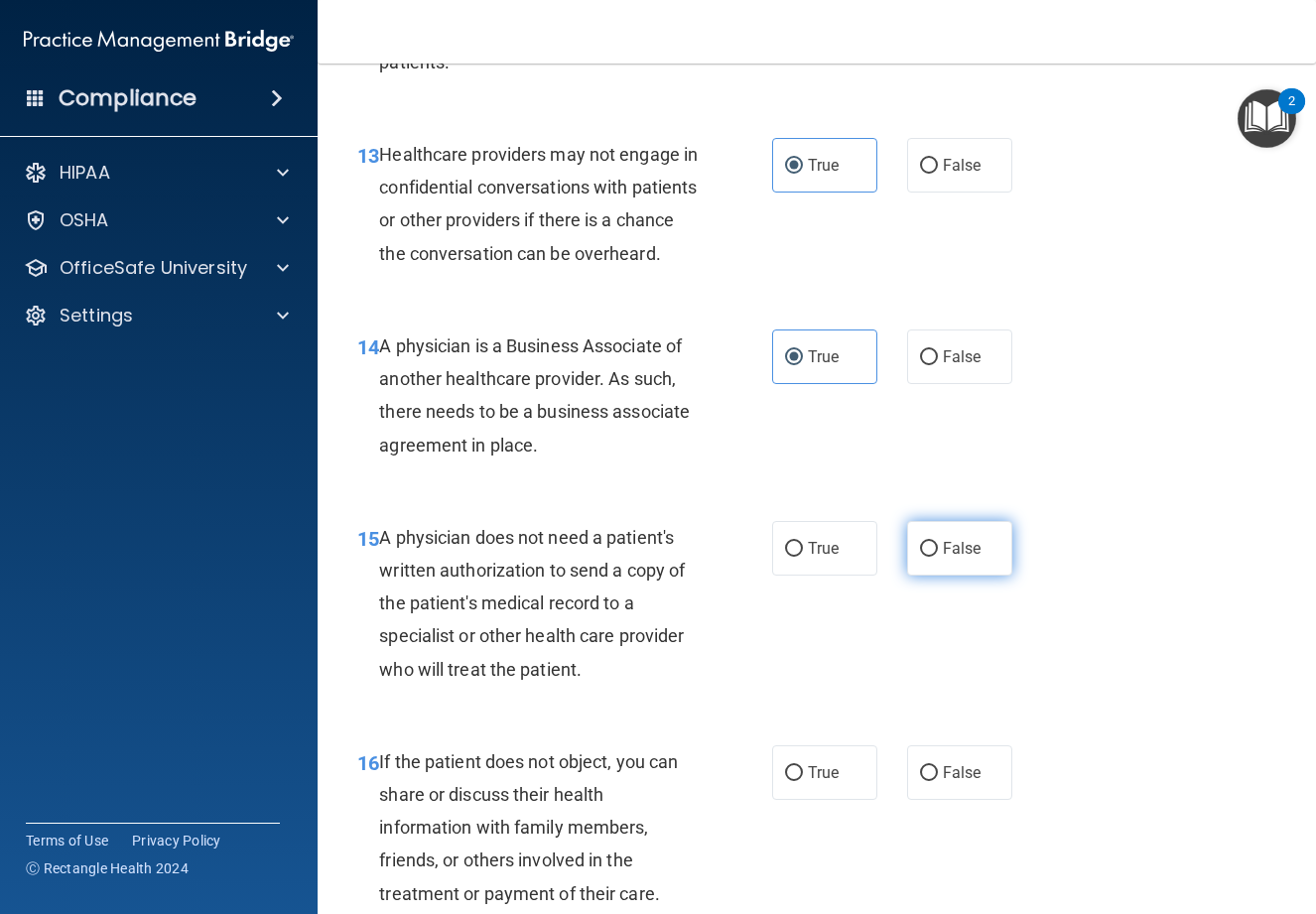 click on "False" at bounding box center (962, 548) 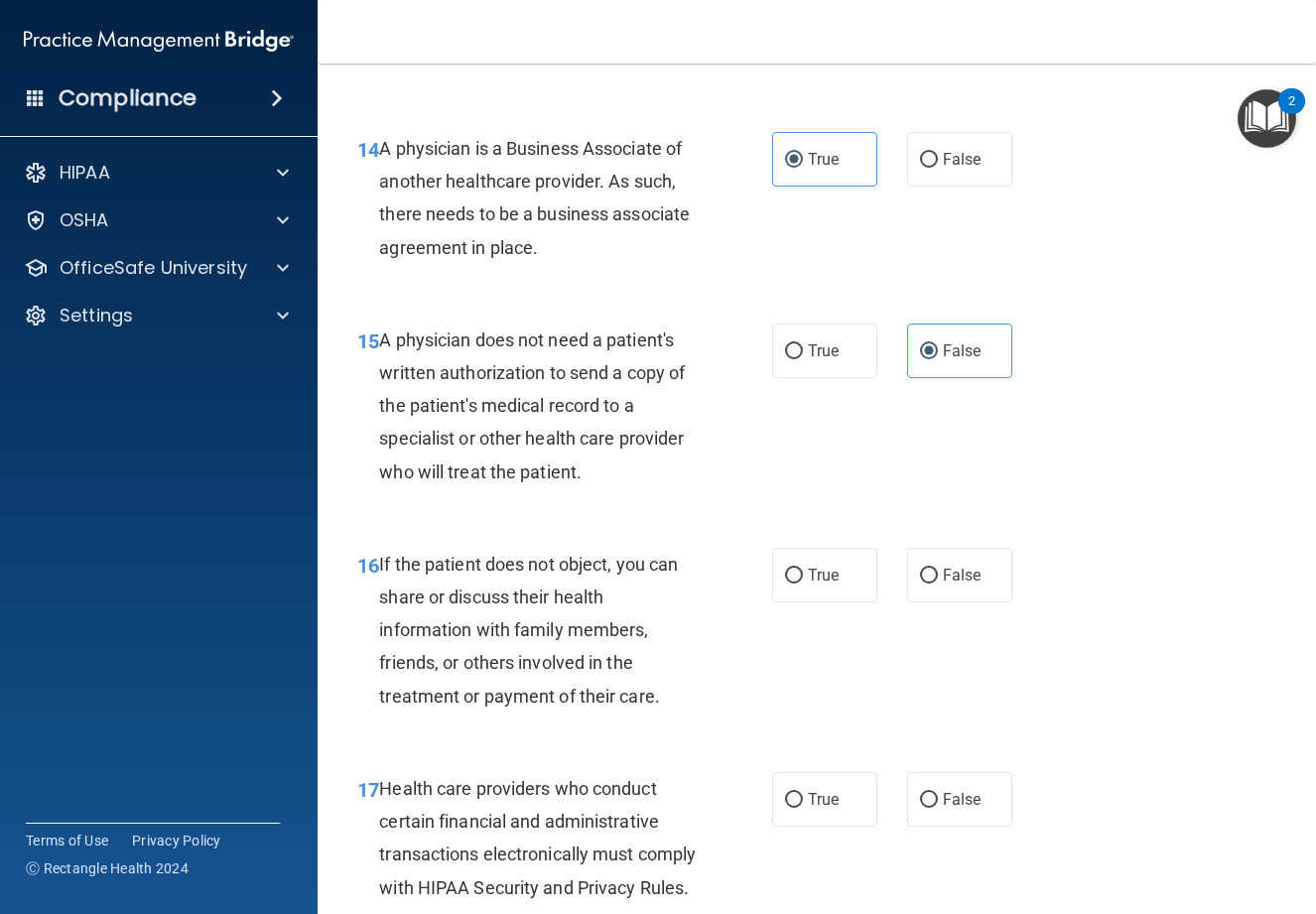 scroll, scrollTop: 2679, scrollLeft: 0, axis: vertical 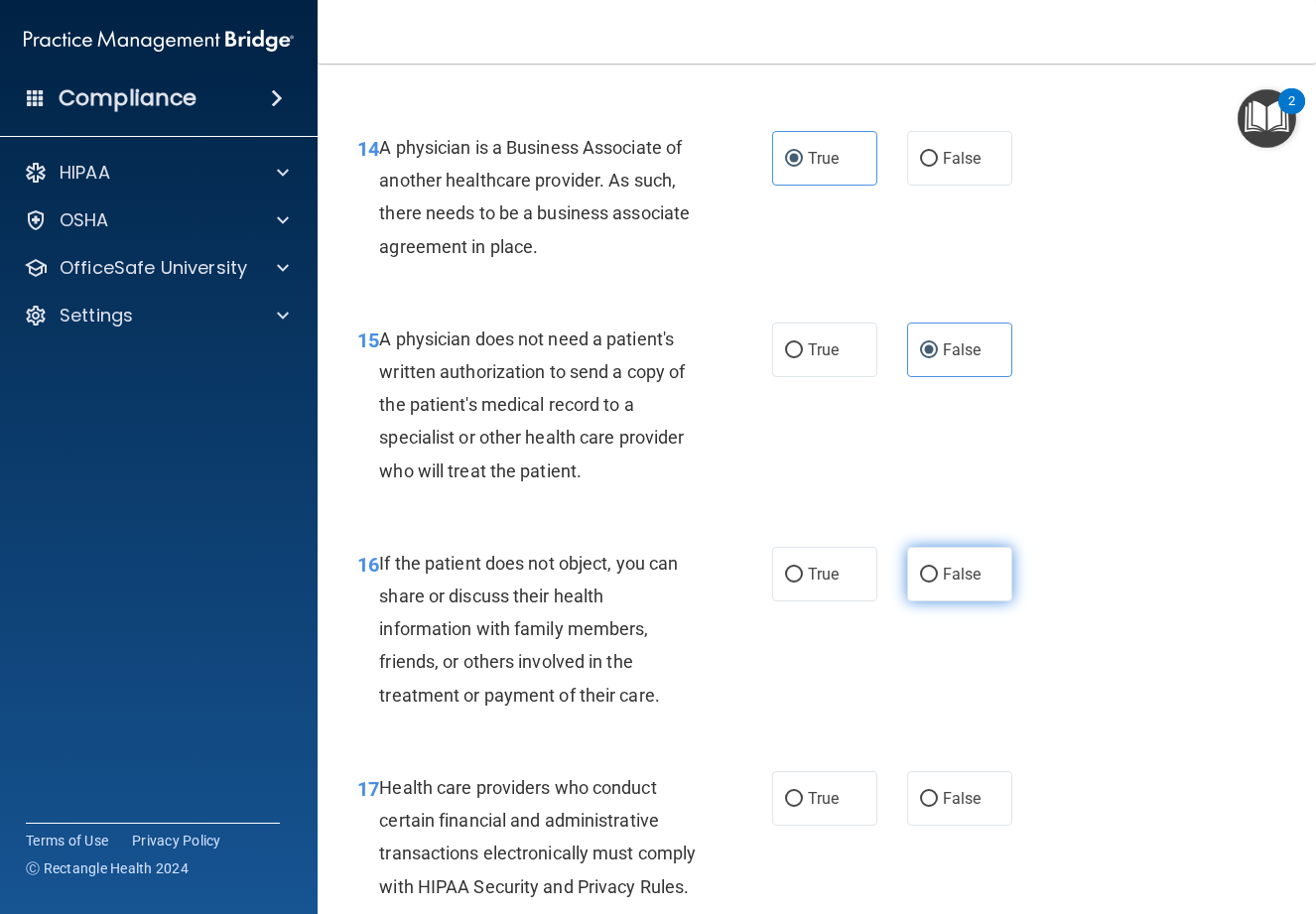 click on "False" at bounding box center [962, 574] 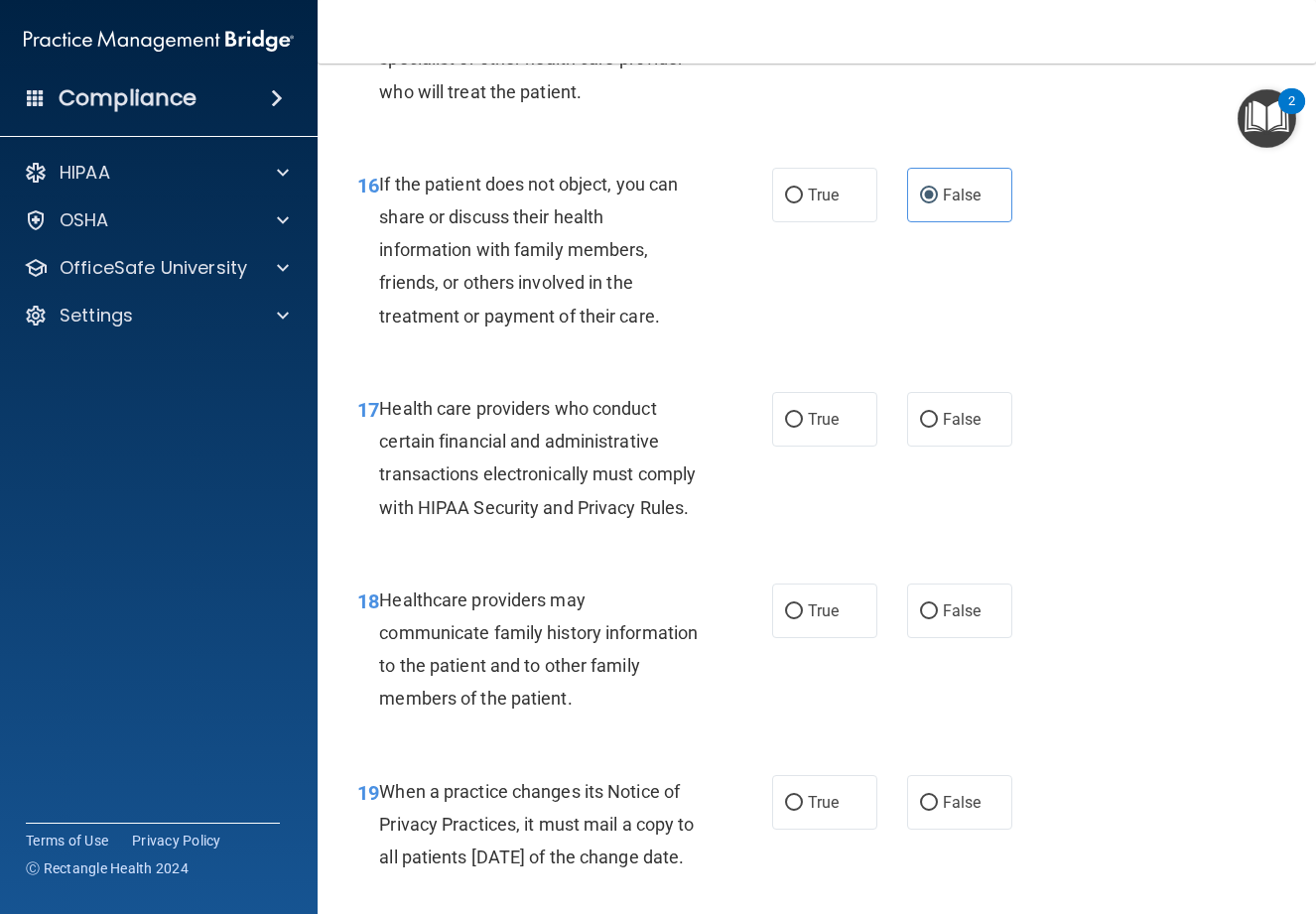 scroll, scrollTop: 3076, scrollLeft: 0, axis: vertical 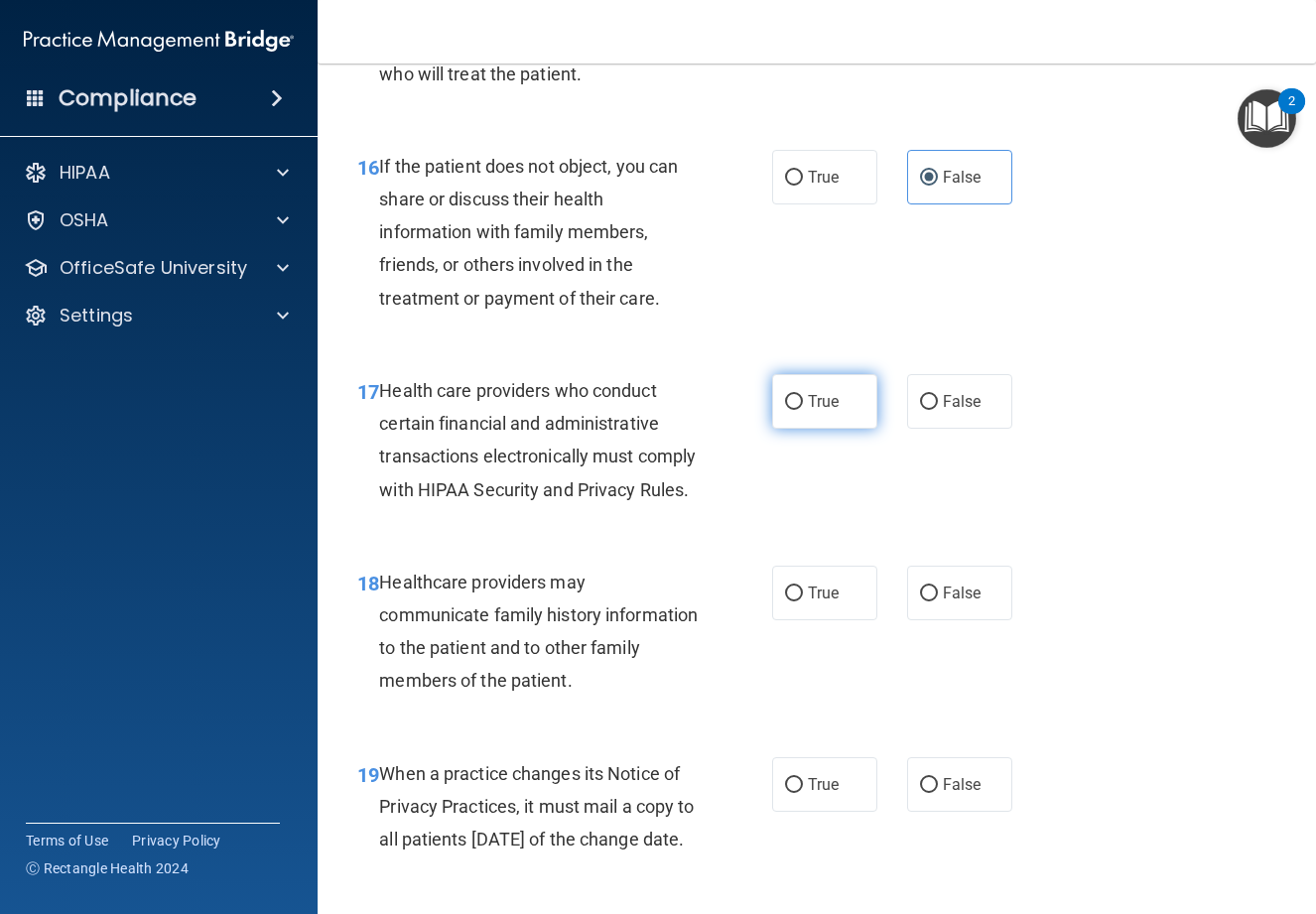 click on "True" at bounding box center [825, 401] 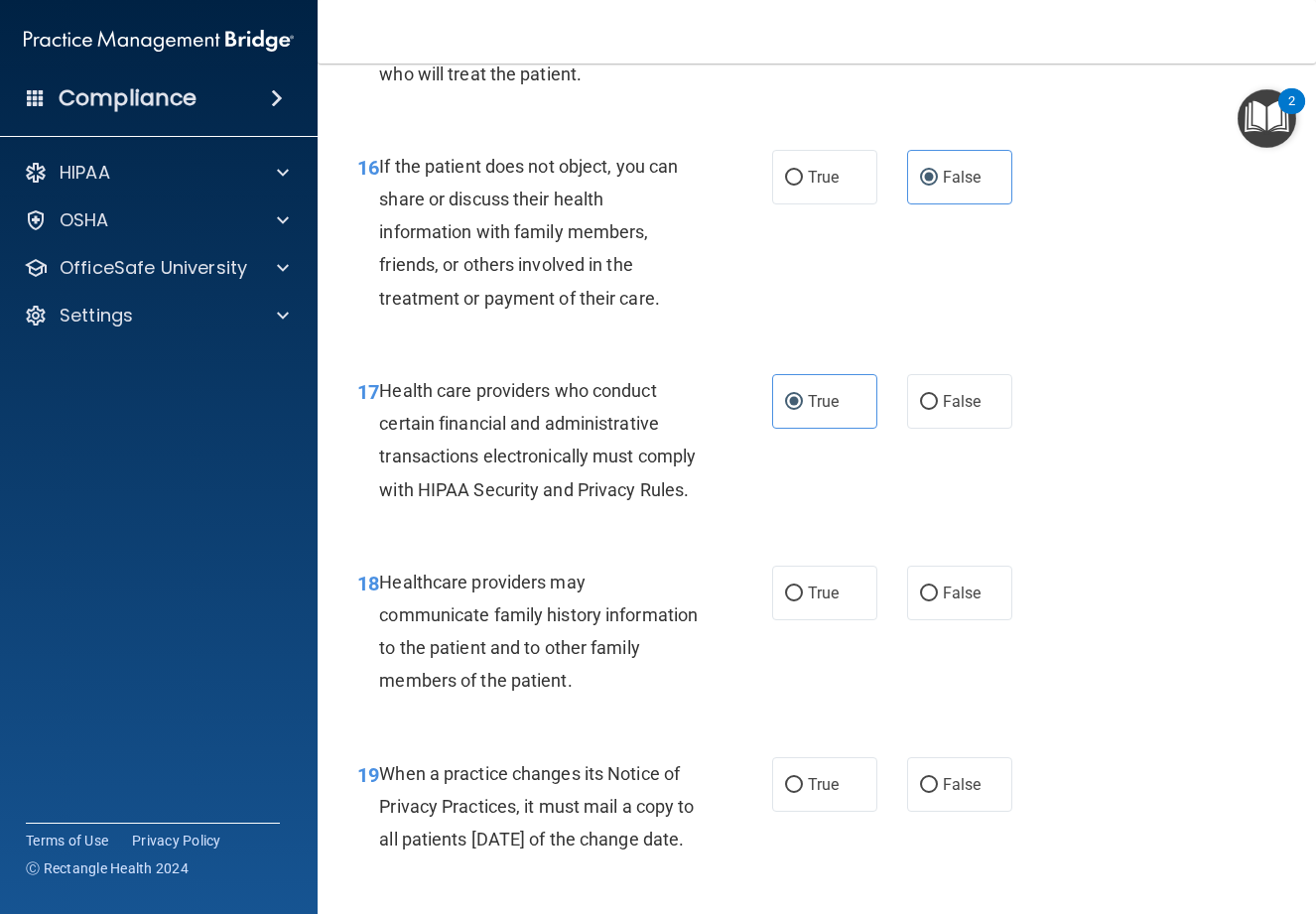 scroll, scrollTop: 3176, scrollLeft: 0, axis: vertical 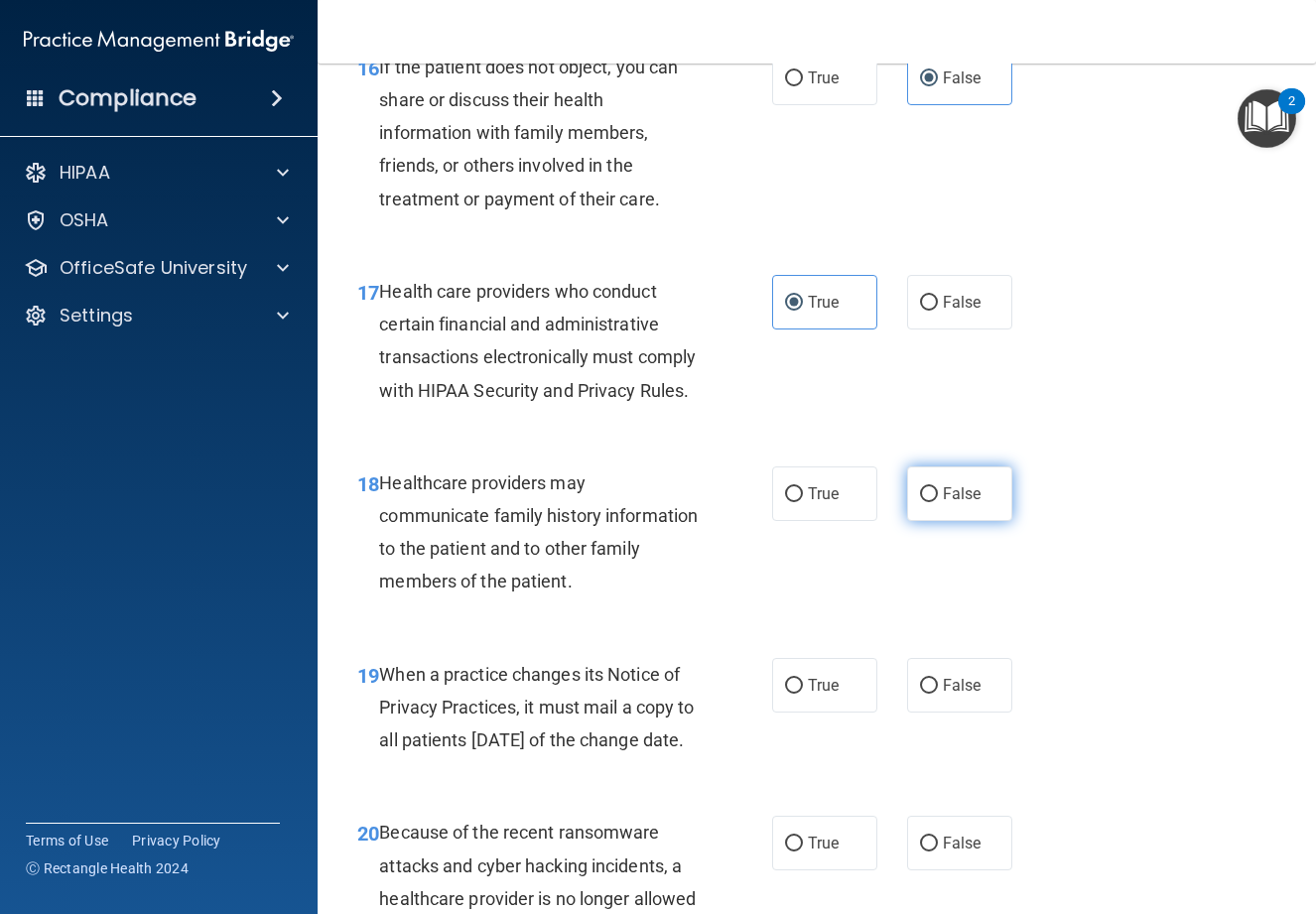click on "False" at bounding box center (929, 494) 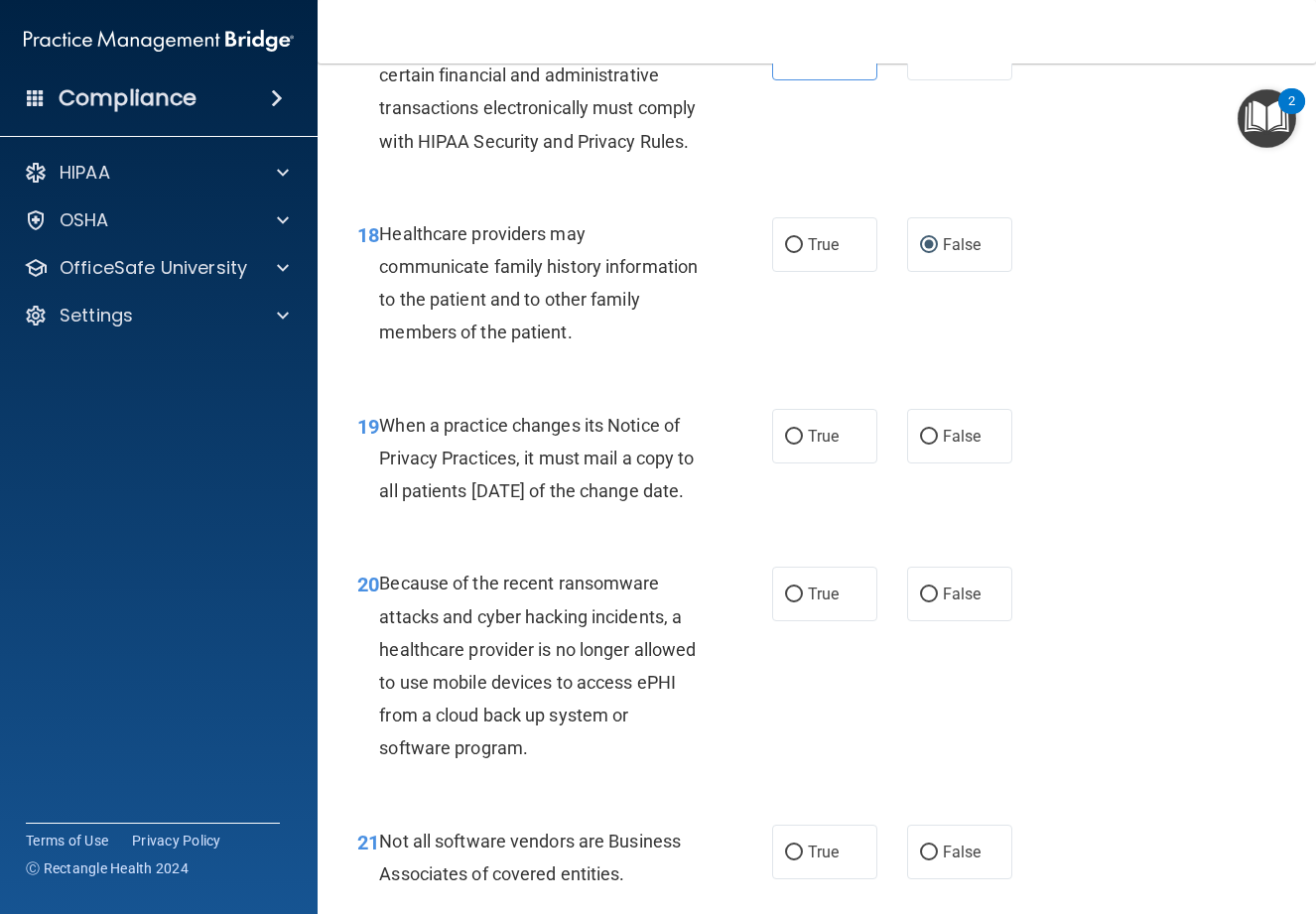 scroll, scrollTop: 3473, scrollLeft: 0, axis: vertical 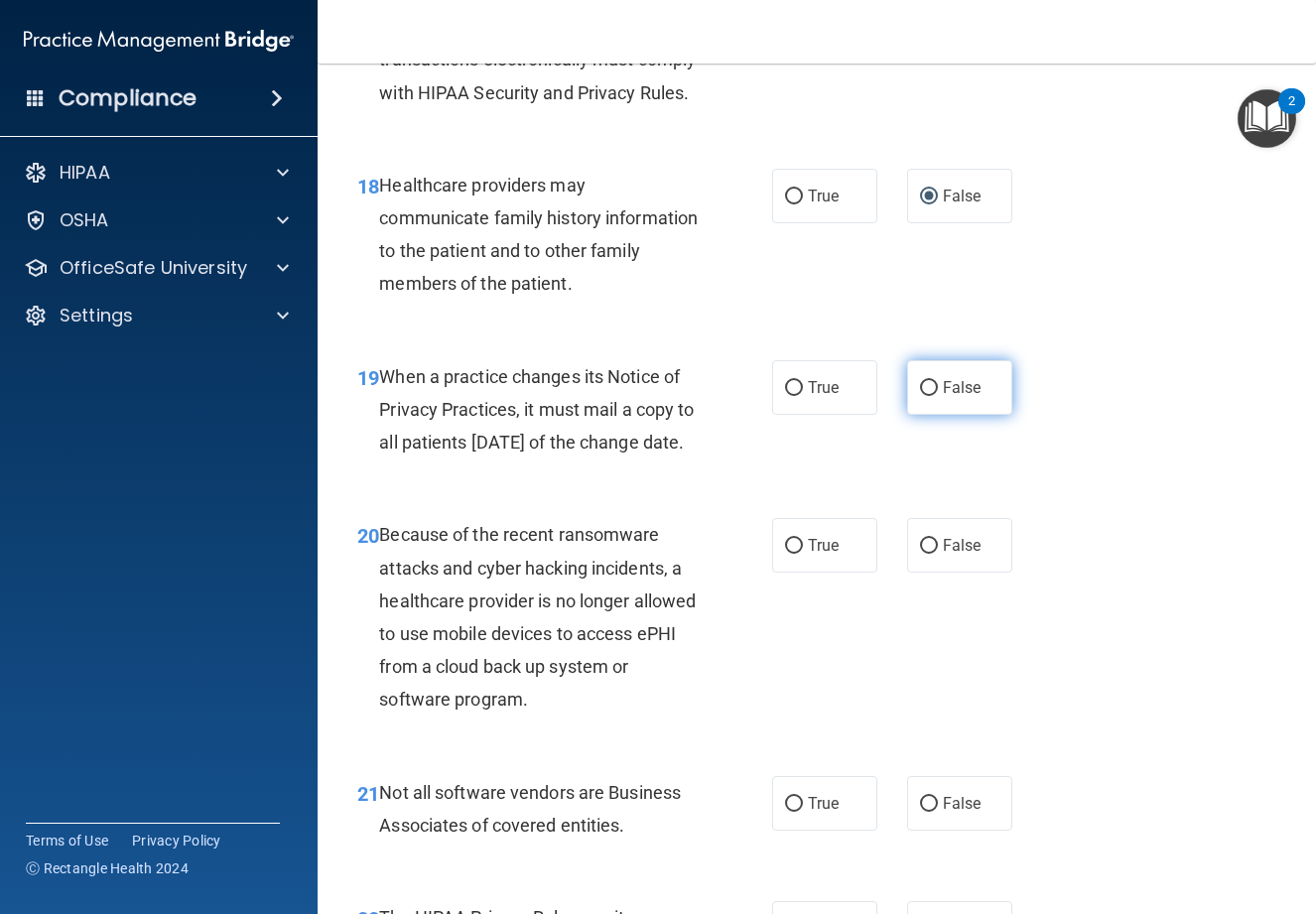 click on "False" at bounding box center (960, 387) 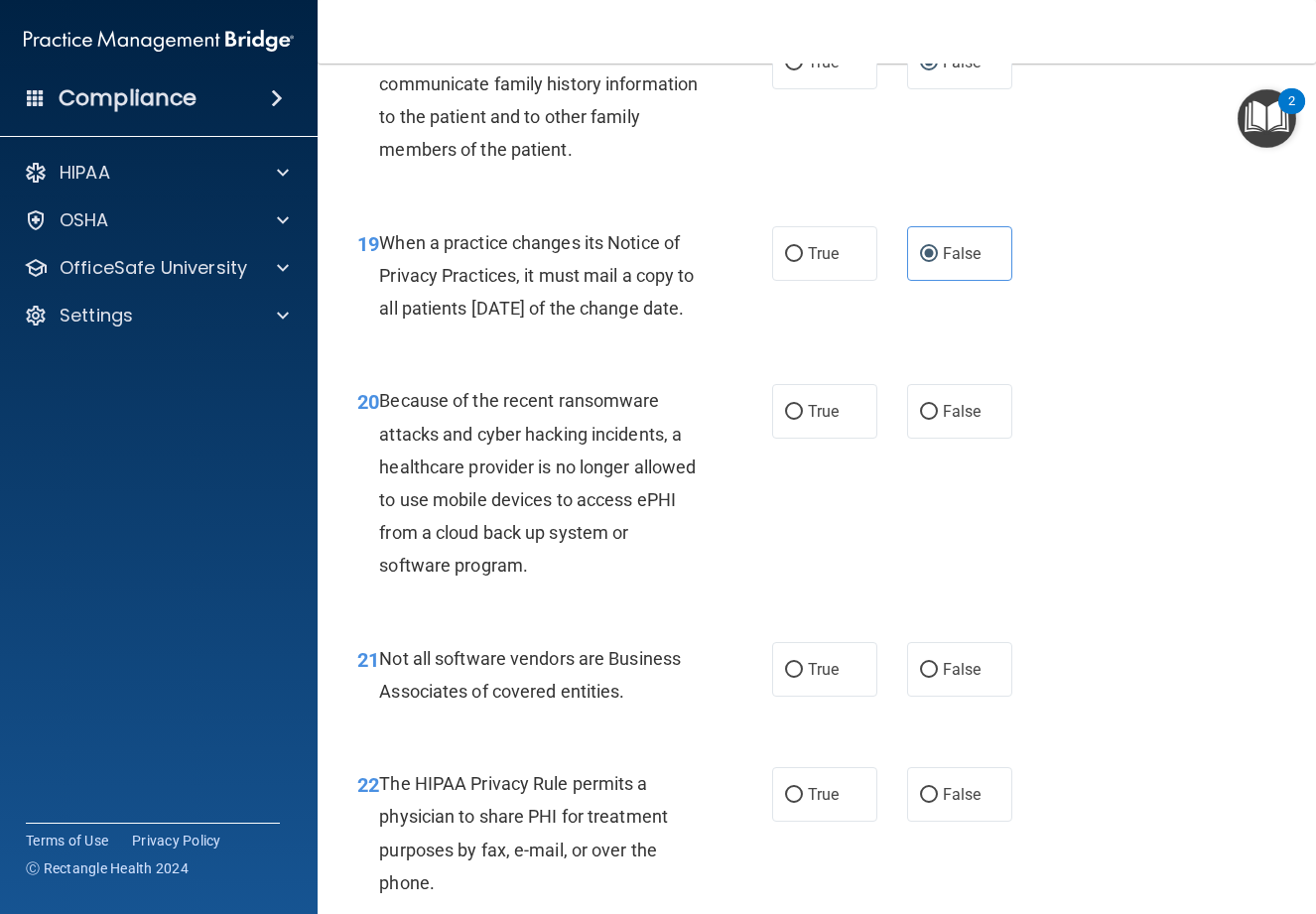 scroll, scrollTop: 3672, scrollLeft: 0, axis: vertical 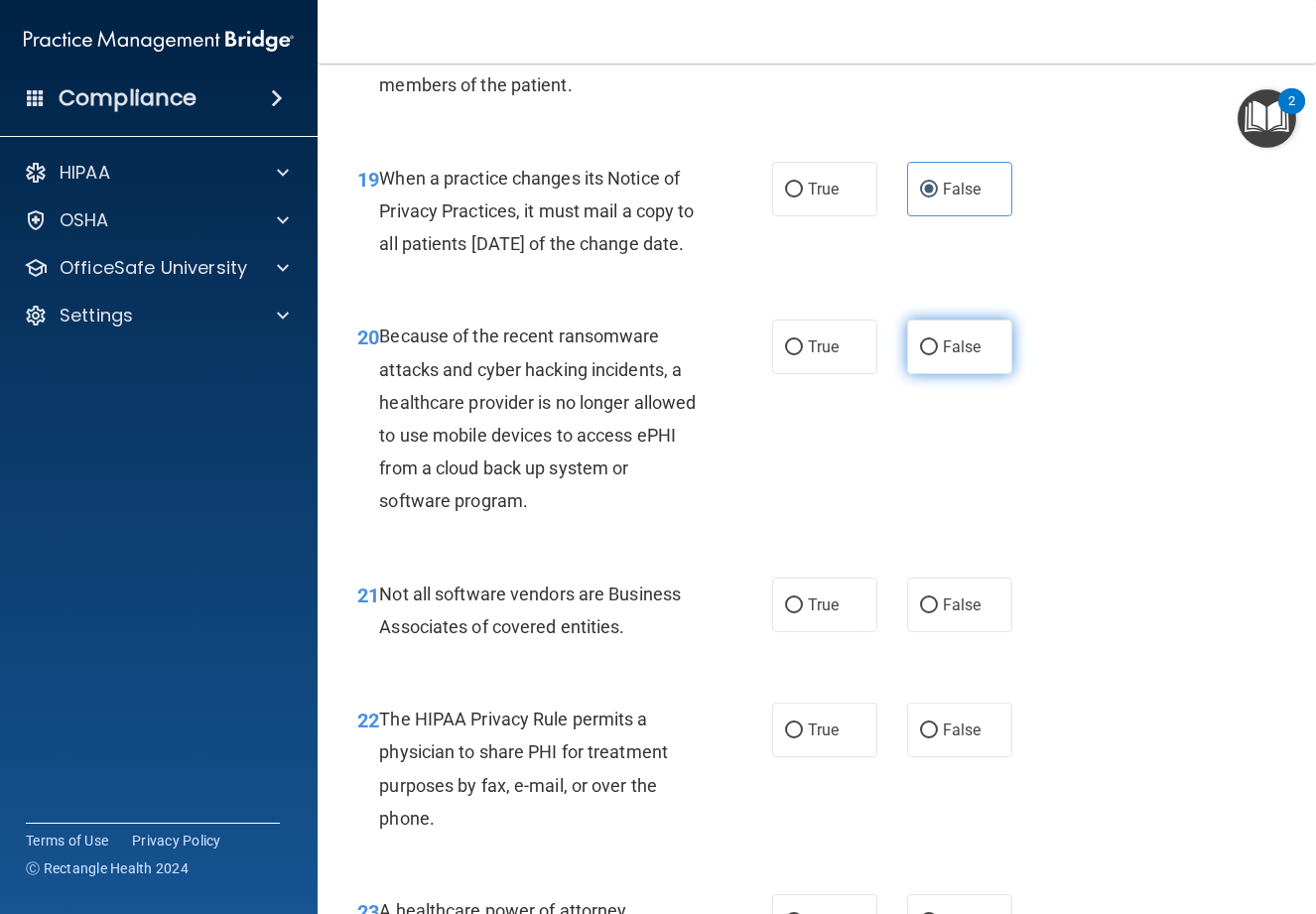 click on "False" at bounding box center (962, 346) 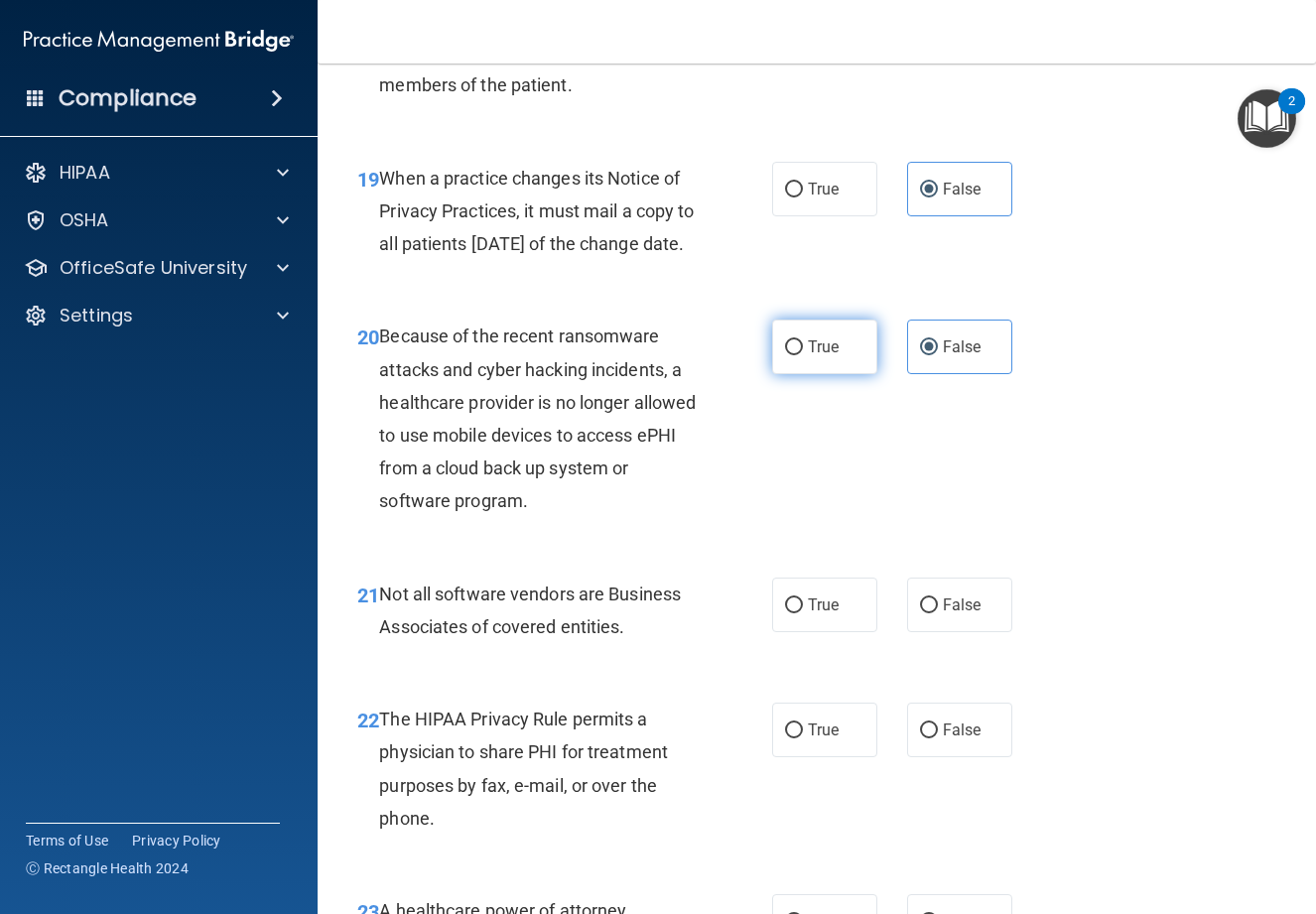 drag, startPoint x: 933, startPoint y: 514, endPoint x: 849, endPoint y: 528, distance: 85.158675 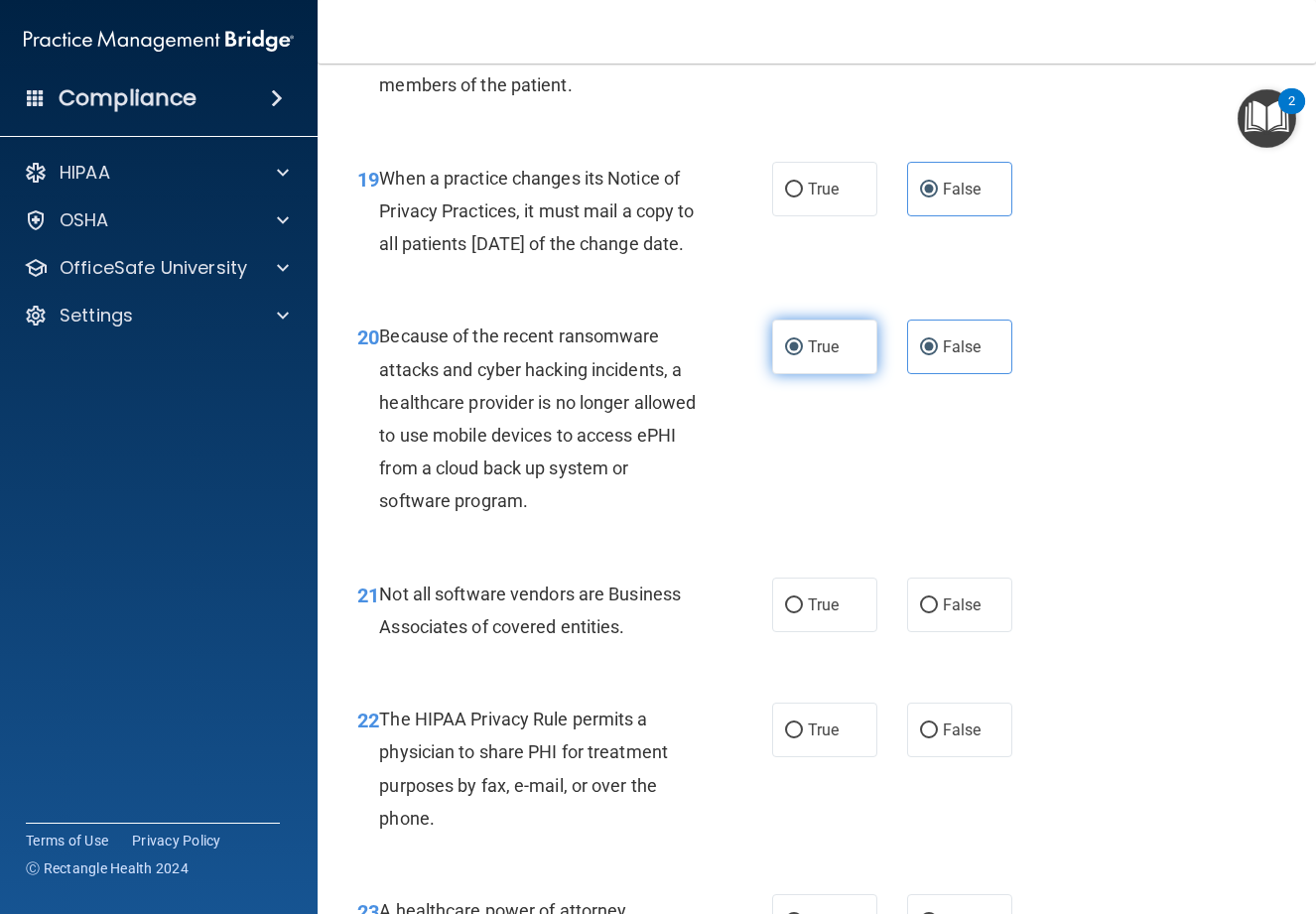 radio on "false" 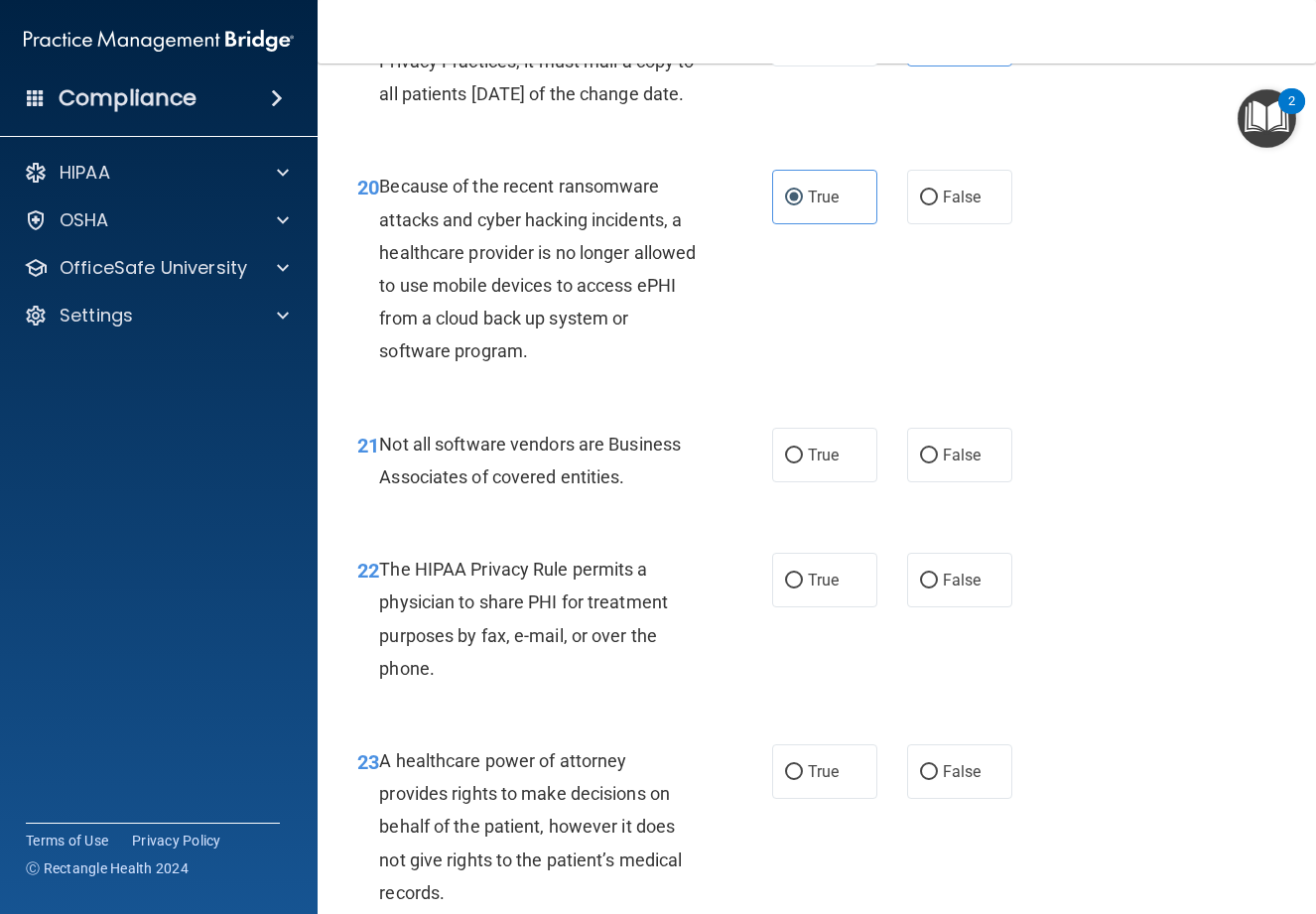 scroll, scrollTop: 3870, scrollLeft: 0, axis: vertical 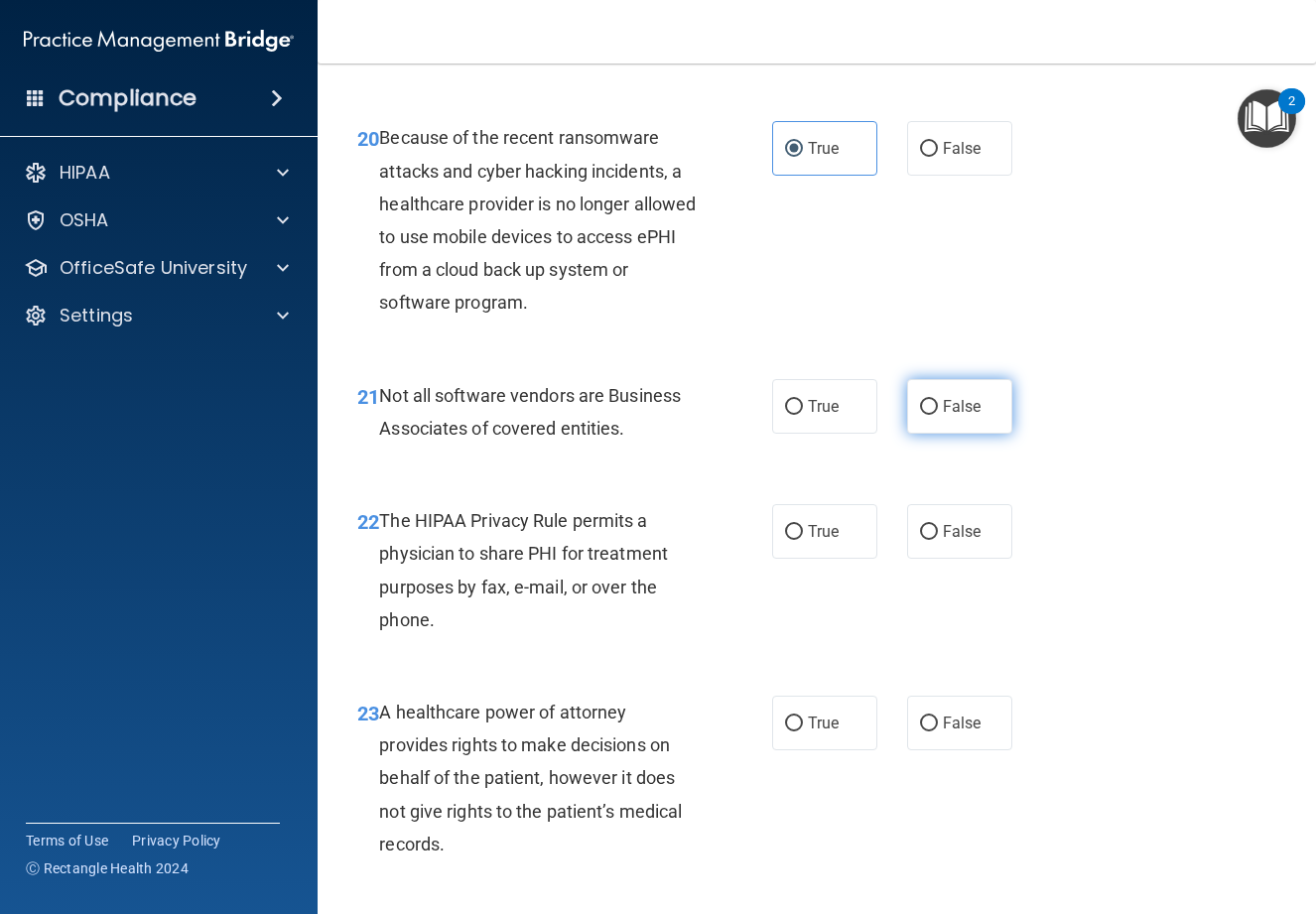 click on "False" at bounding box center [962, 406] 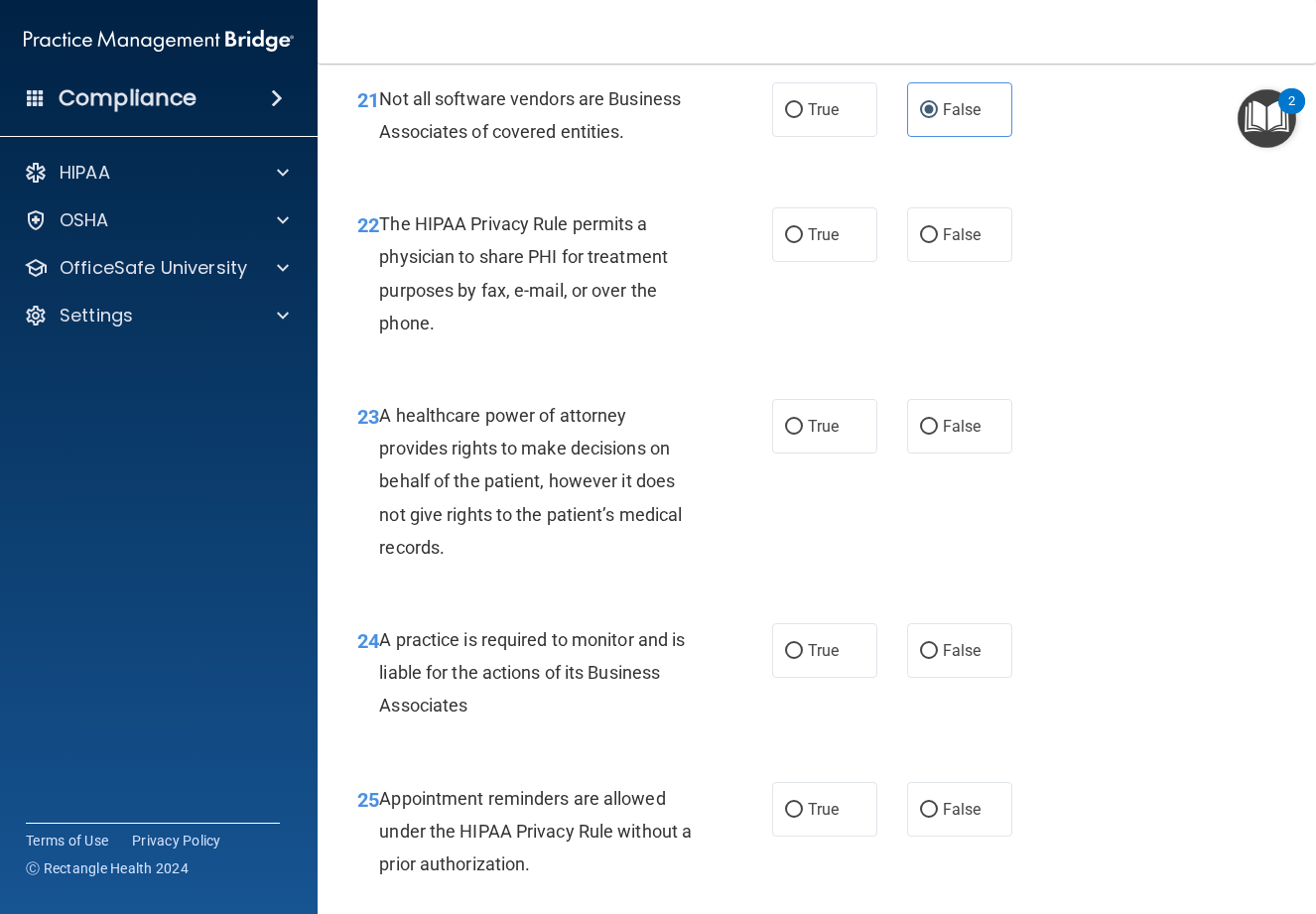 scroll, scrollTop: 4168, scrollLeft: 0, axis: vertical 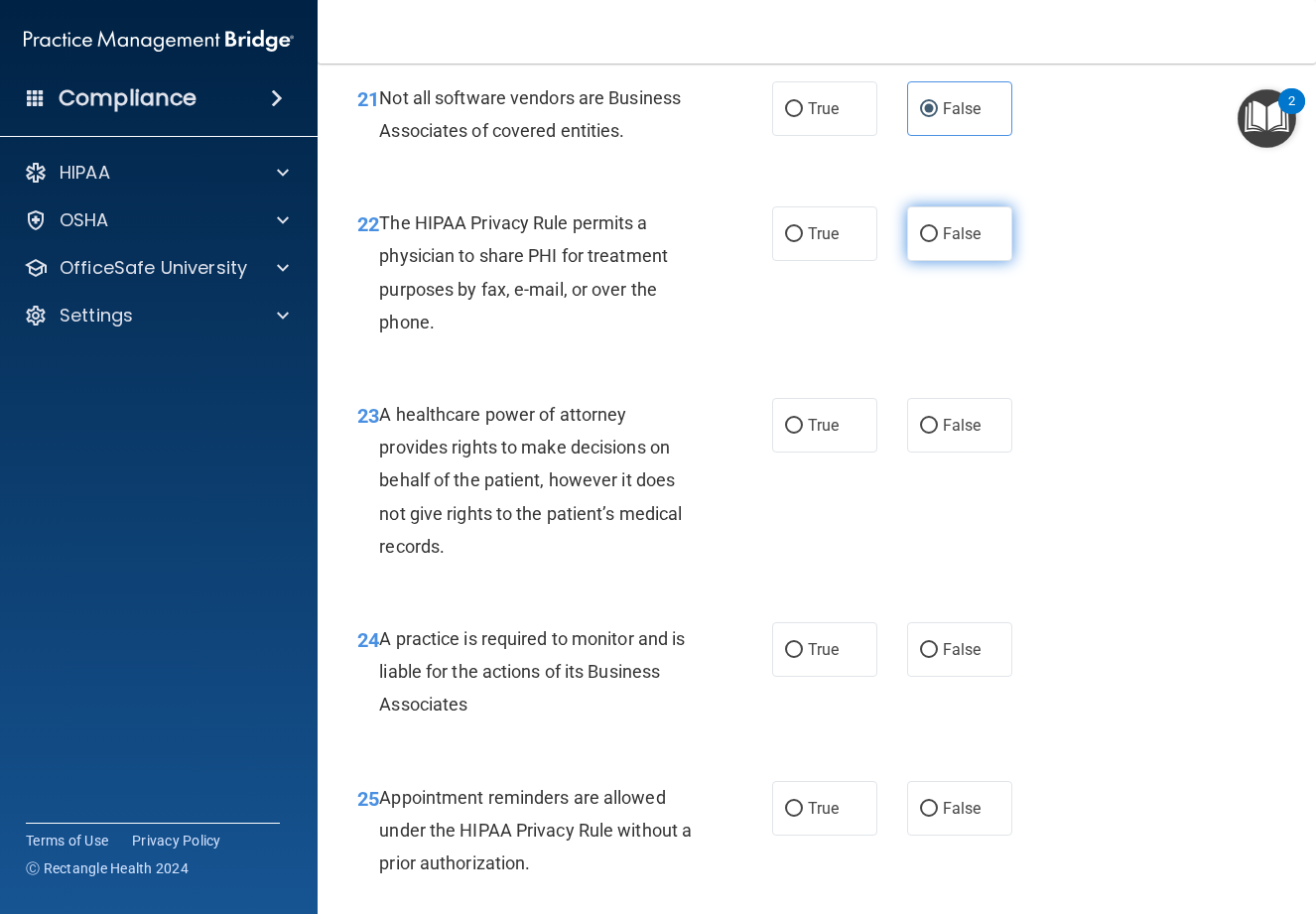 click on "False" at bounding box center (929, 234) 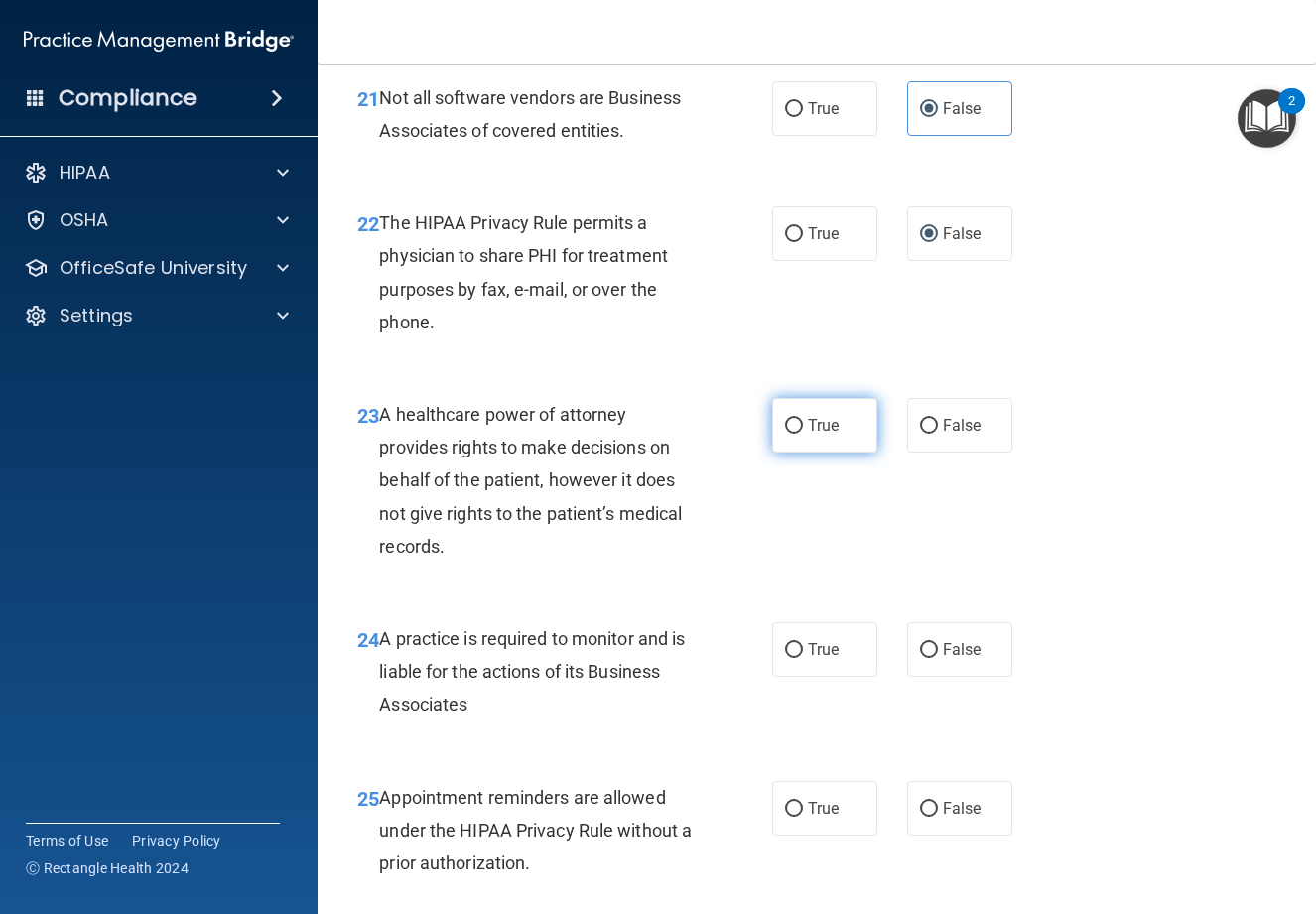 click on "True" at bounding box center [825, 425] 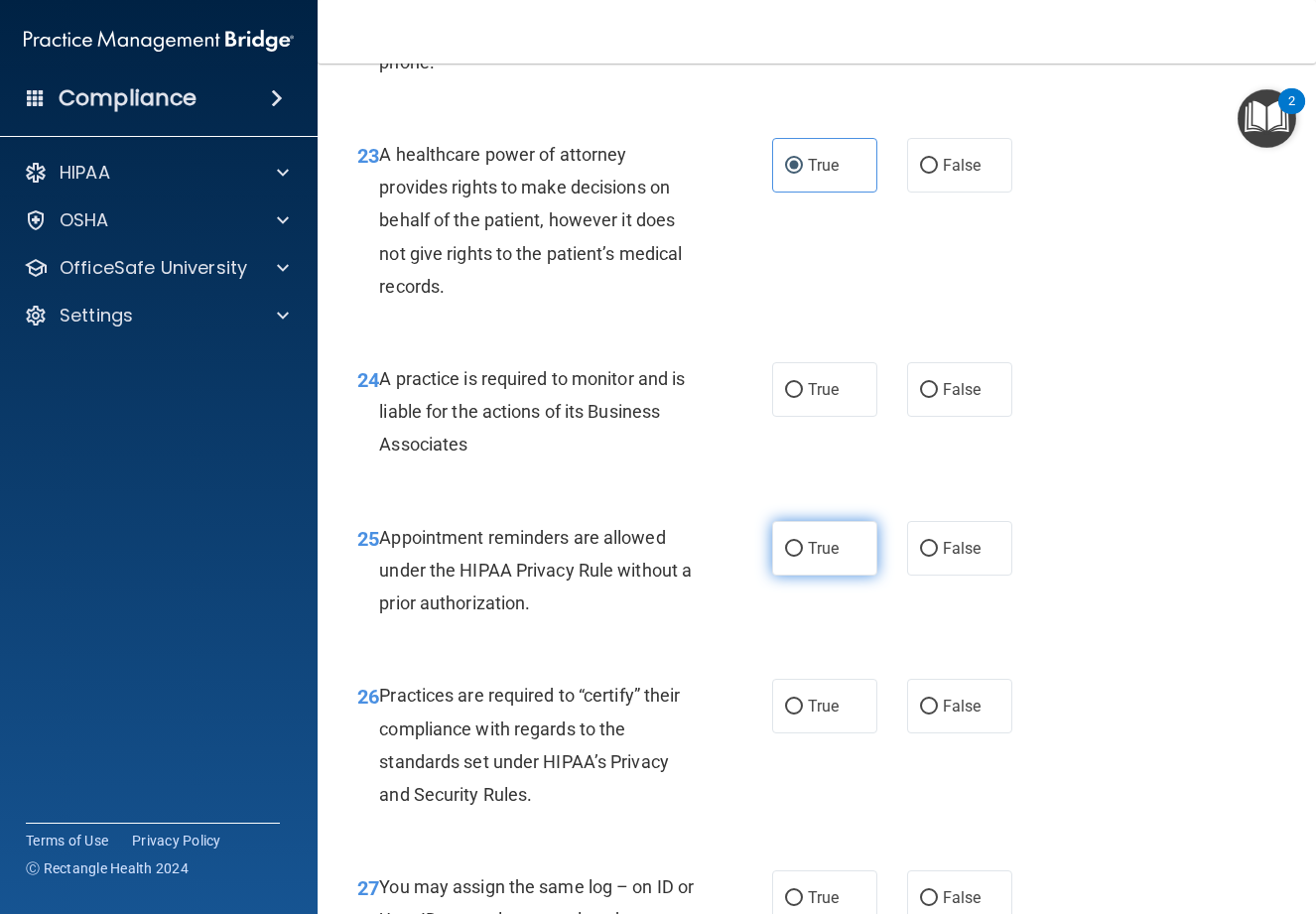 scroll, scrollTop: 4565, scrollLeft: 0, axis: vertical 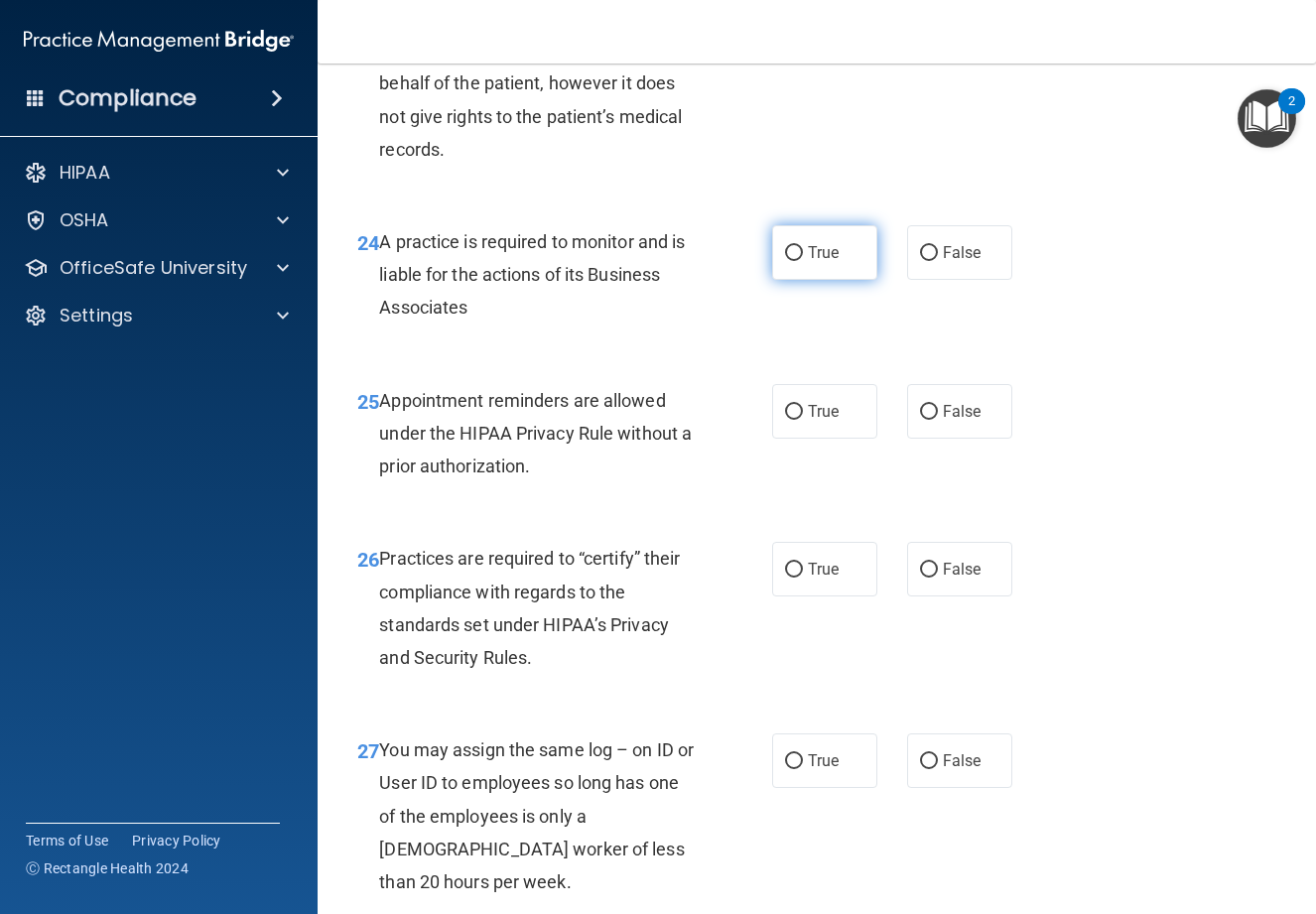 click on "True" at bounding box center [825, 252] 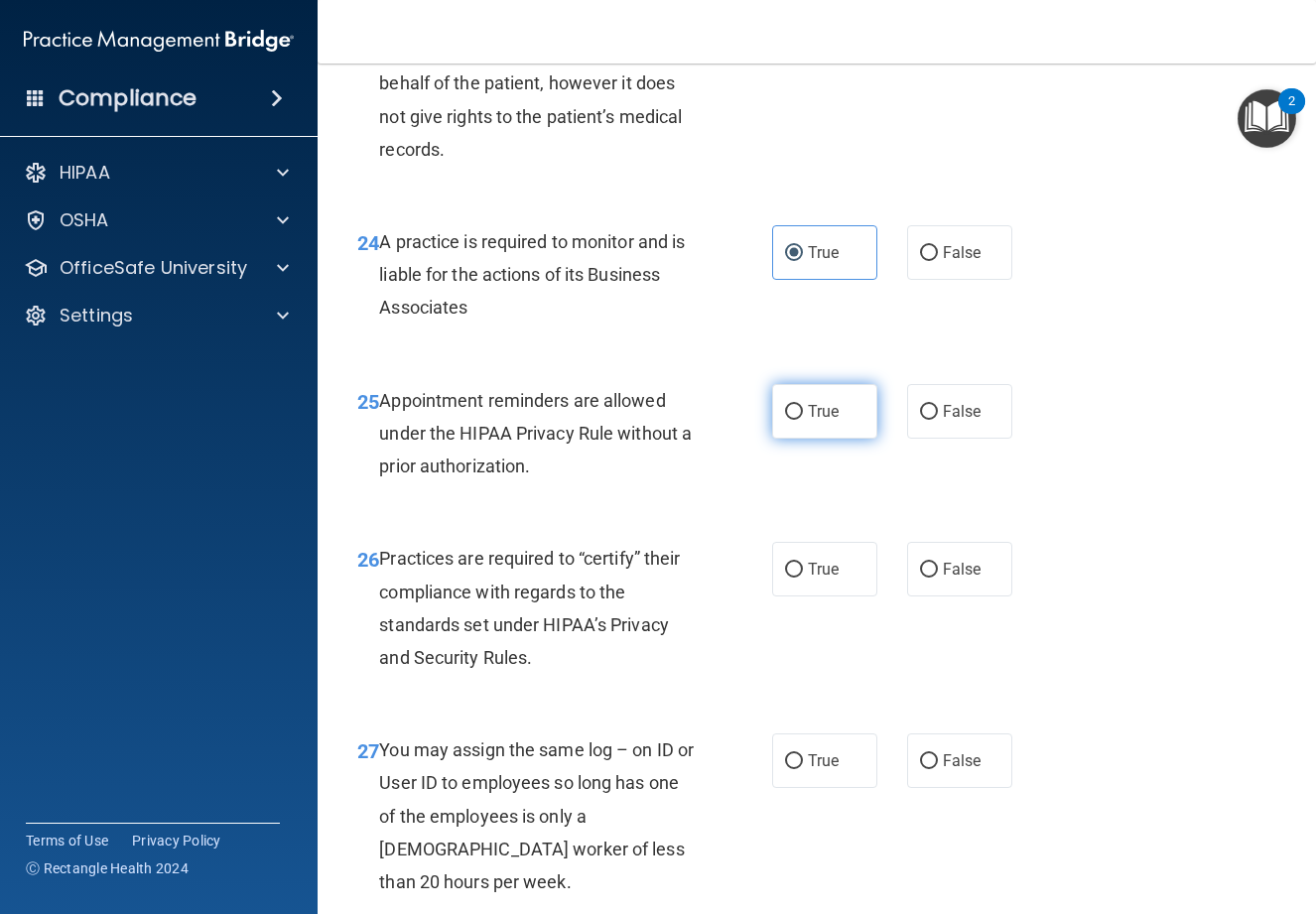 click on "True" at bounding box center [823, 411] 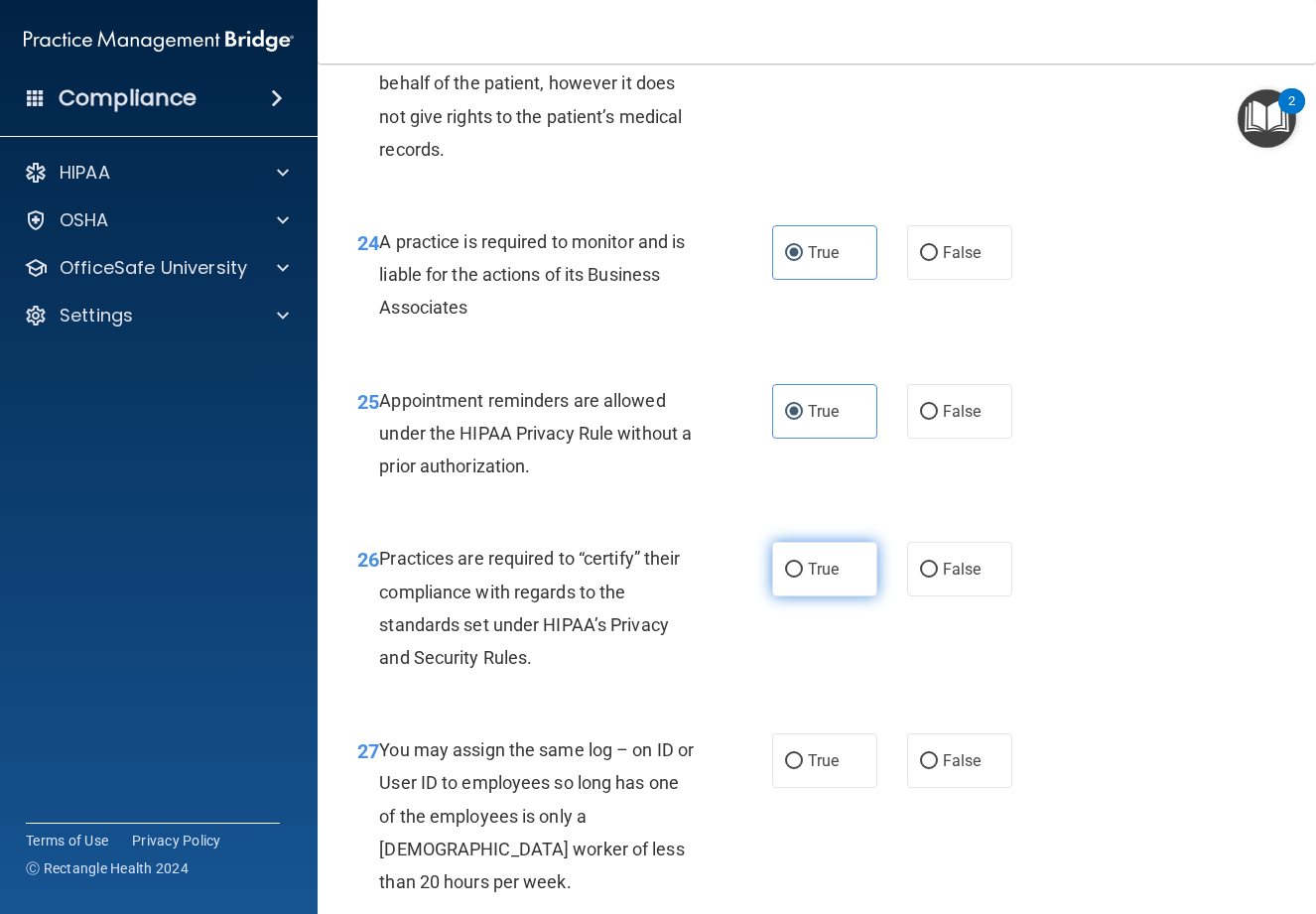 click on "True" at bounding box center (823, 569) 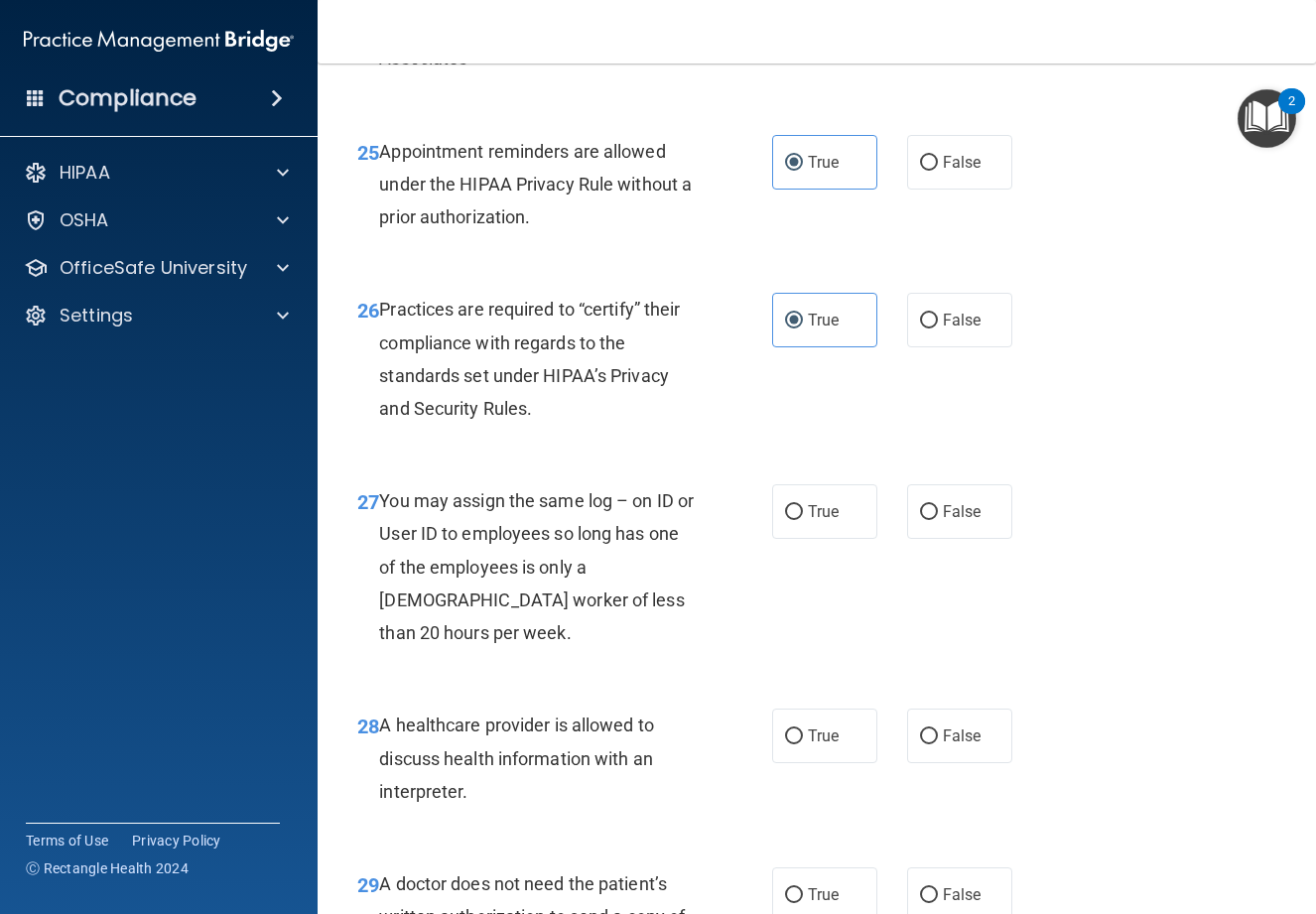 scroll, scrollTop: 4863, scrollLeft: 0, axis: vertical 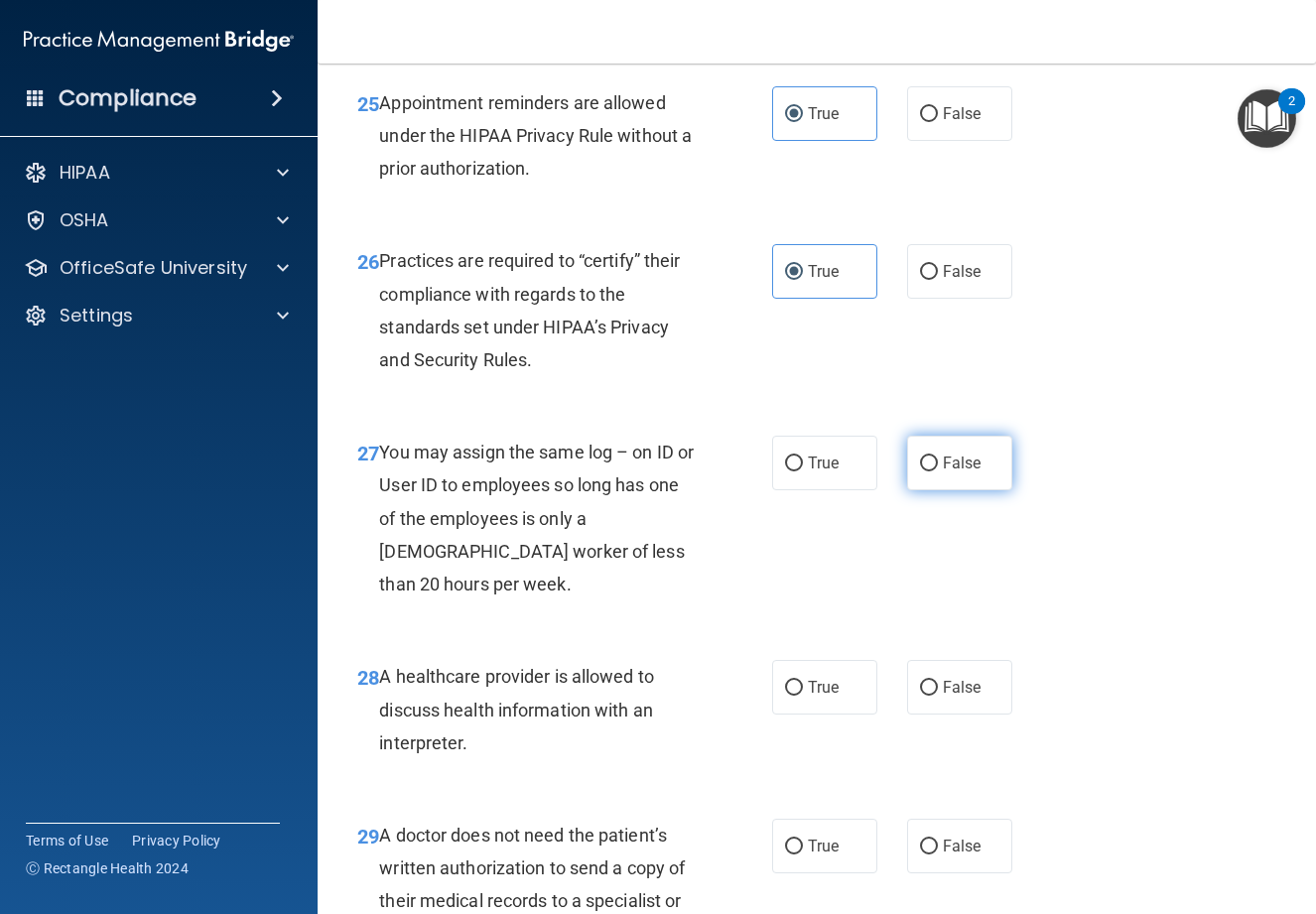 click on "False" at bounding box center [960, 462] 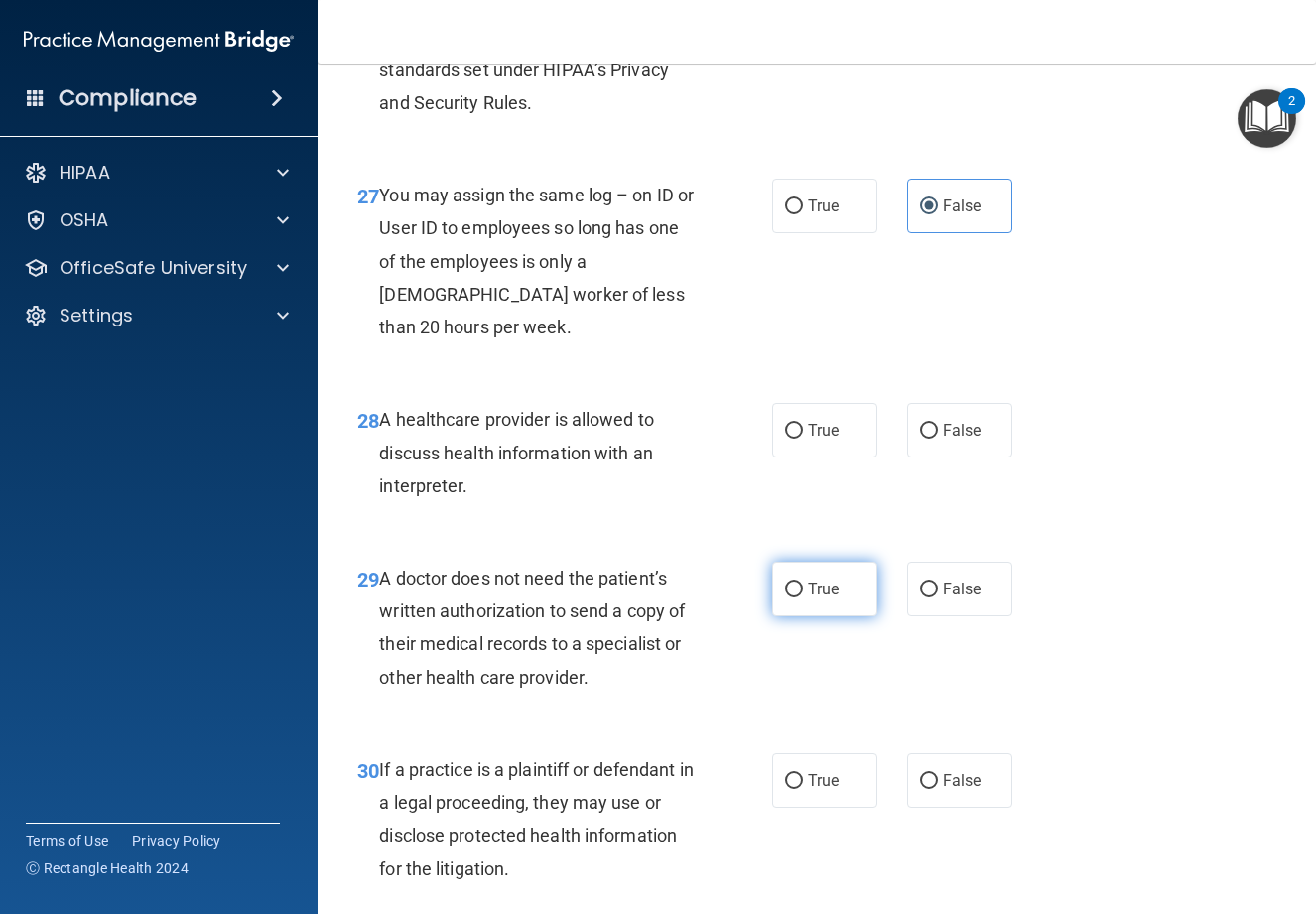 scroll, scrollTop: 5160, scrollLeft: 0, axis: vertical 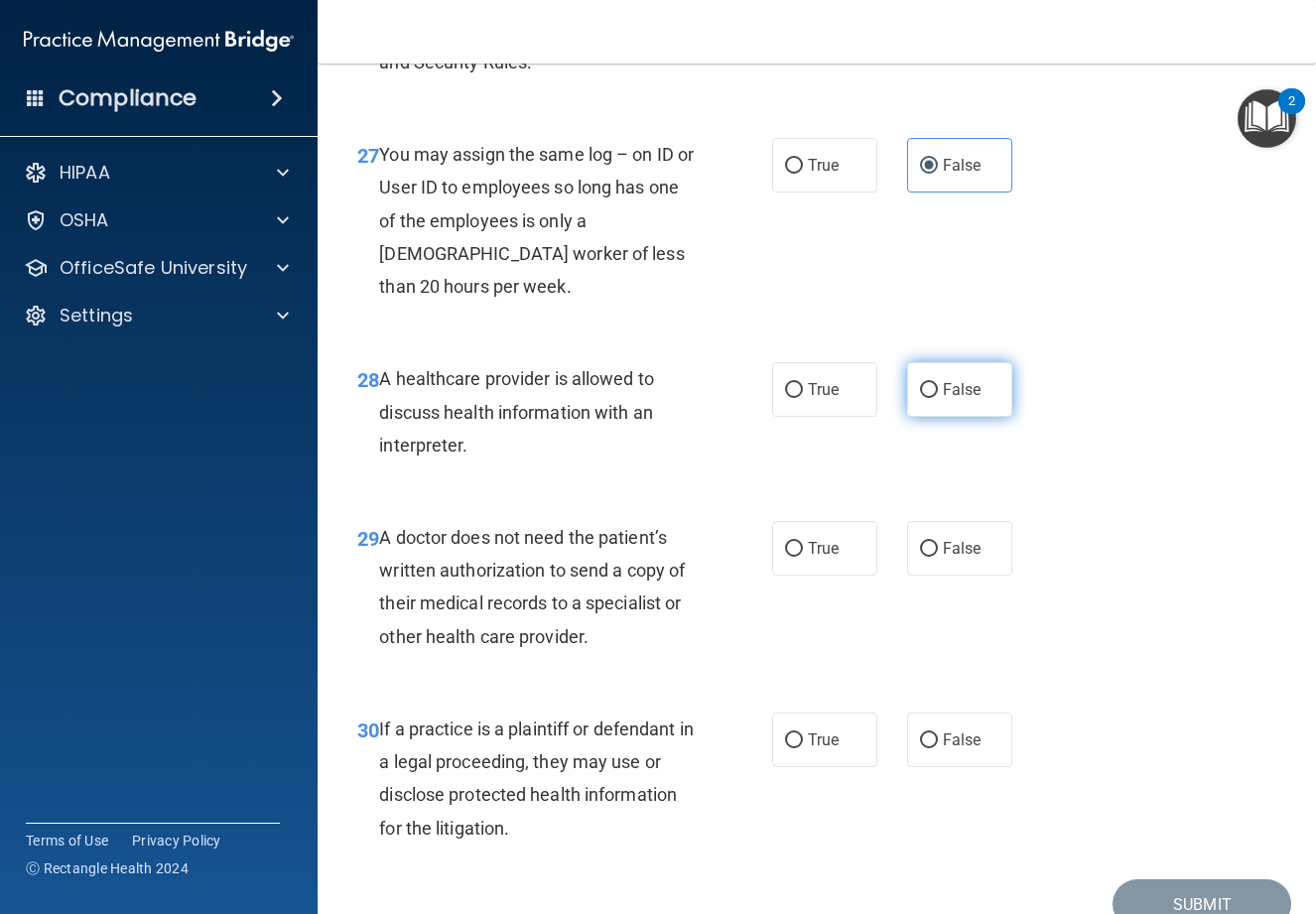 click on "False" at bounding box center (962, 389) 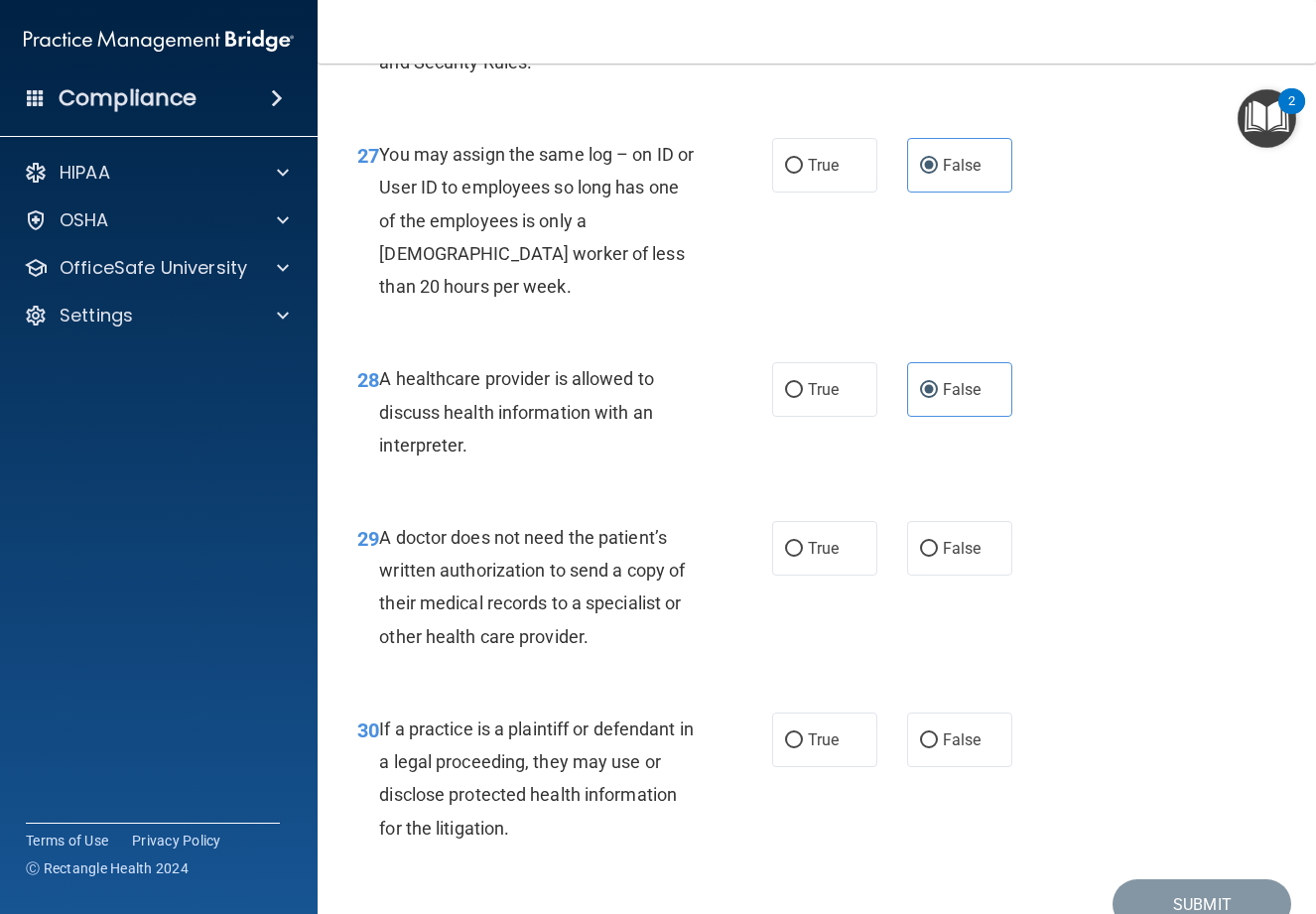 drag, startPoint x: 934, startPoint y: 564, endPoint x: 879, endPoint y: 568, distance: 55.145263 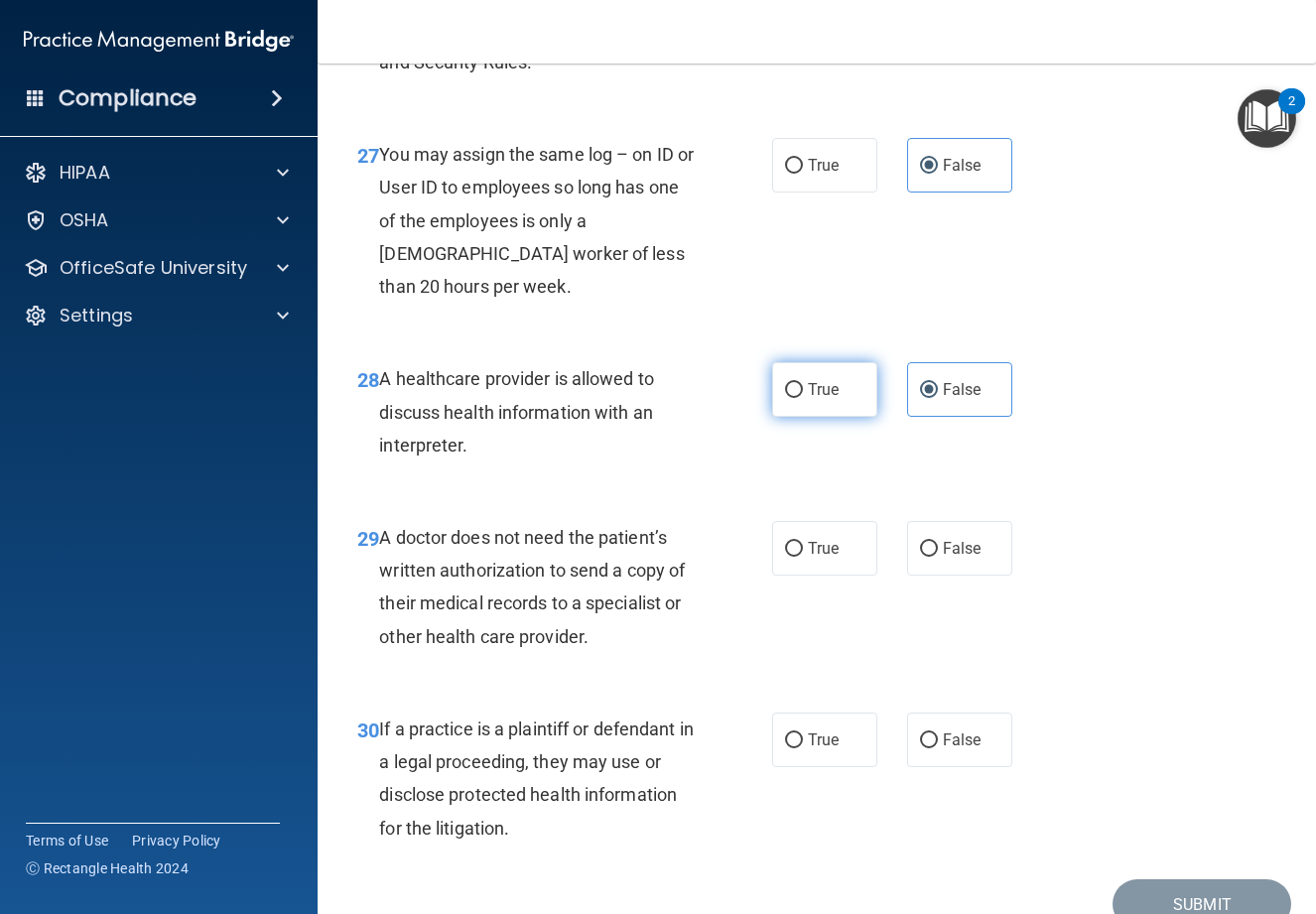 click on "True" at bounding box center [825, 389] 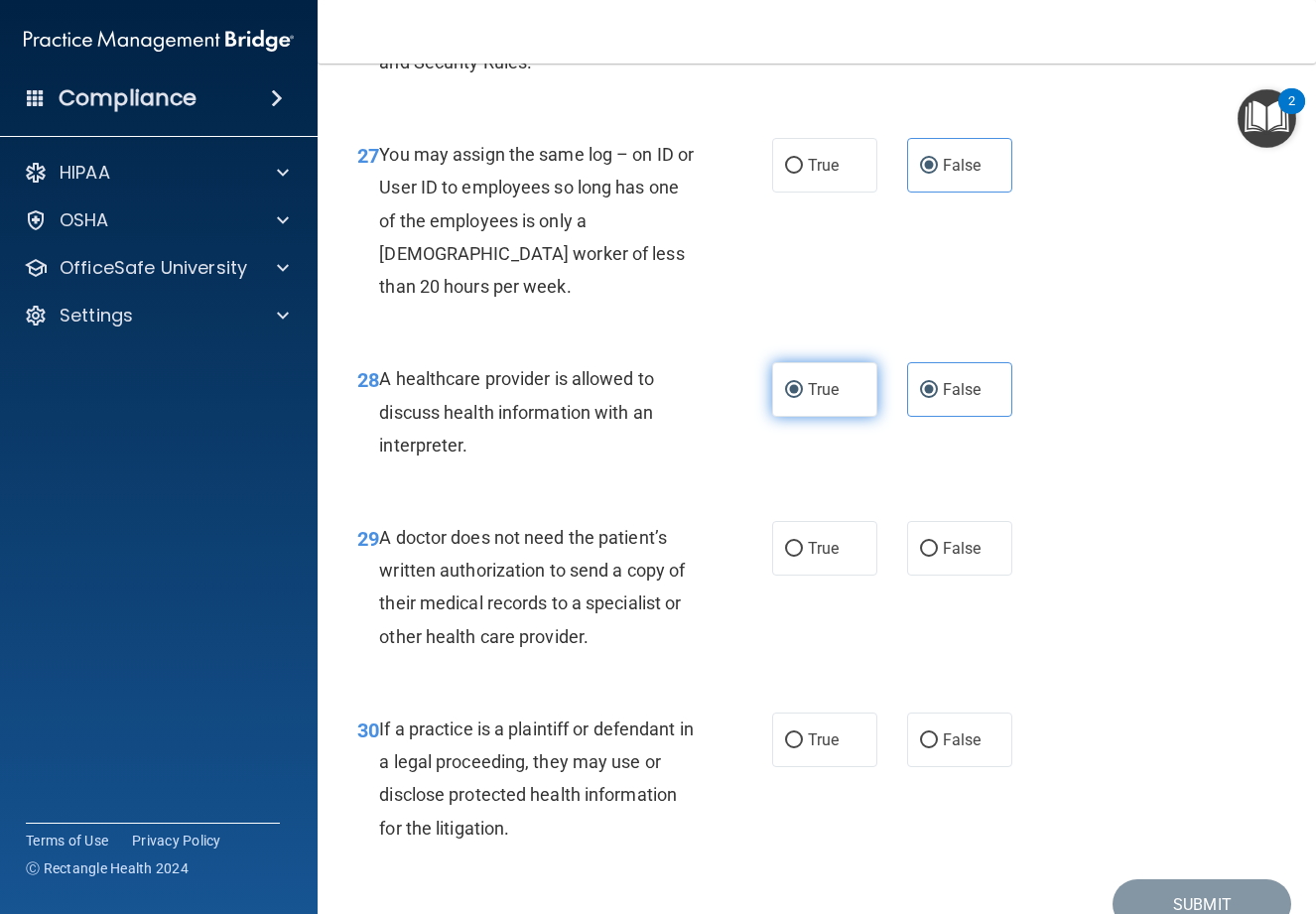 radio on "false" 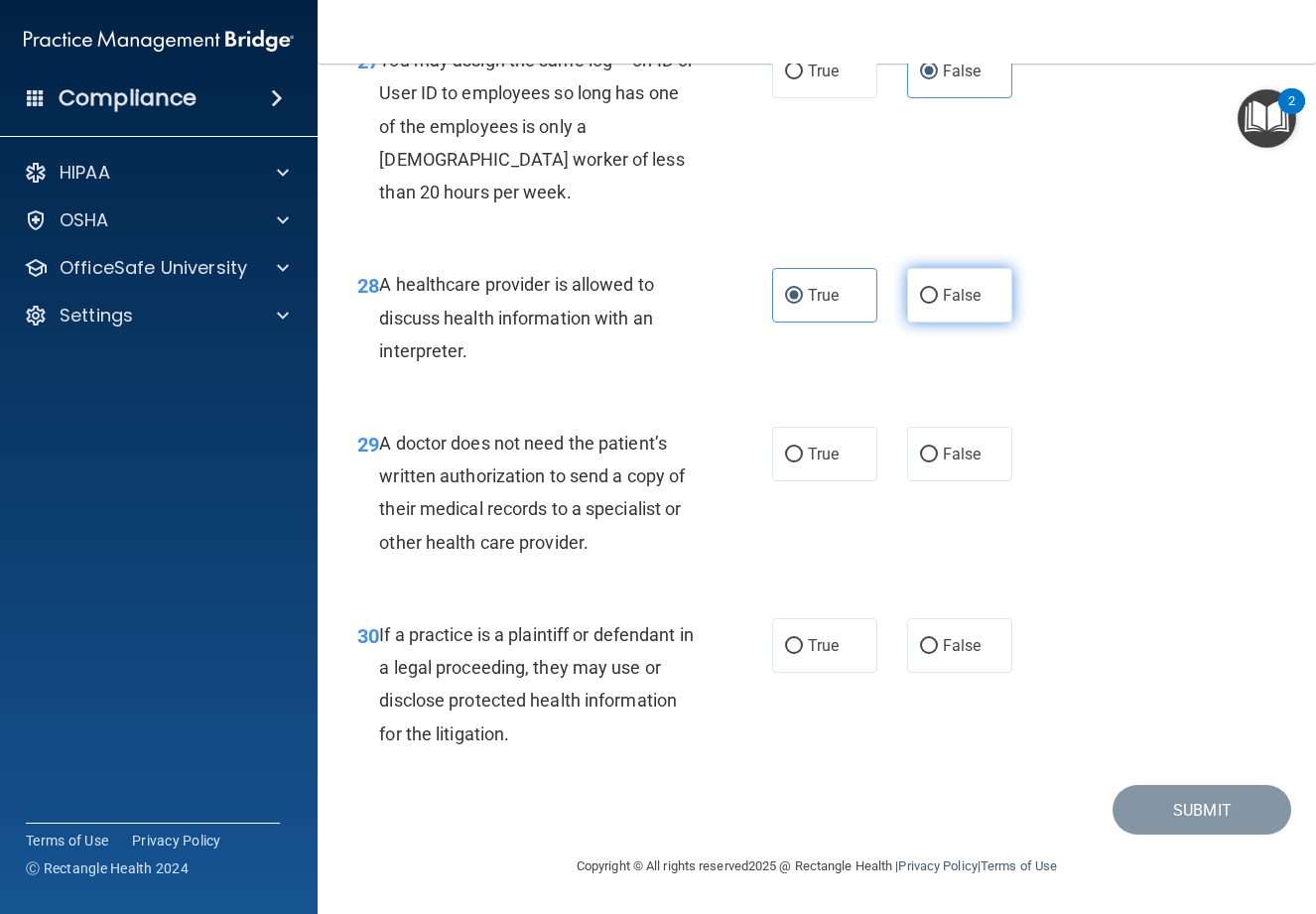 scroll, scrollTop: 5359, scrollLeft: 0, axis: vertical 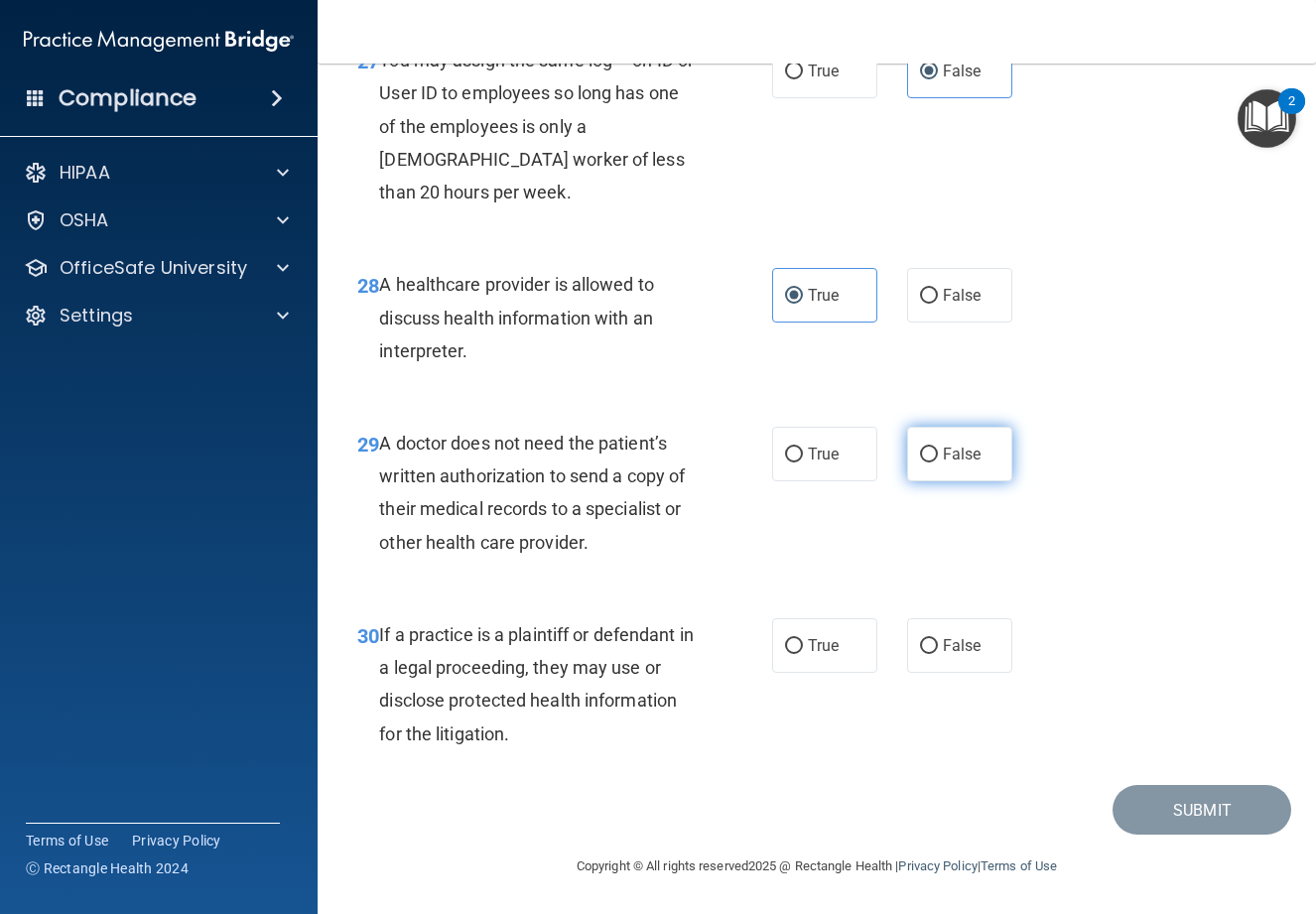 click on "False" at bounding box center (962, 454) 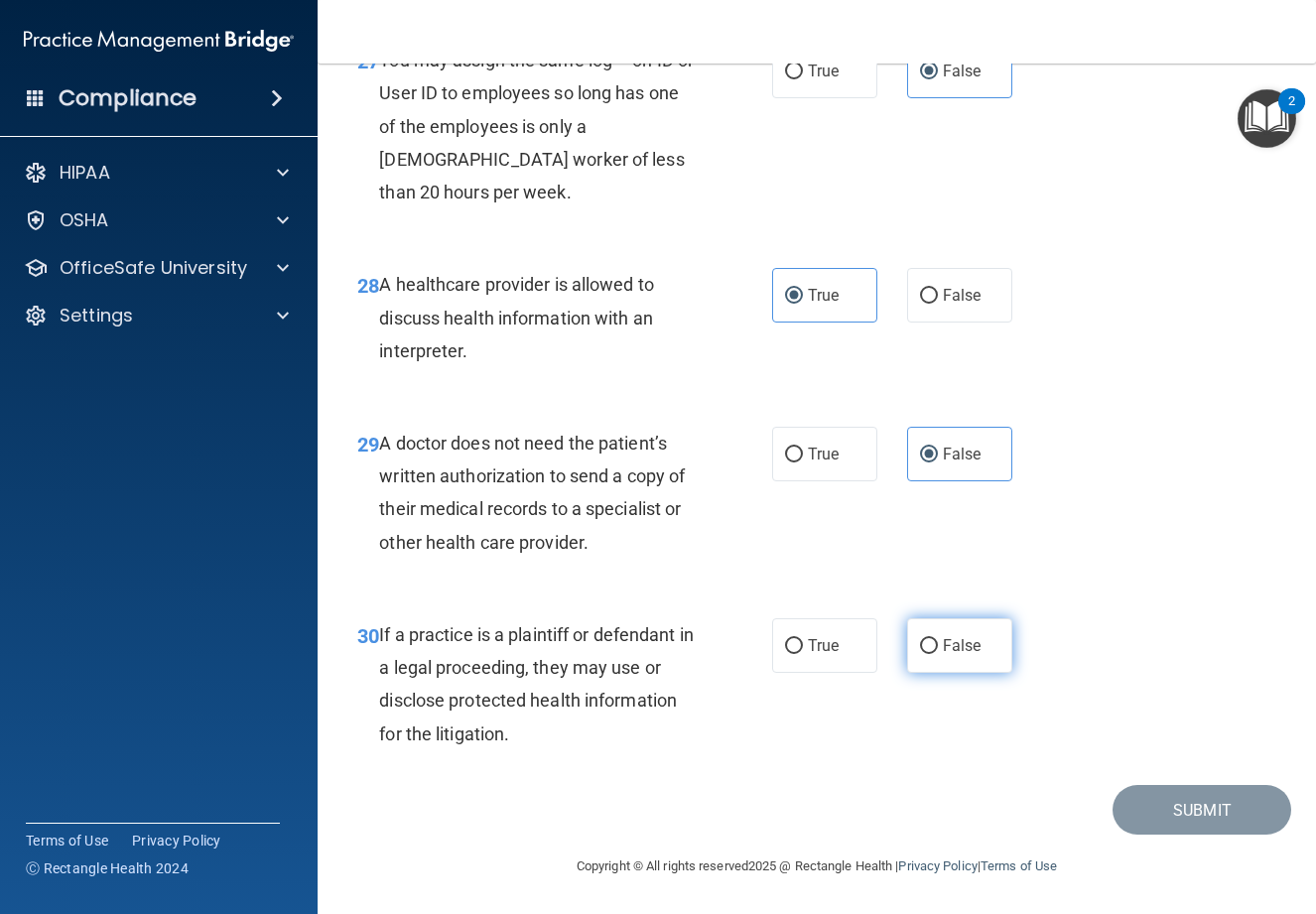 click on "False" at bounding box center (929, 646) 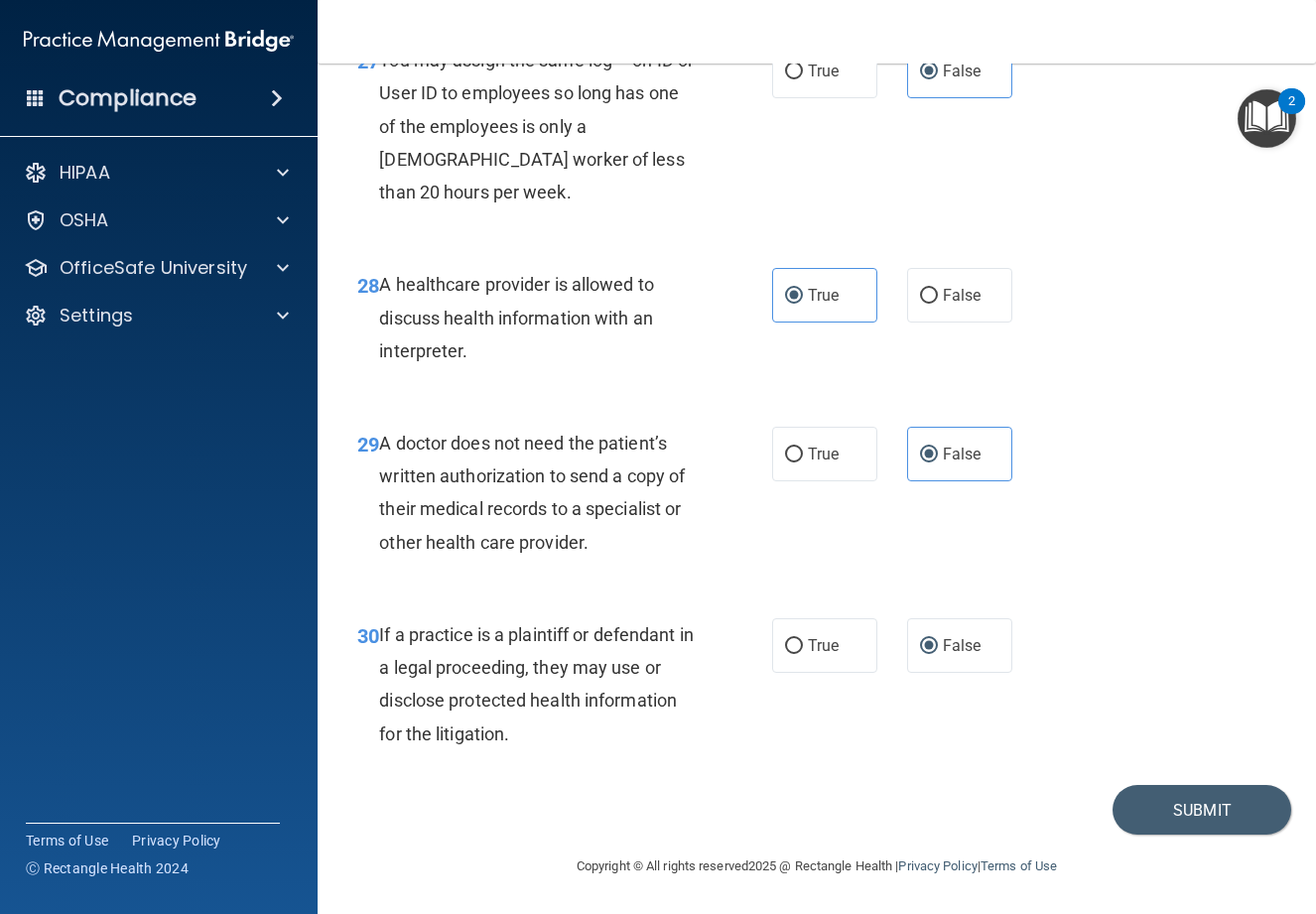 scroll, scrollTop: 5419, scrollLeft: 0, axis: vertical 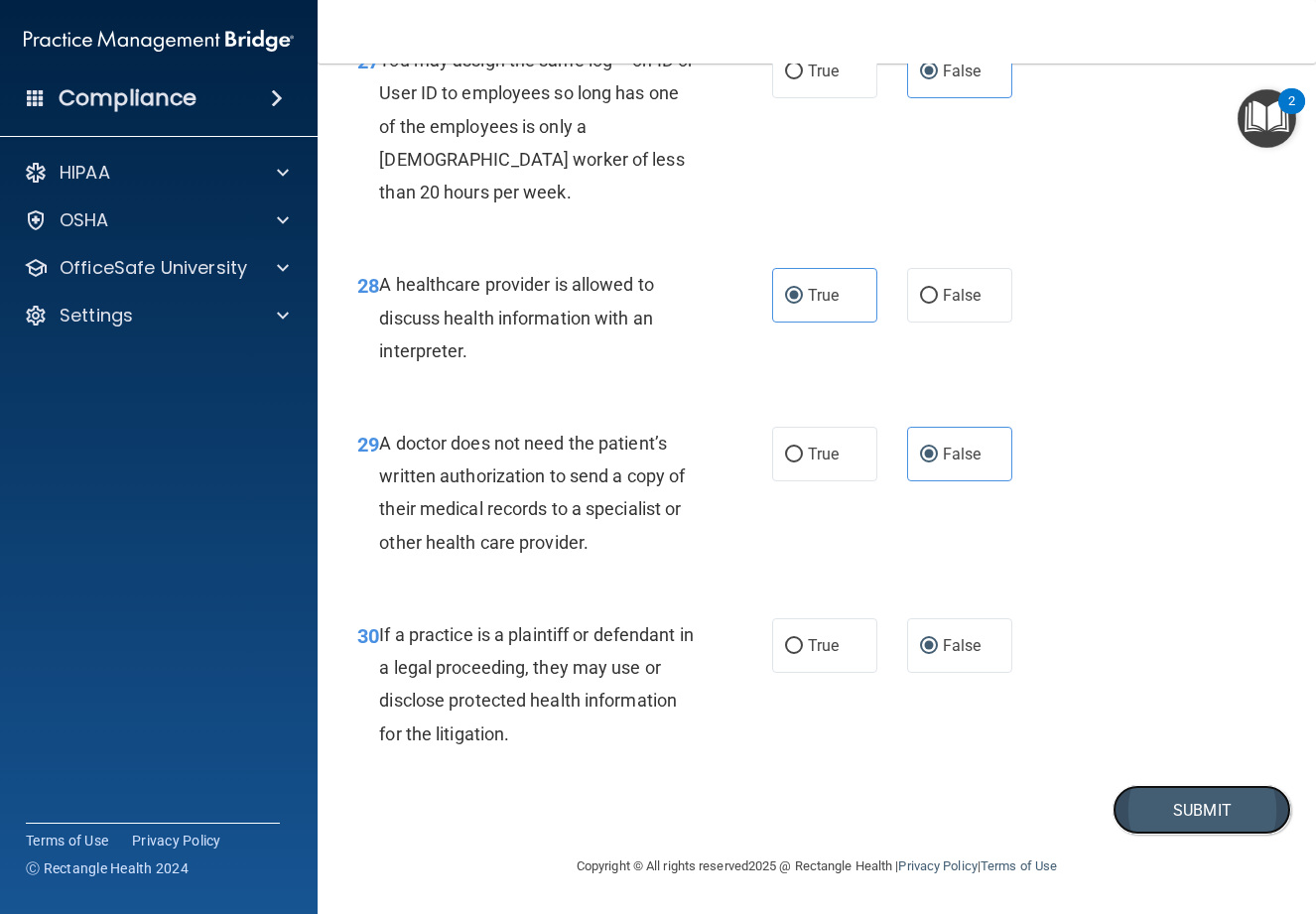 click on "Submit" at bounding box center [1202, 810] 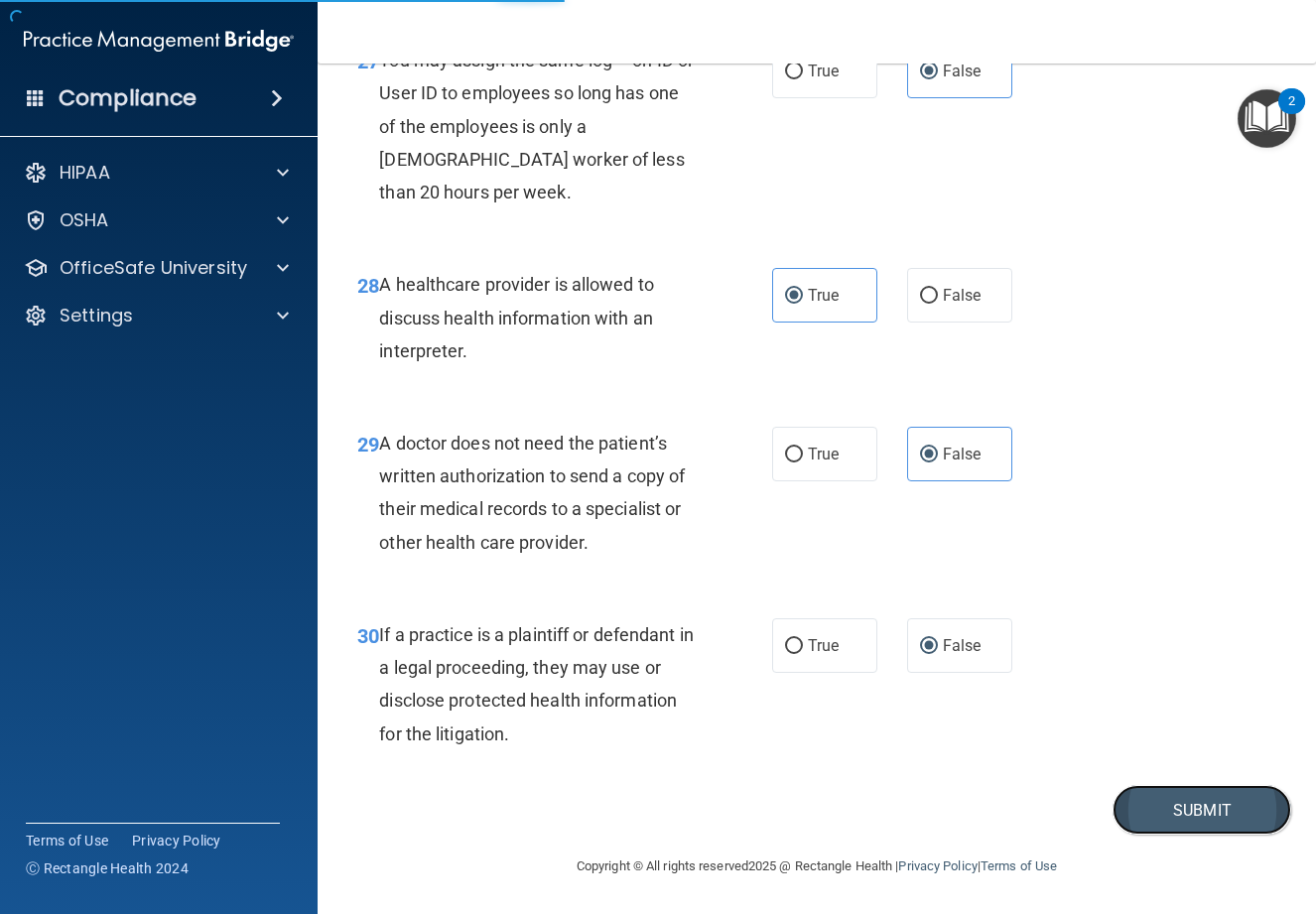 click on "Submit" at bounding box center (1202, 810) 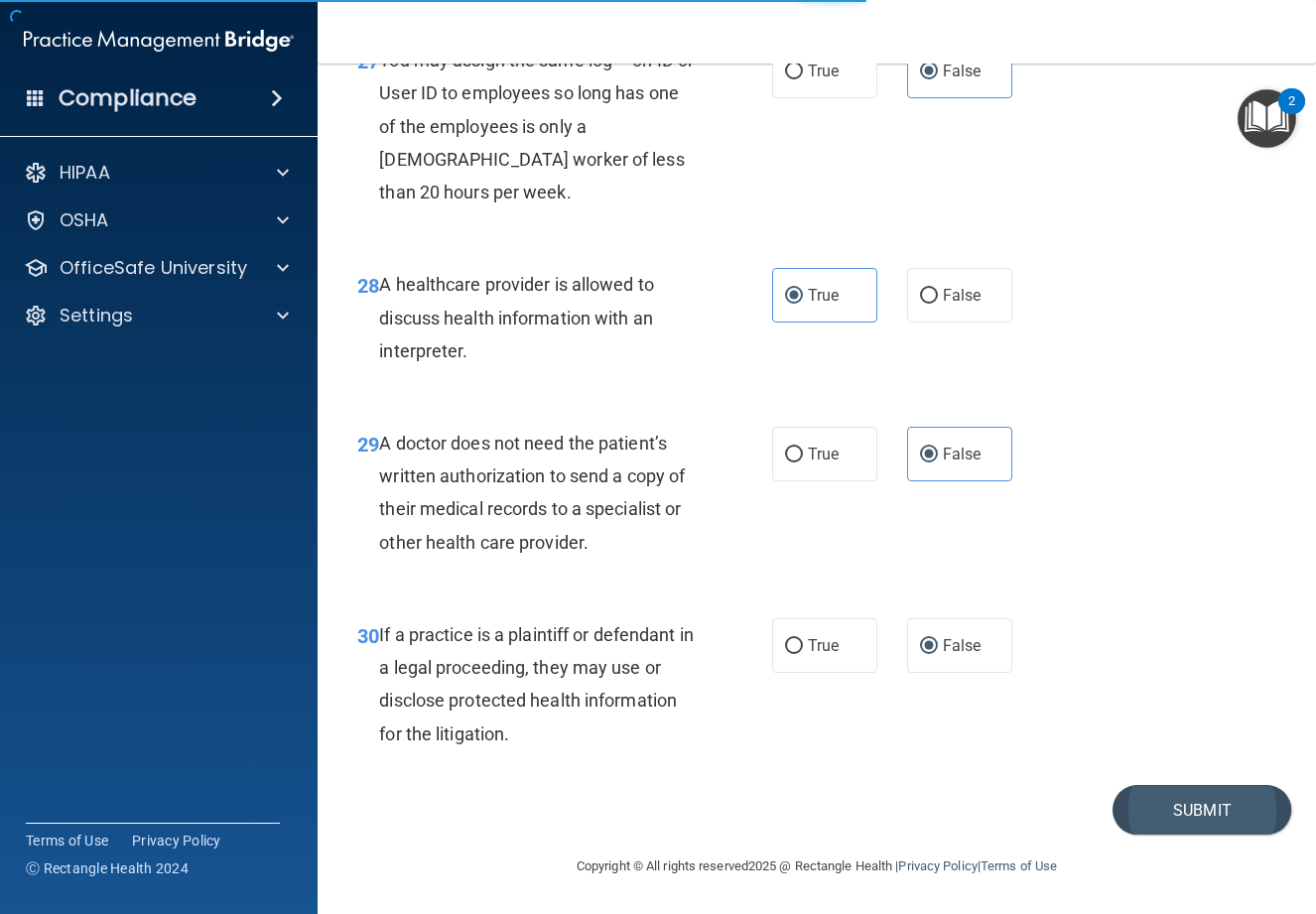 scroll, scrollTop: 0, scrollLeft: 0, axis: both 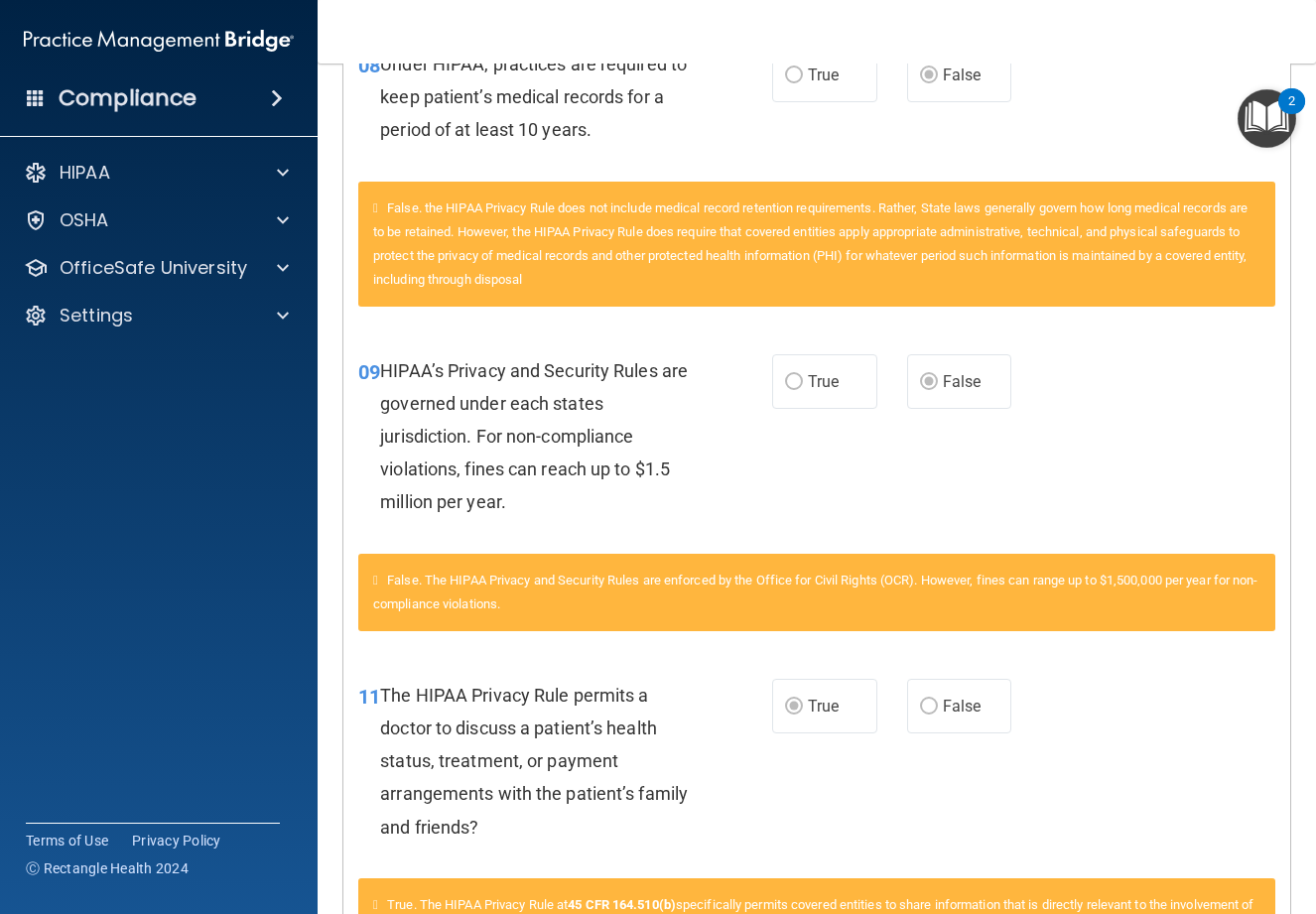 drag, startPoint x: 692, startPoint y: 699, endPoint x: 564, endPoint y: 659, distance: 134.10444 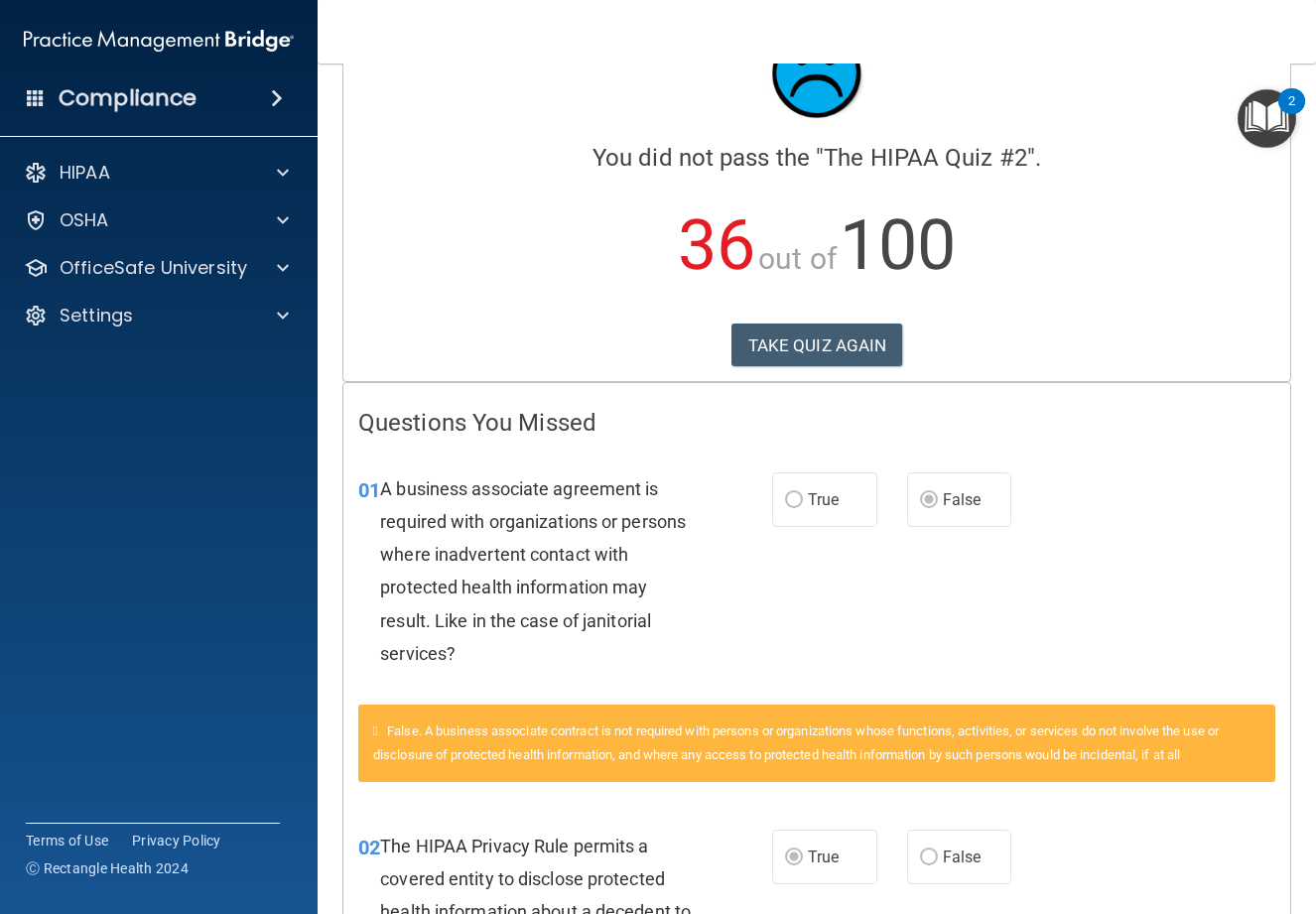 scroll, scrollTop: 0, scrollLeft: 0, axis: both 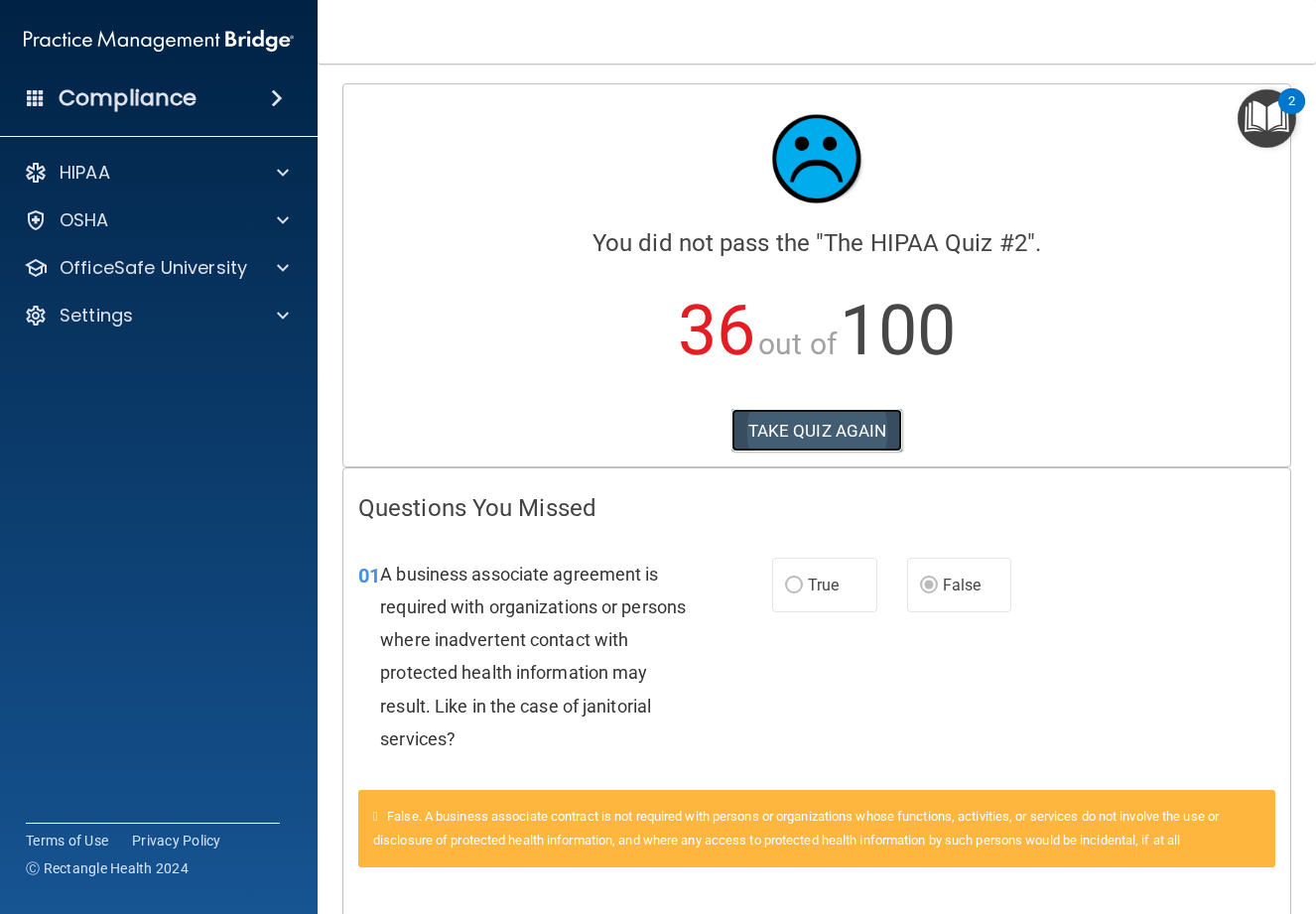 click on "TAKE QUIZ AGAIN" at bounding box center (817, 431) 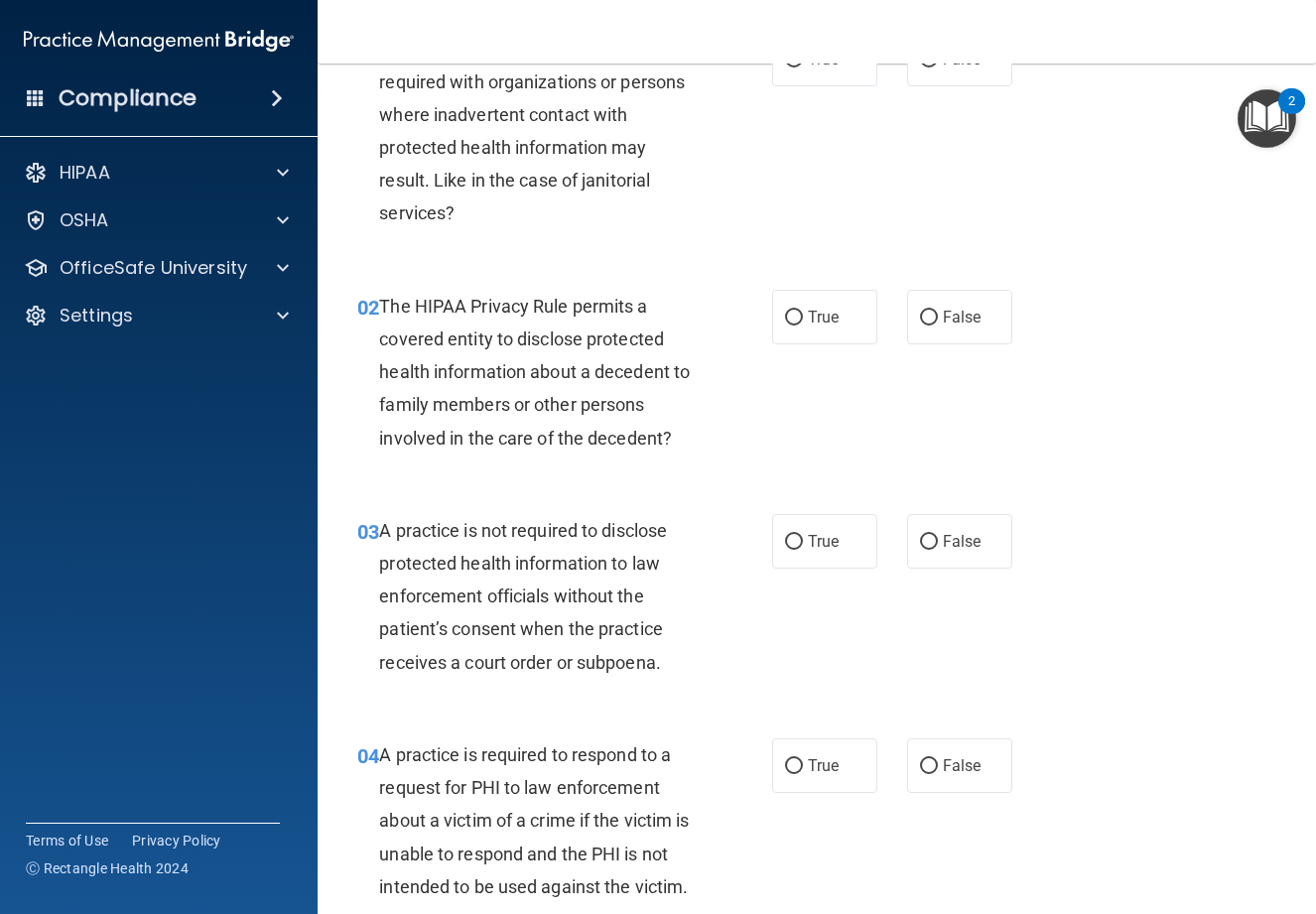 scroll, scrollTop: 0, scrollLeft: 0, axis: both 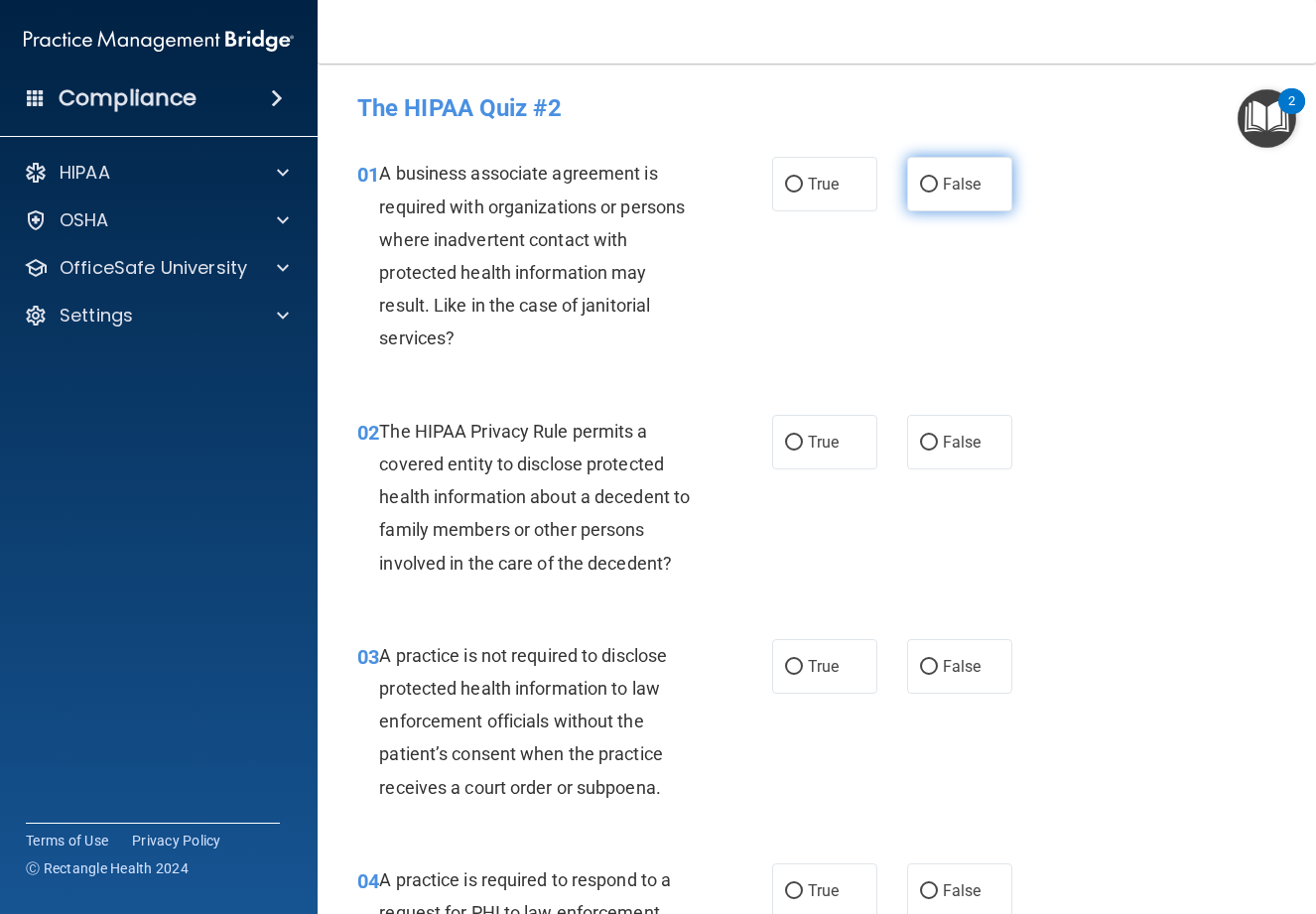 click on "False" at bounding box center [962, 184] 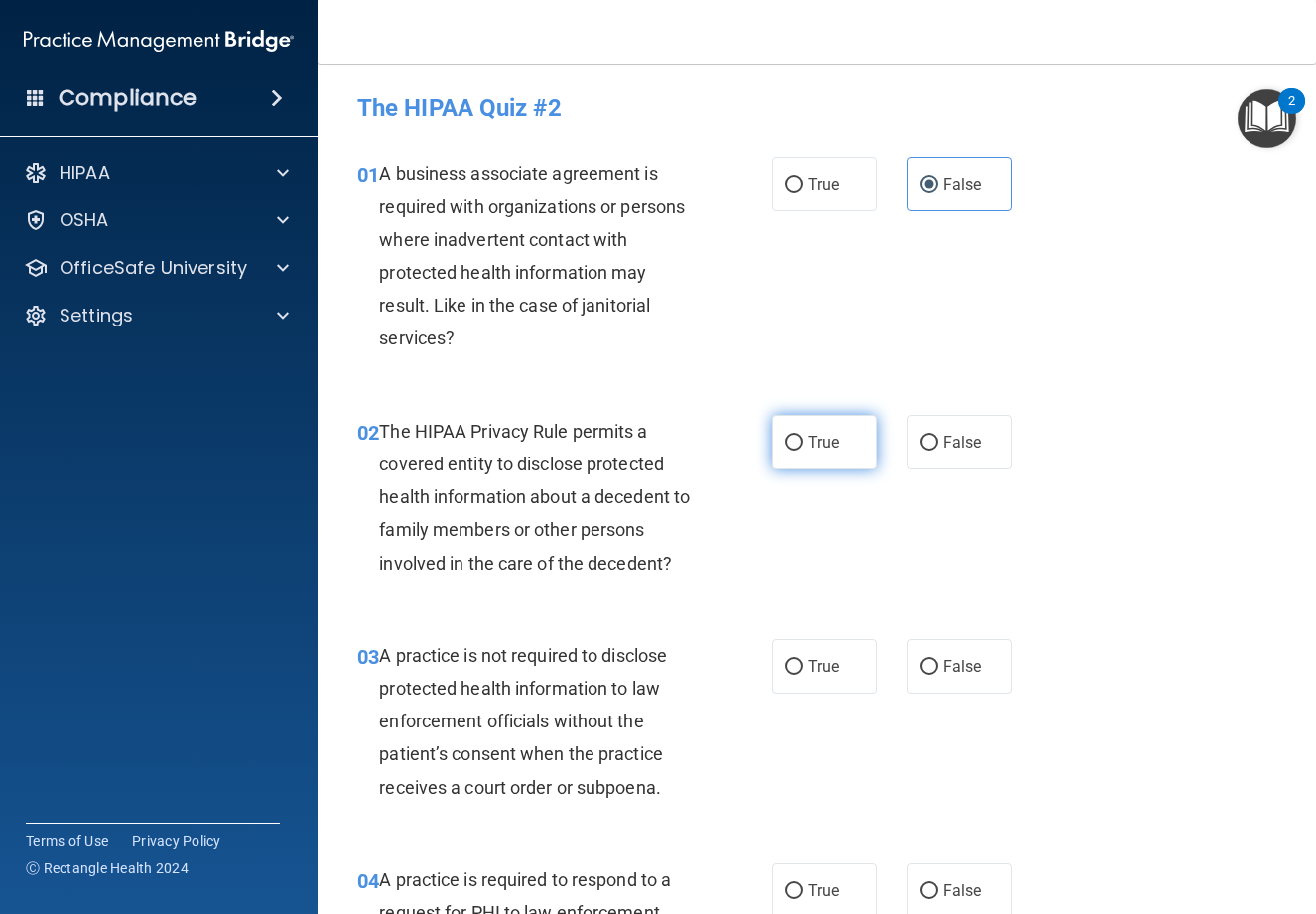 click on "True" at bounding box center [825, 442] 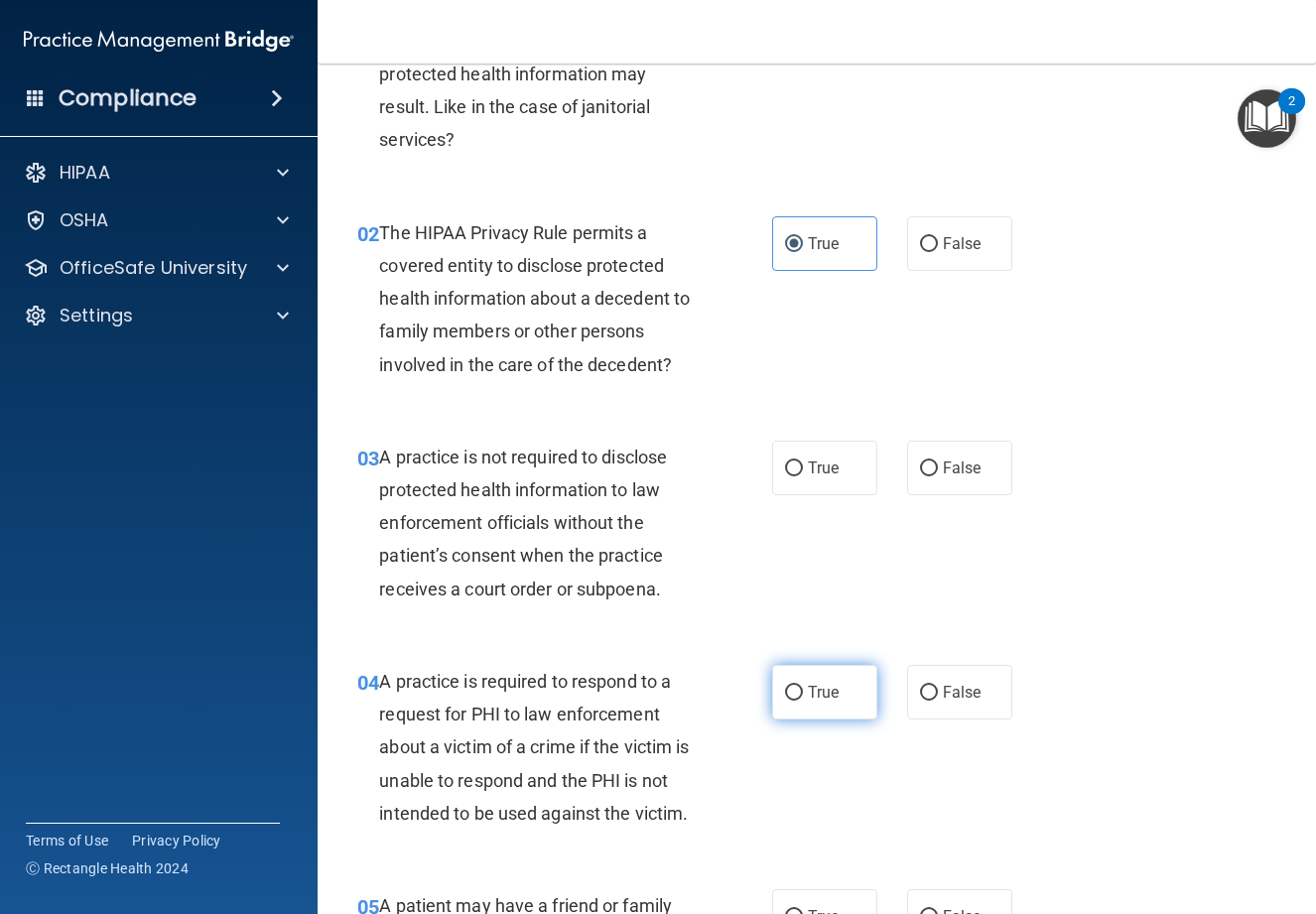 scroll, scrollTop: 298, scrollLeft: 0, axis: vertical 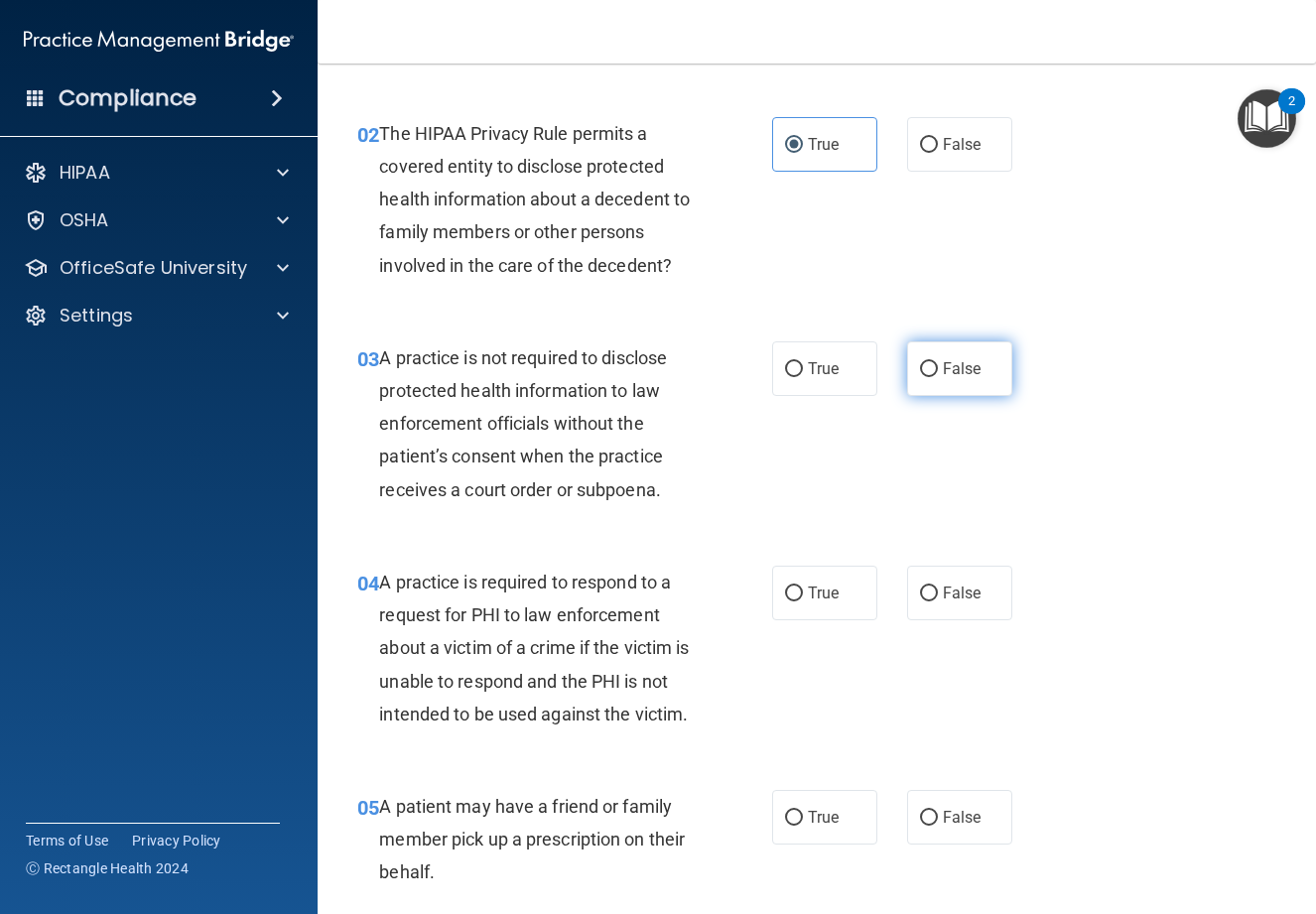 click on "False" at bounding box center (960, 368) 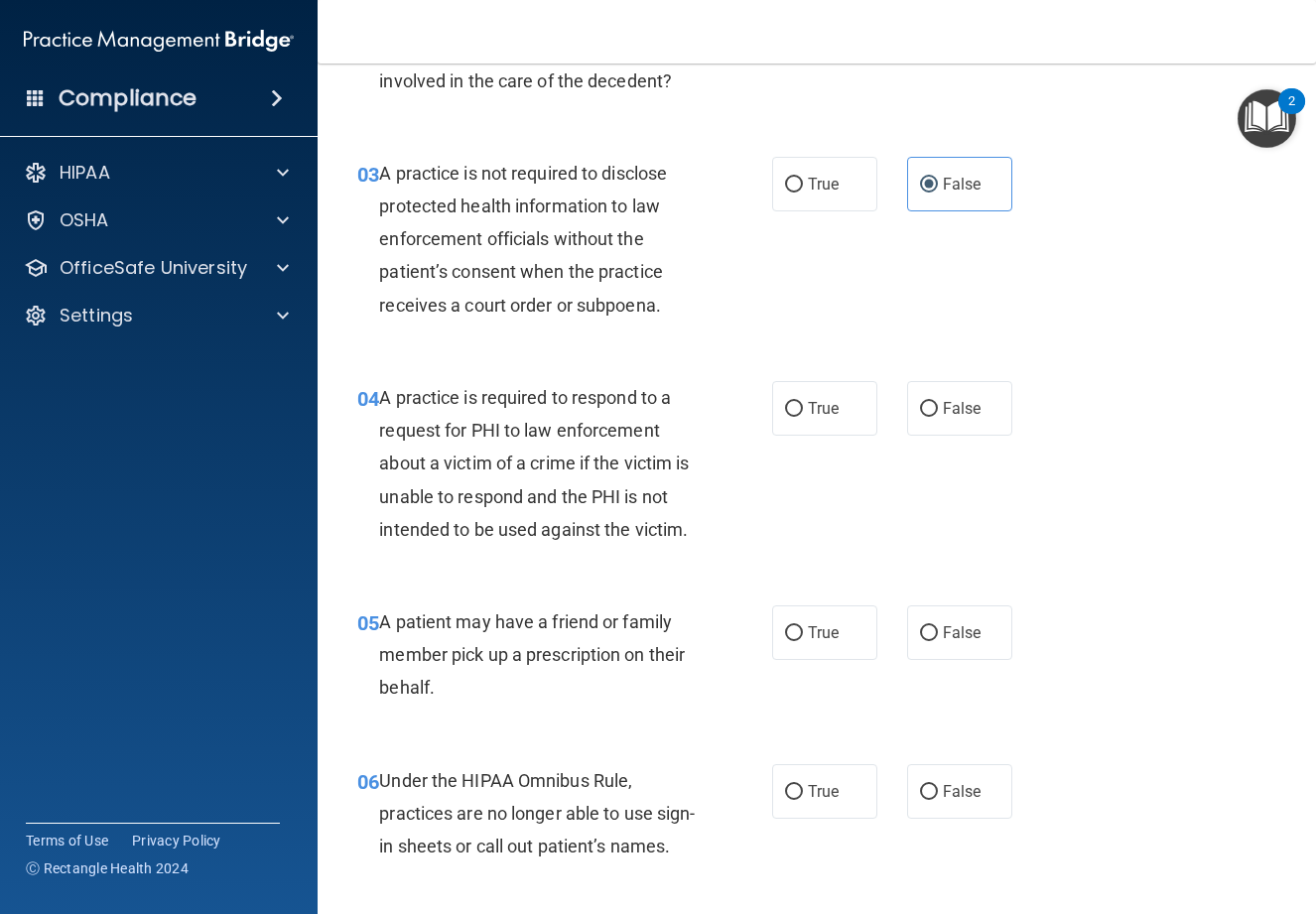 scroll, scrollTop: 496, scrollLeft: 0, axis: vertical 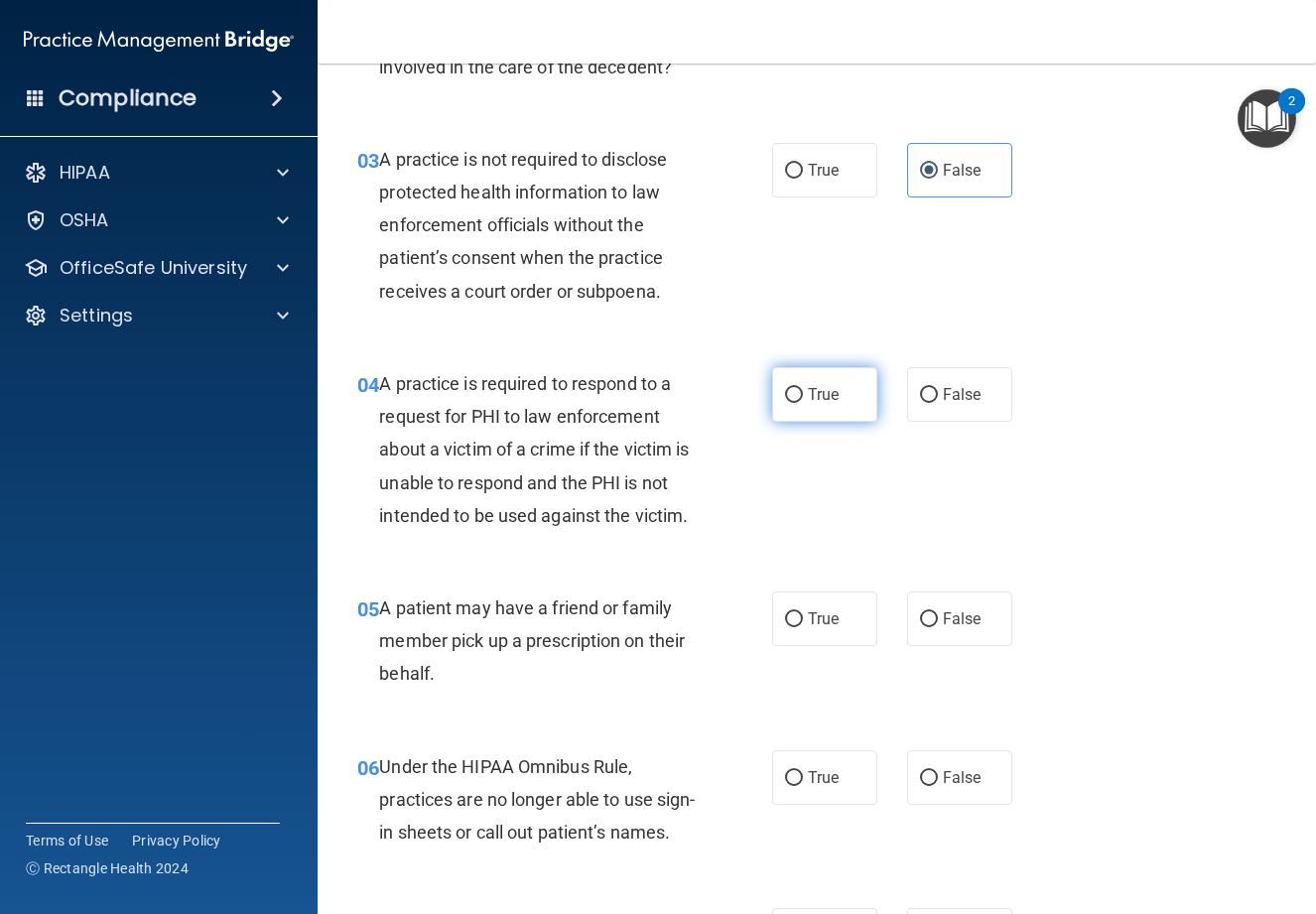 click on "True" at bounding box center (823, 394) 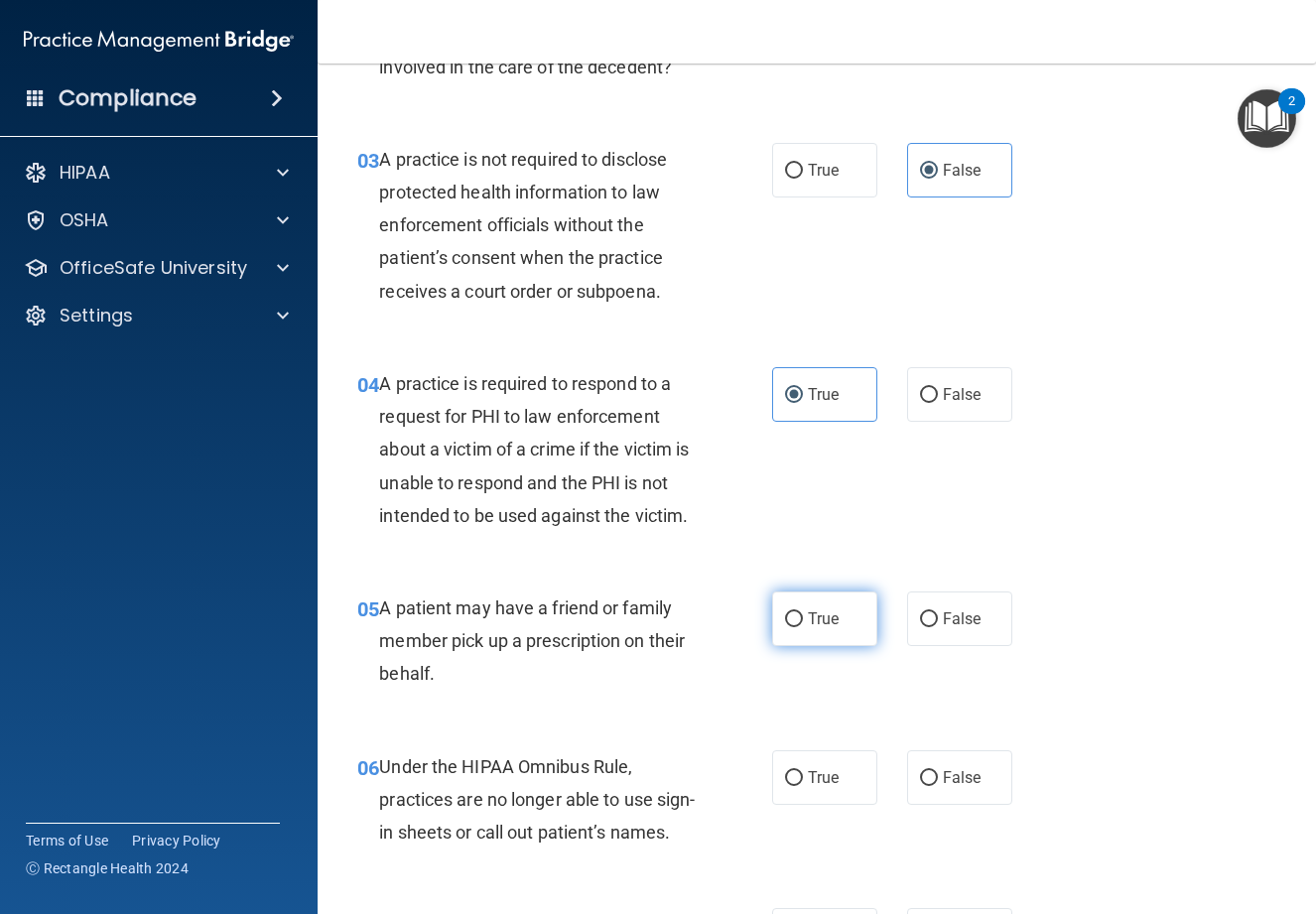 click on "True" at bounding box center (823, 618) 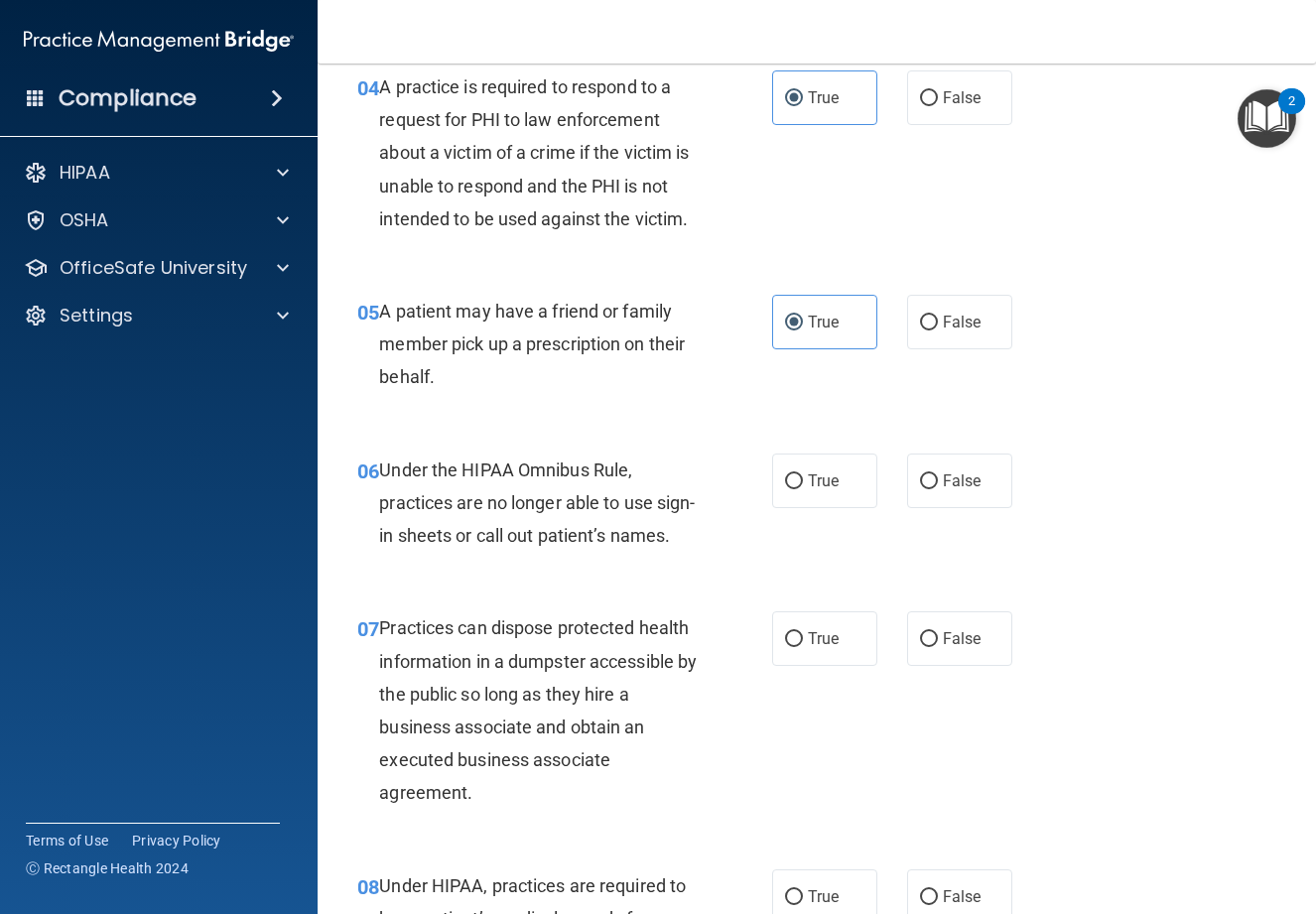 scroll, scrollTop: 794, scrollLeft: 0, axis: vertical 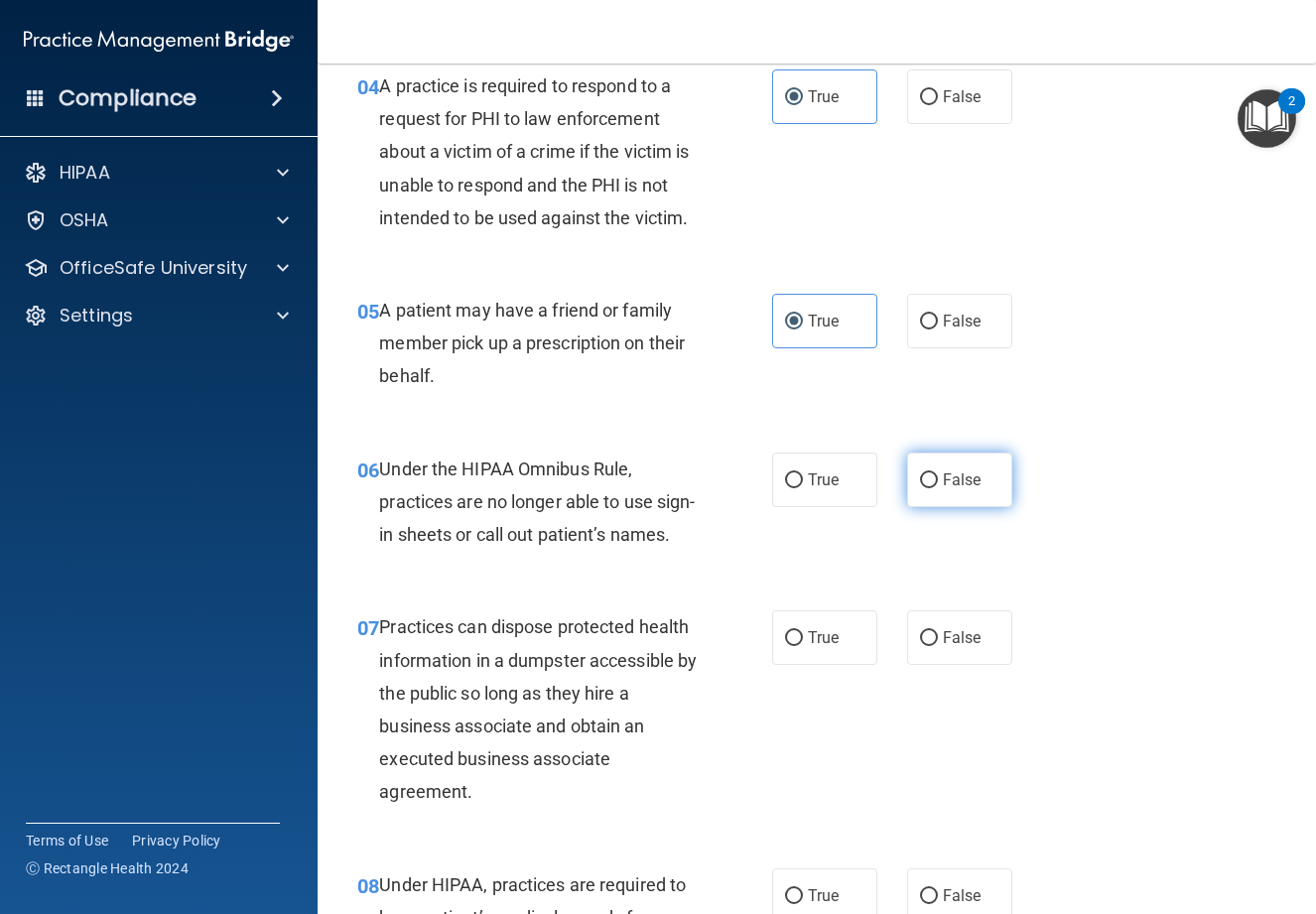 click on "False" at bounding box center [929, 480] 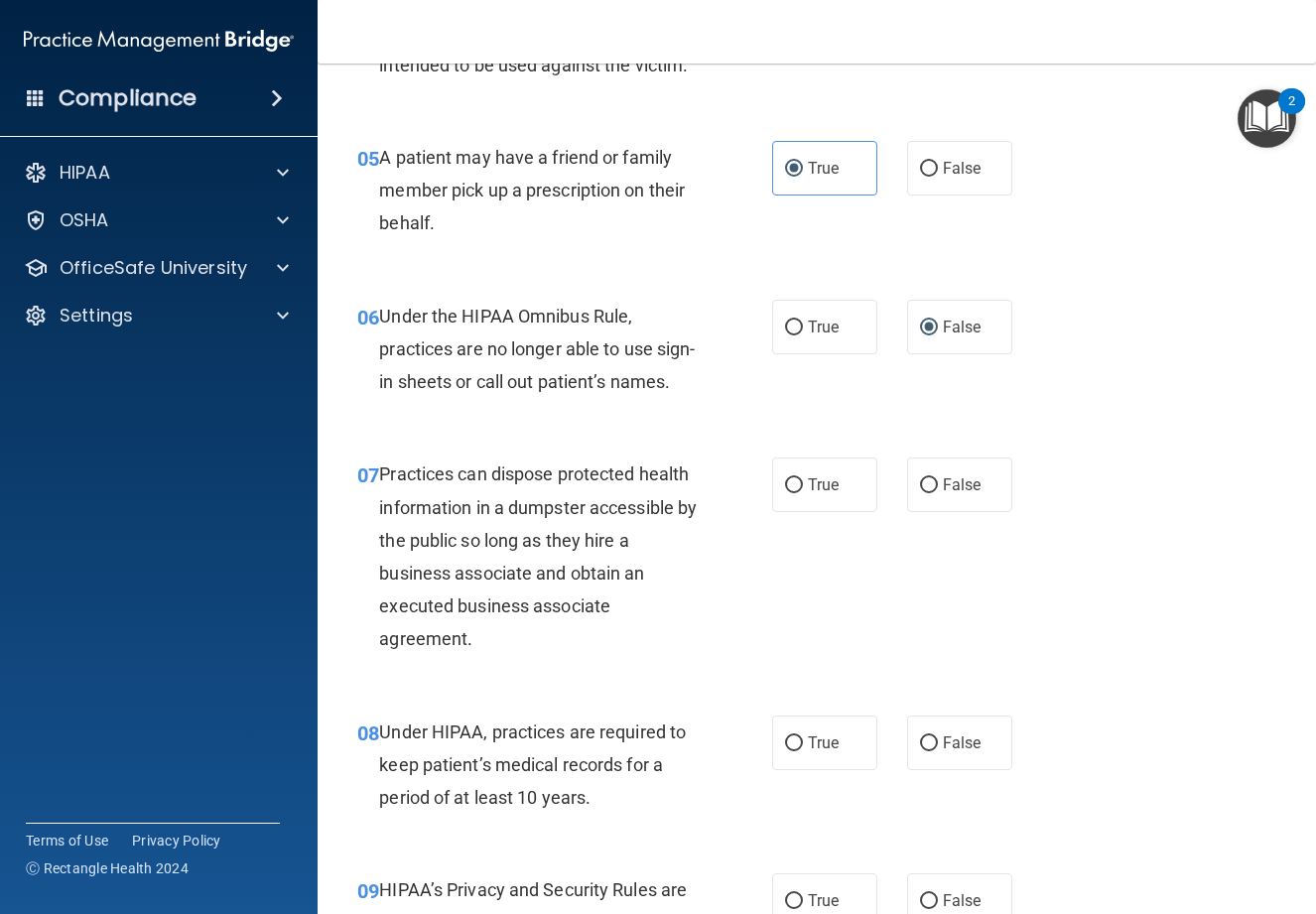 scroll, scrollTop: 992, scrollLeft: 0, axis: vertical 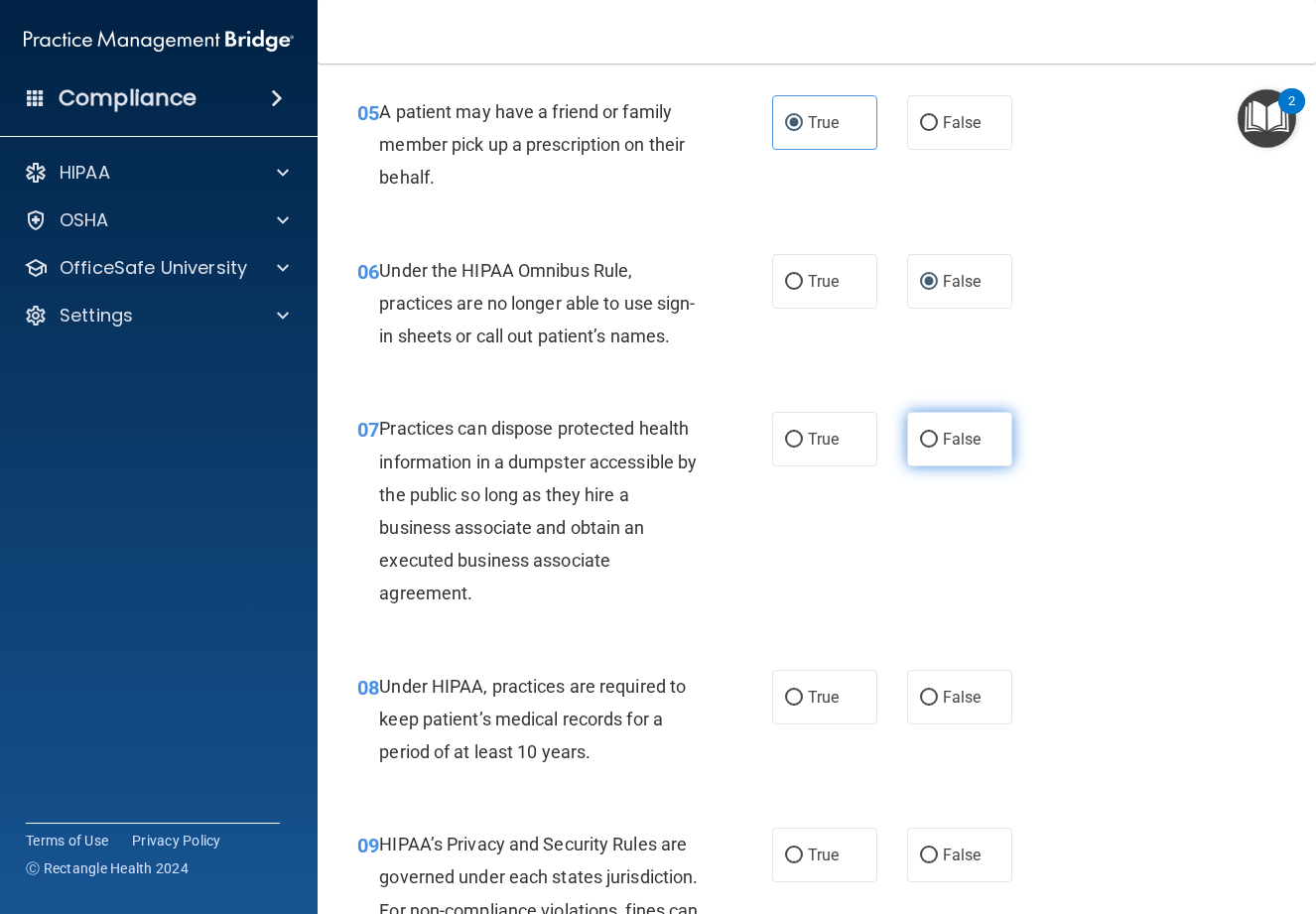 click on "False" at bounding box center (929, 440) 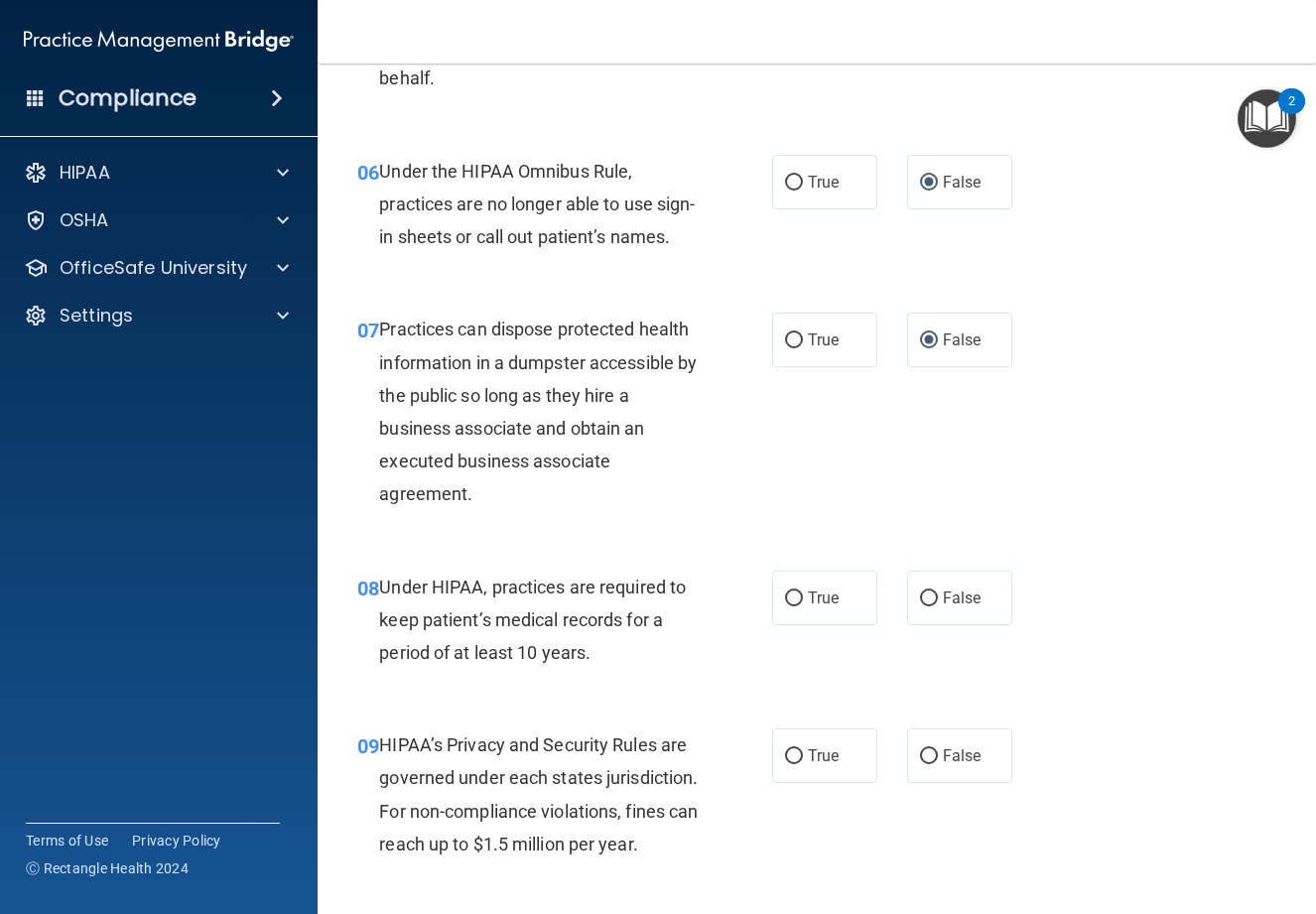 scroll, scrollTop: 1191, scrollLeft: 0, axis: vertical 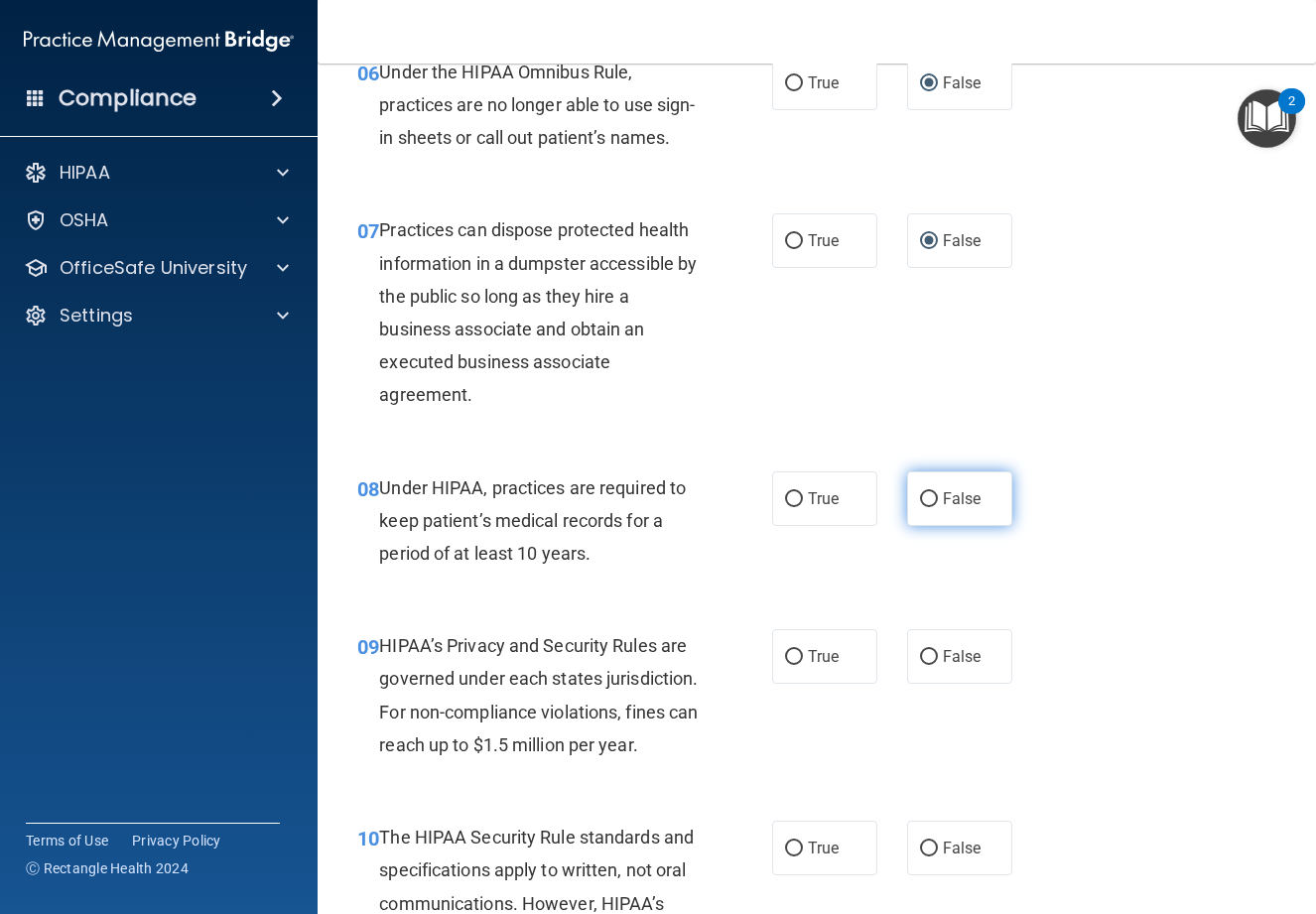 click on "False" at bounding box center [960, 498] 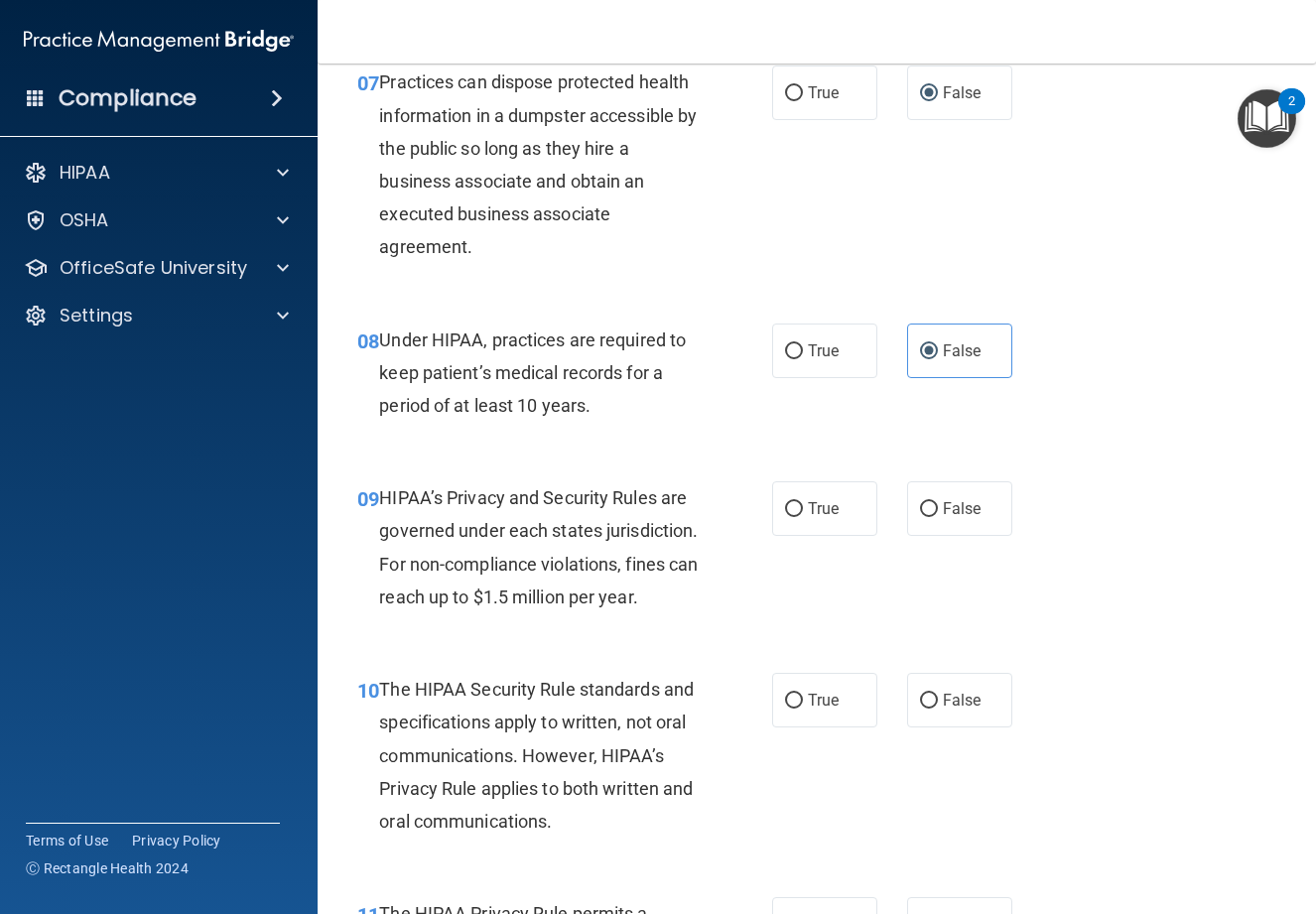 scroll, scrollTop: 1389, scrollLeft: 0, axis: vertical 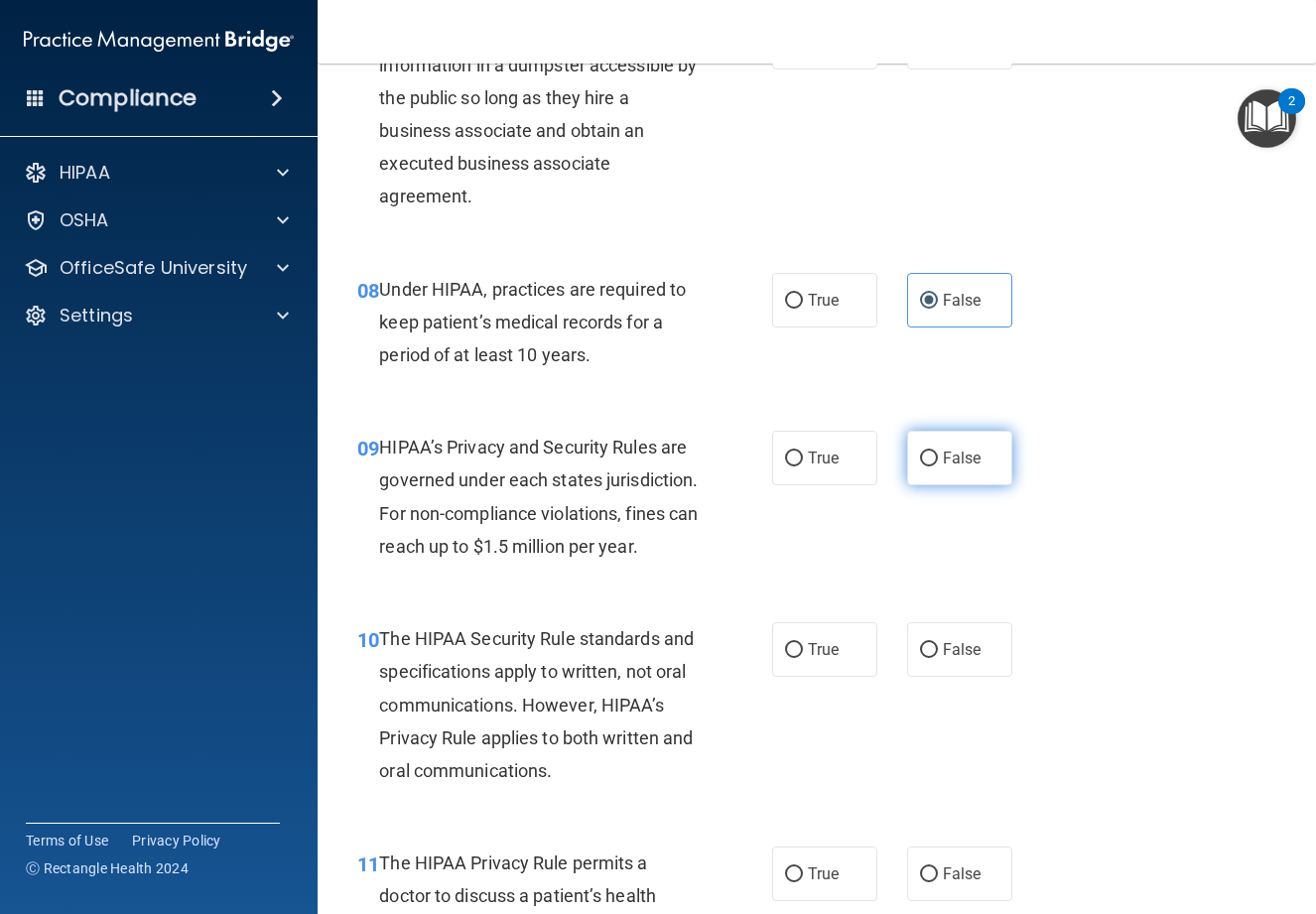 click on "False" at bounding box center [960, 457] 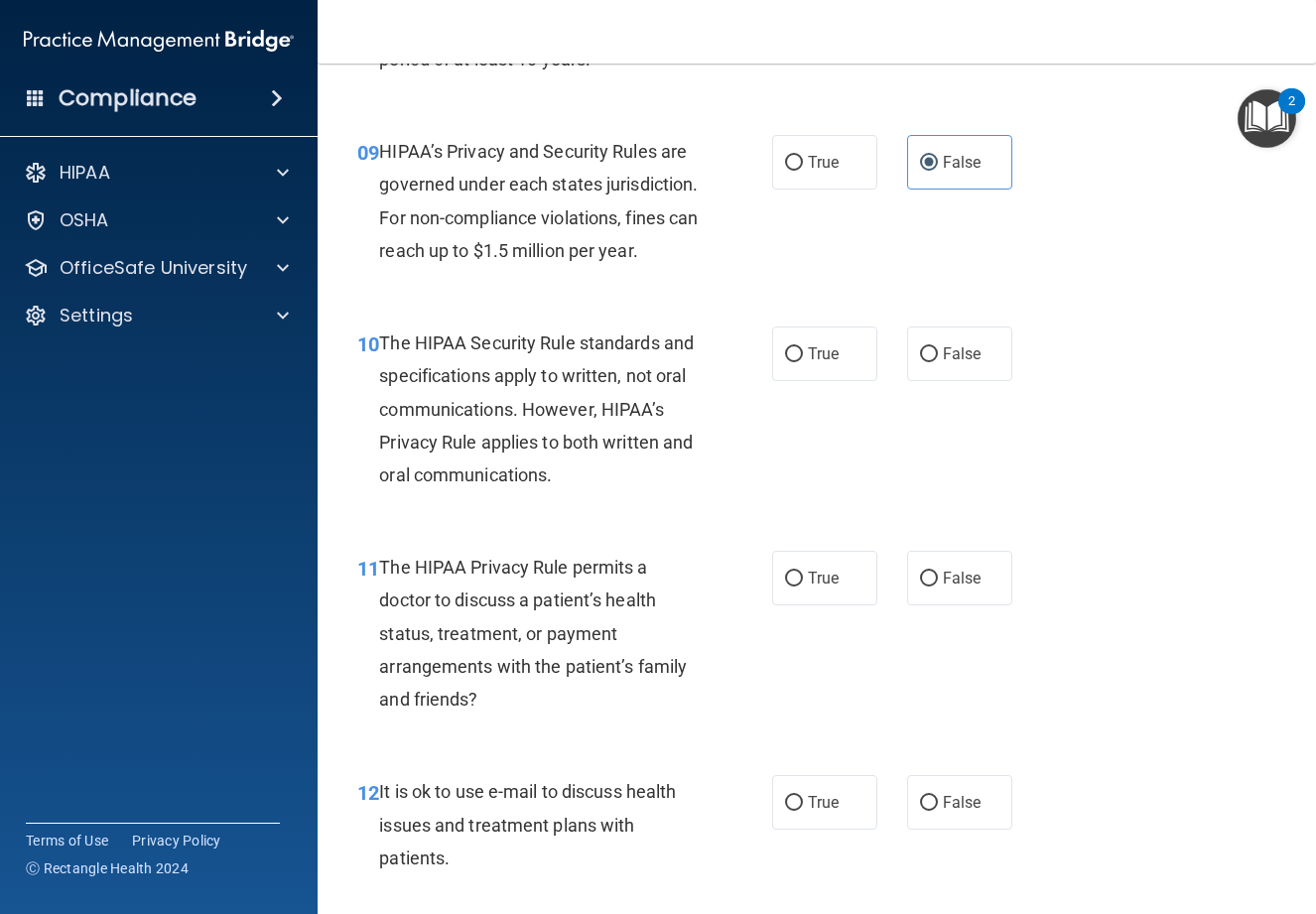 scroll, scrollTop: 1687, scrollLeft: 0, axis: vertical 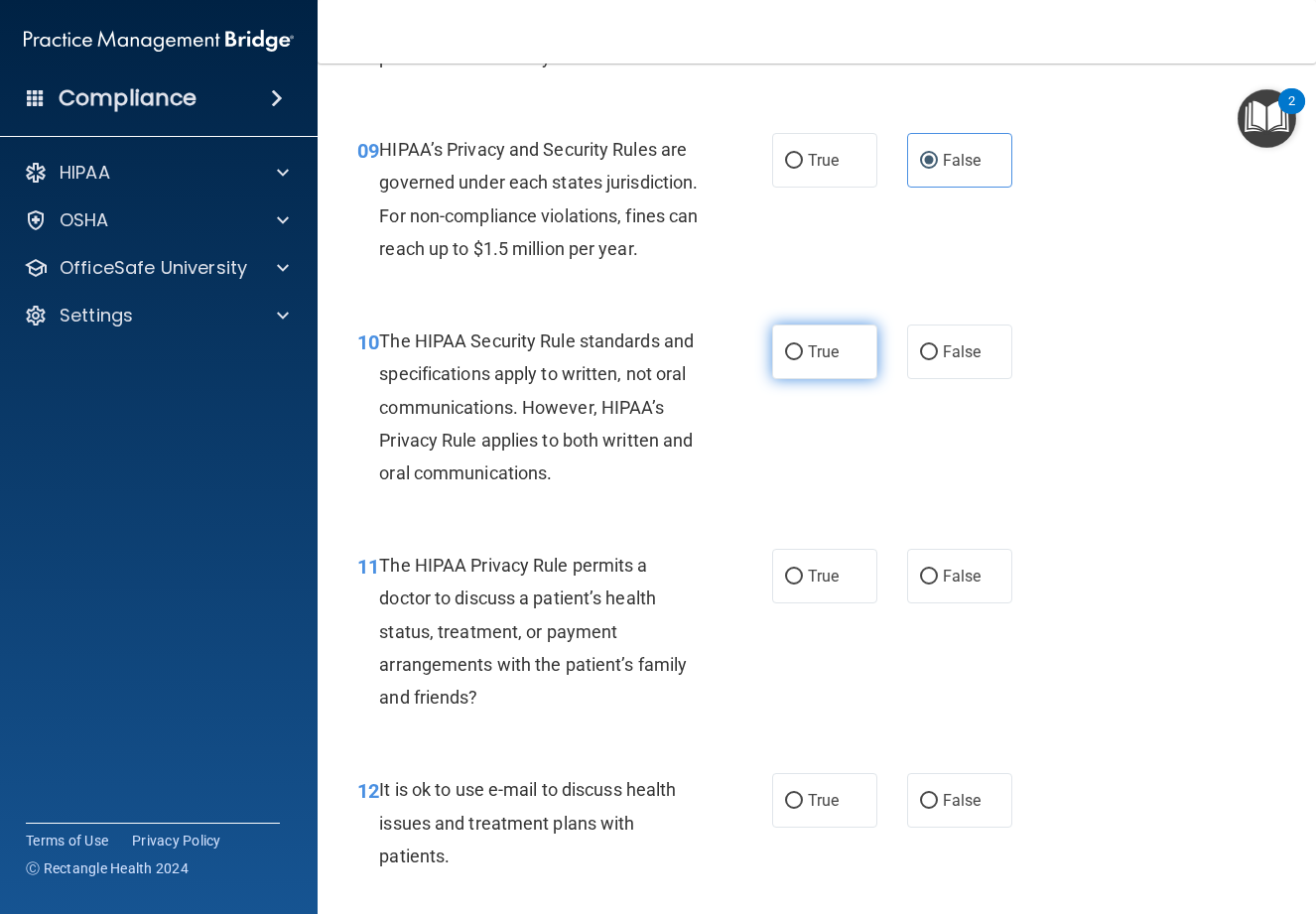 click on "True" at bounding box center [823, 351] 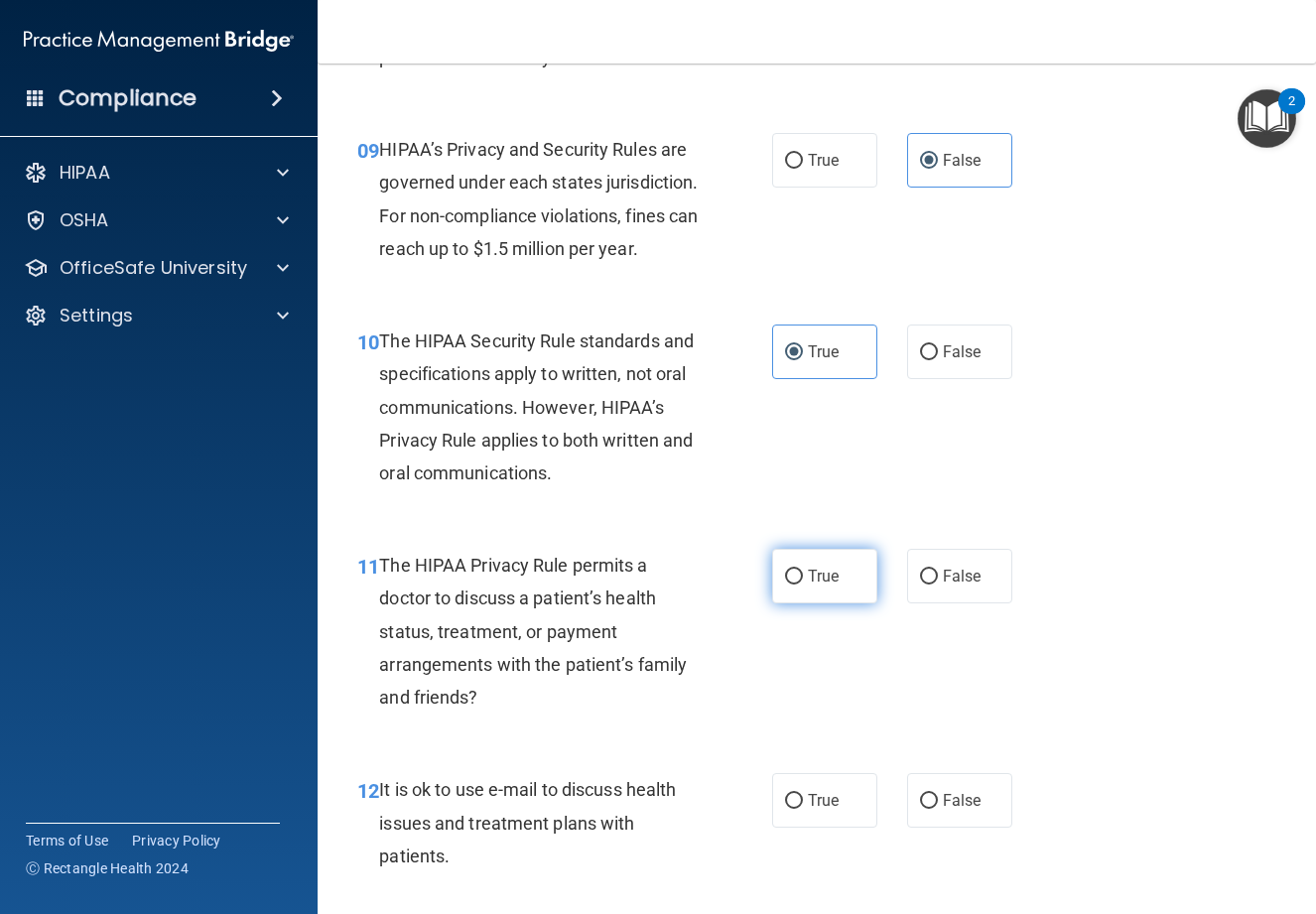 click on "True" at bounding box center (825, 576) 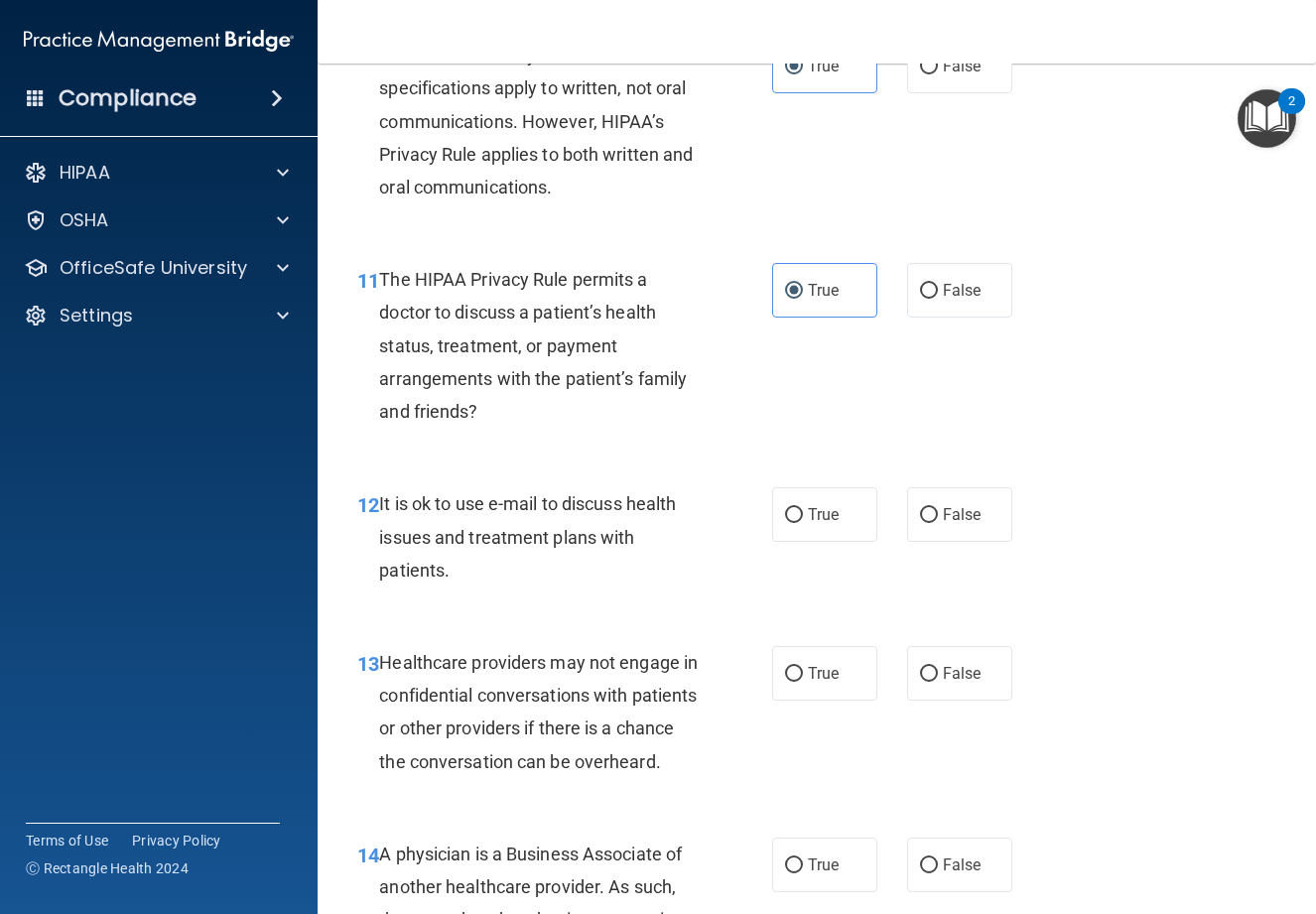 scroll, scrollTop: 1985, scrollLeft: 0, axis: vertical 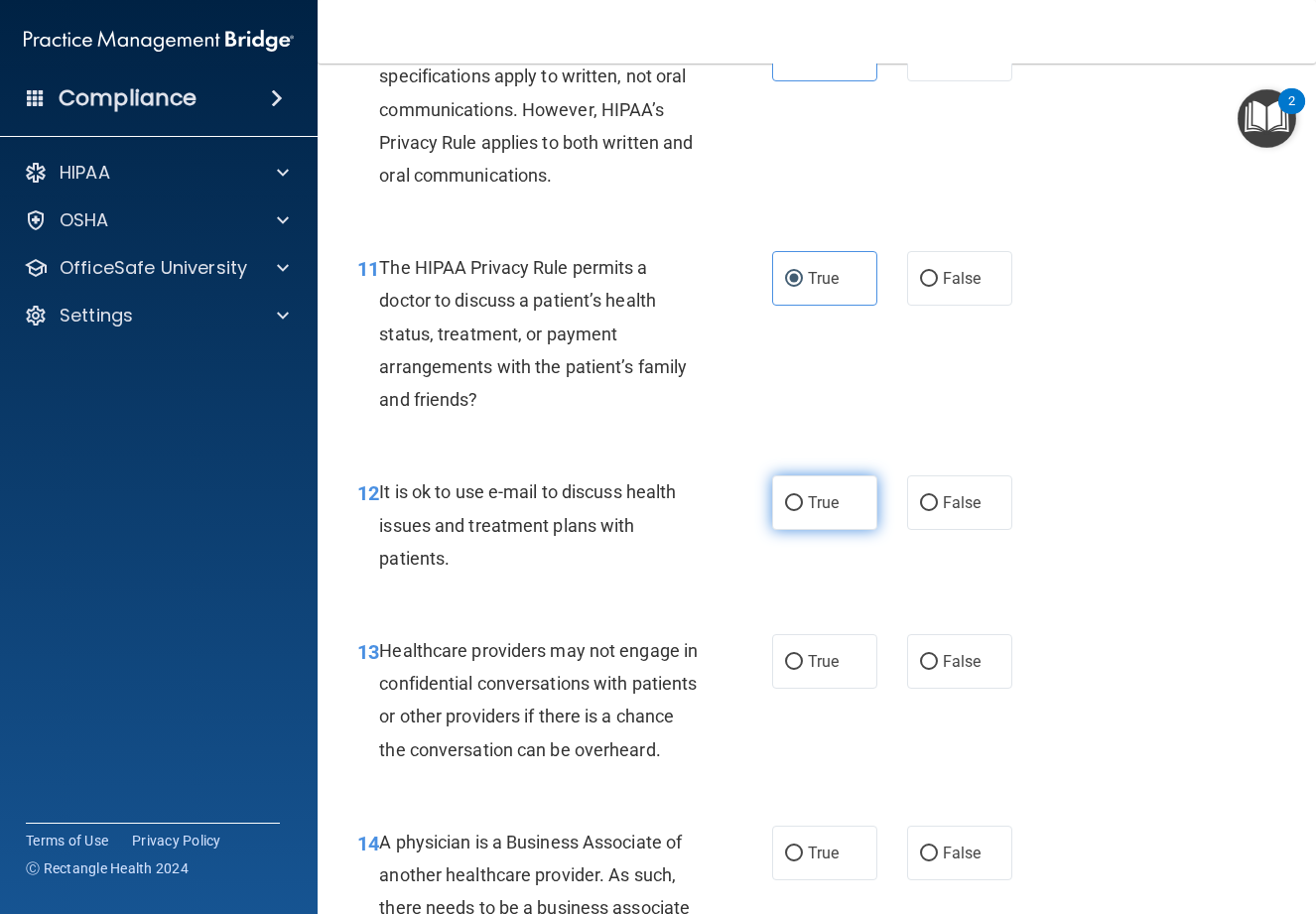 click on "True" at bounding box center [823, 502] 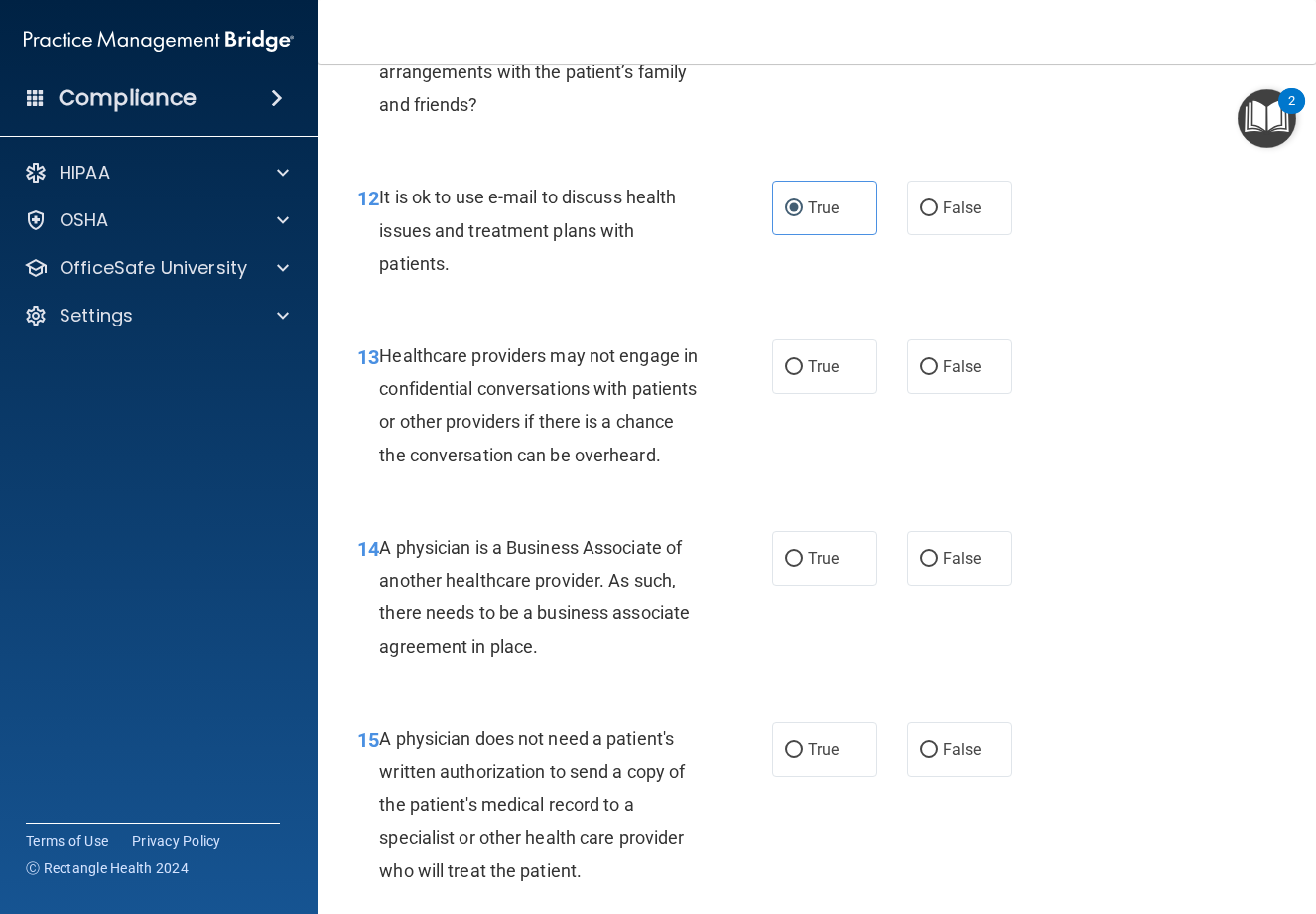scroll, scrollTop: 2283, scrollLeft: 0, axis: vertical 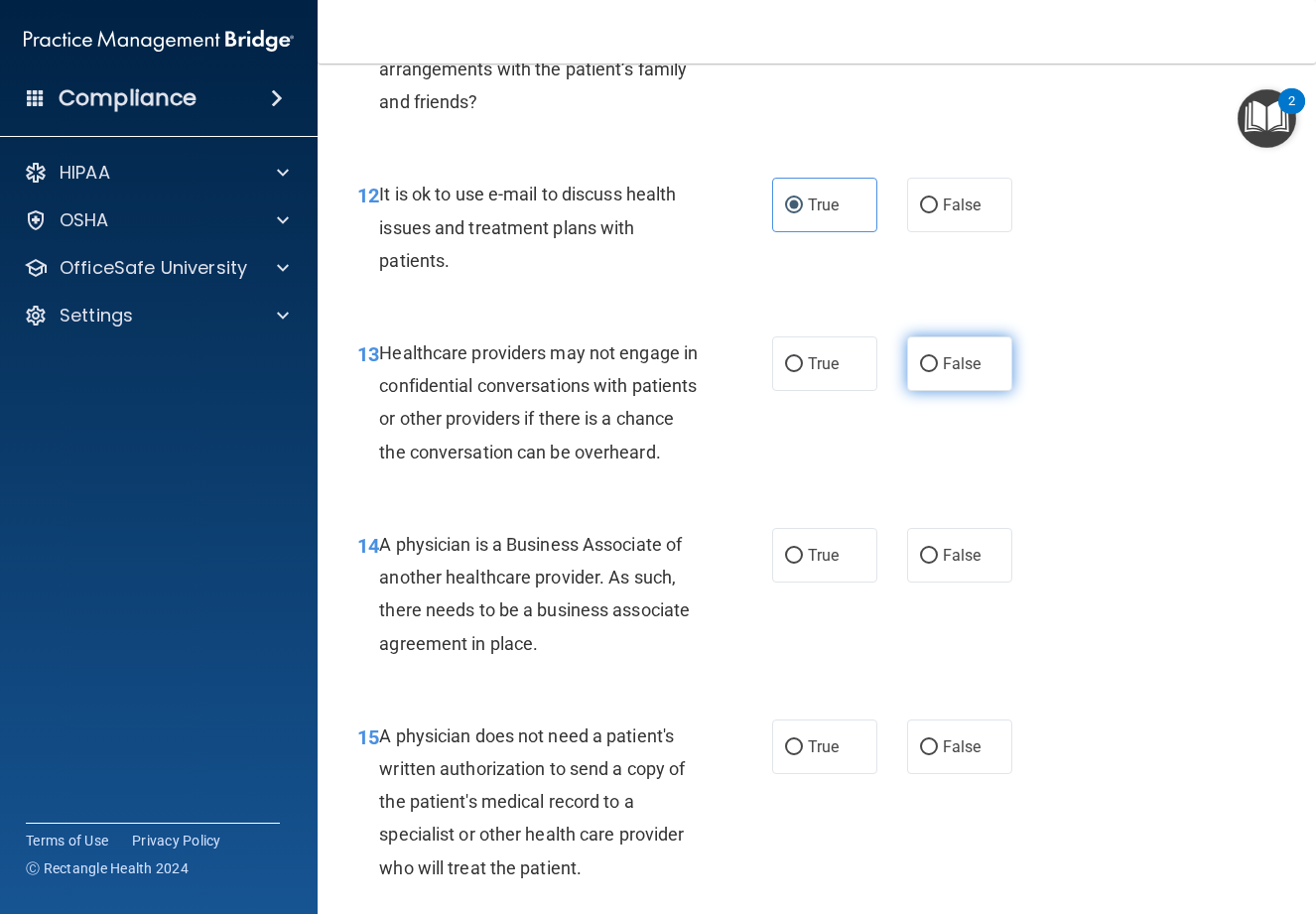 click on "False" at bounding box center [929, 364] 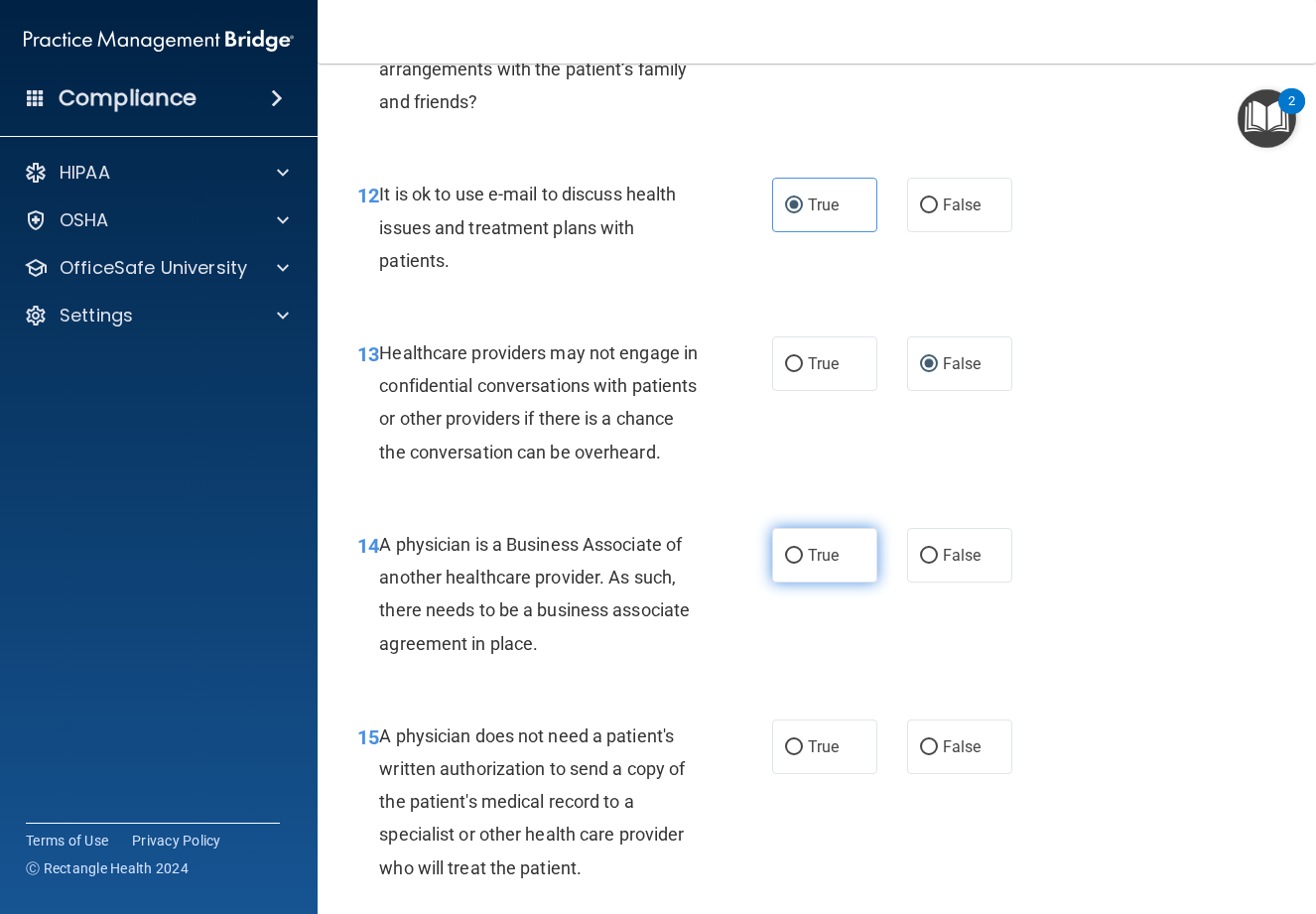 click on "True" at bounding box center [794, 556] 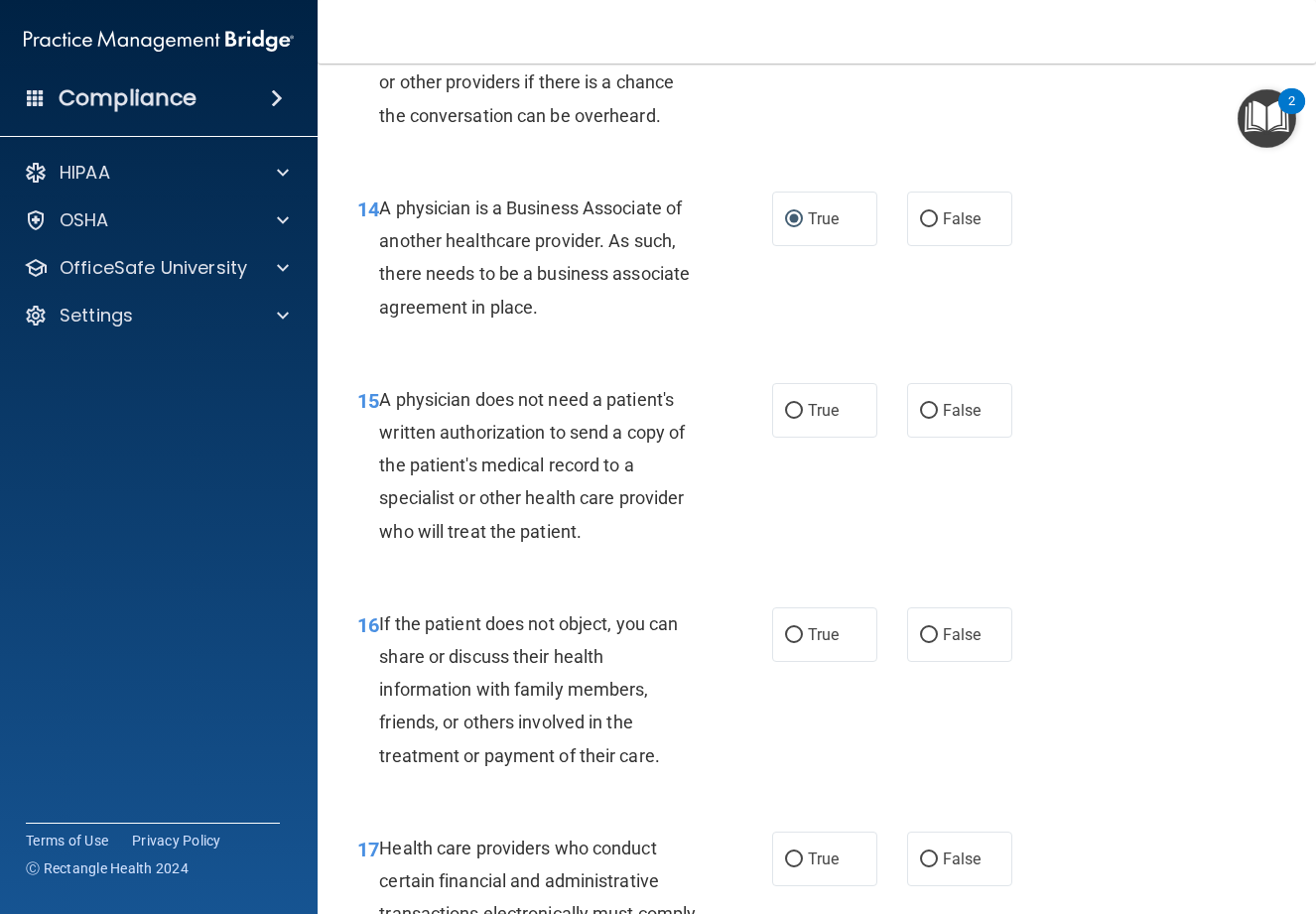 scroll, scrollTop: 2679, scrollLeft: 0, axis: vertical 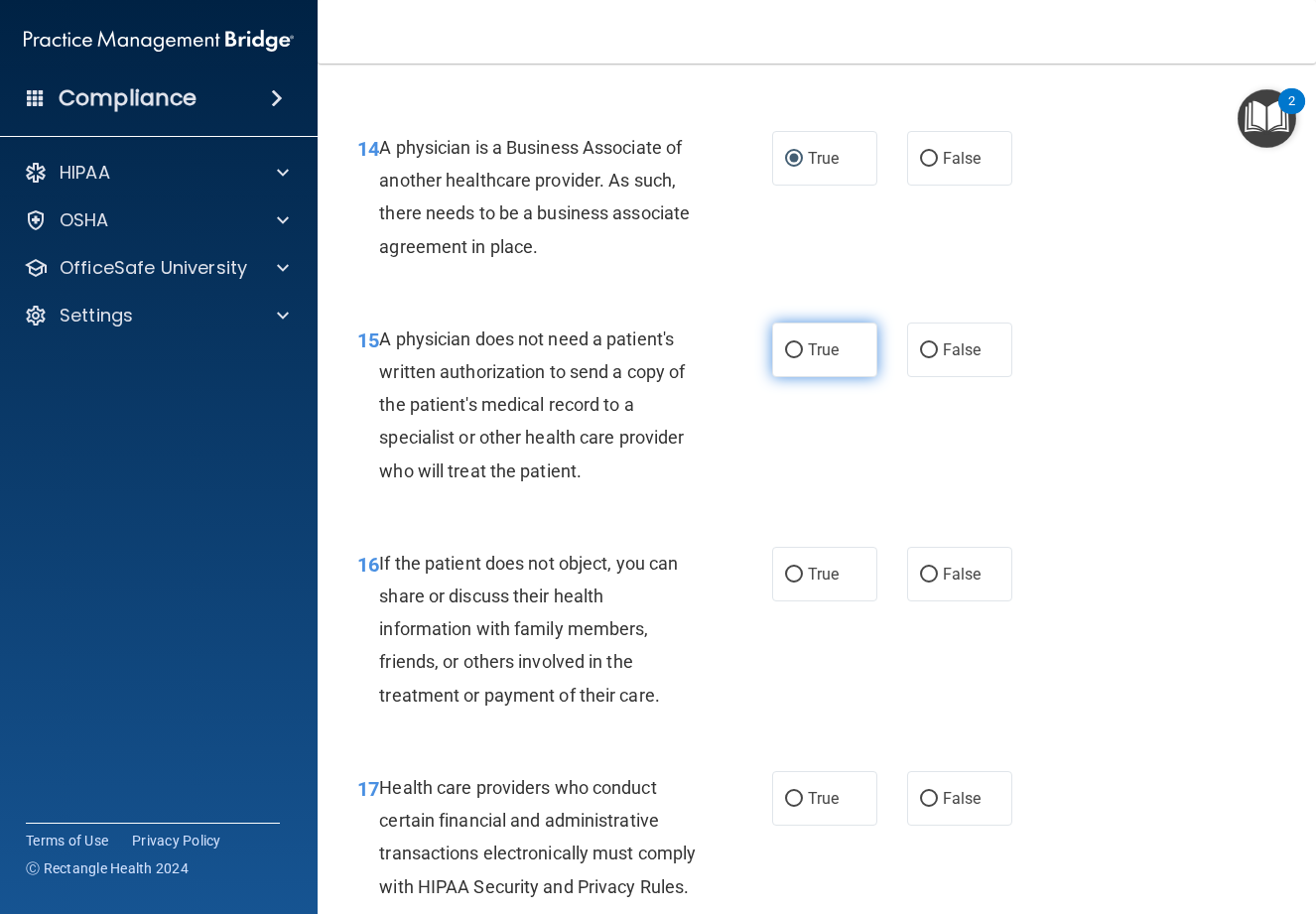 click on "True" at bounding box center (823, 349) 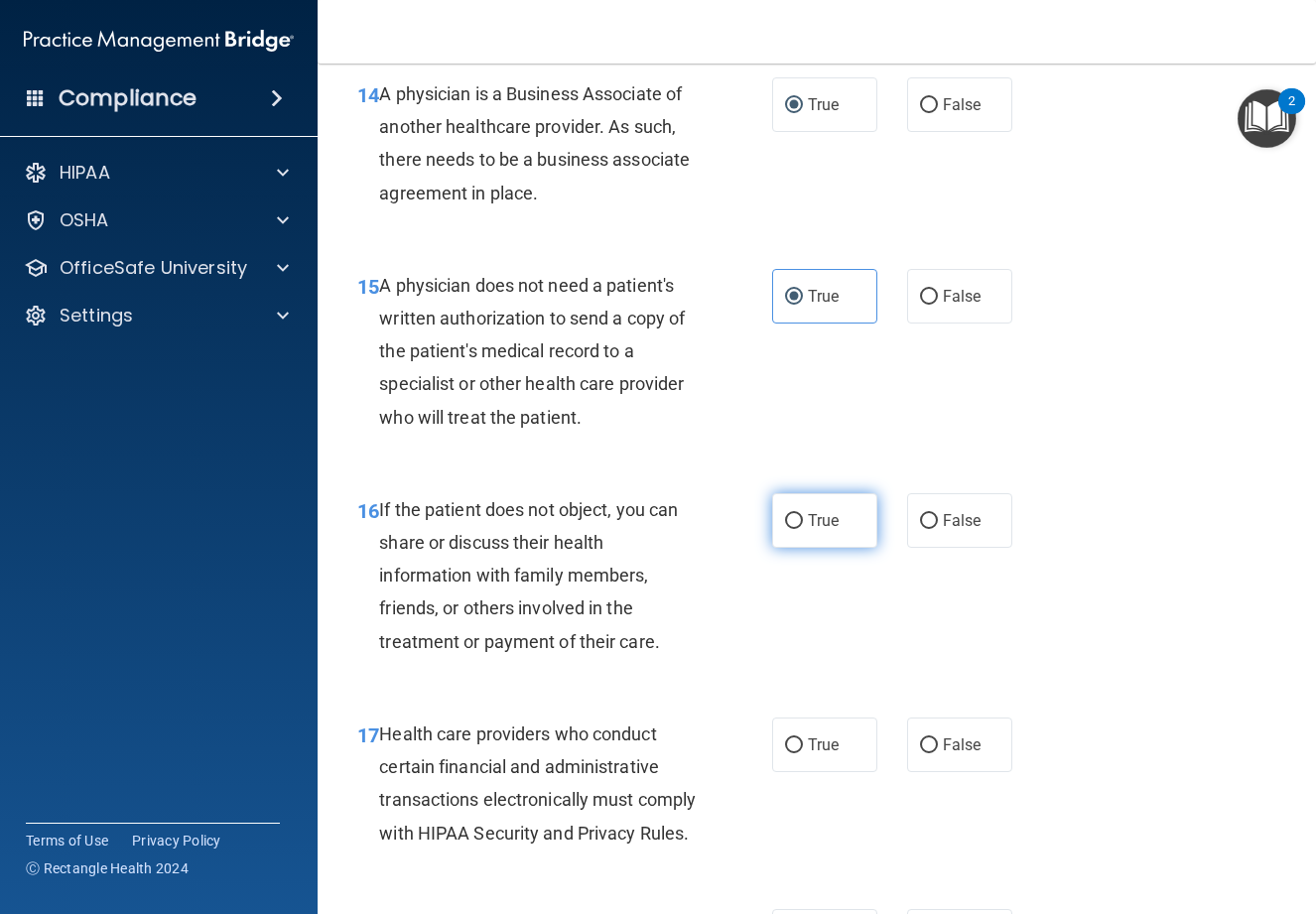 scroll, scrollTop: 2779, scrollLeft: 0, axis: vertical 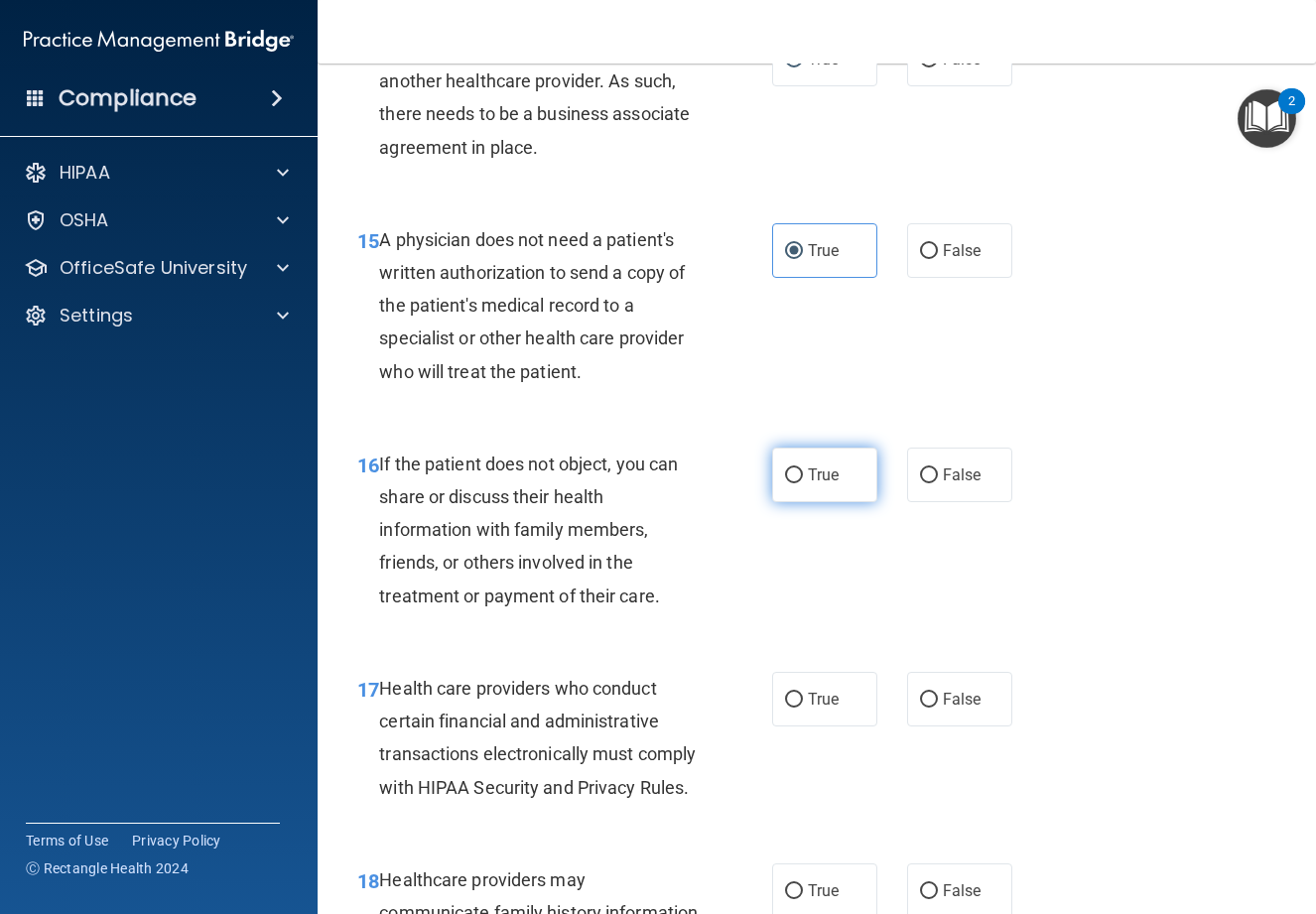 click on "True" at bounding box center [823, 474] 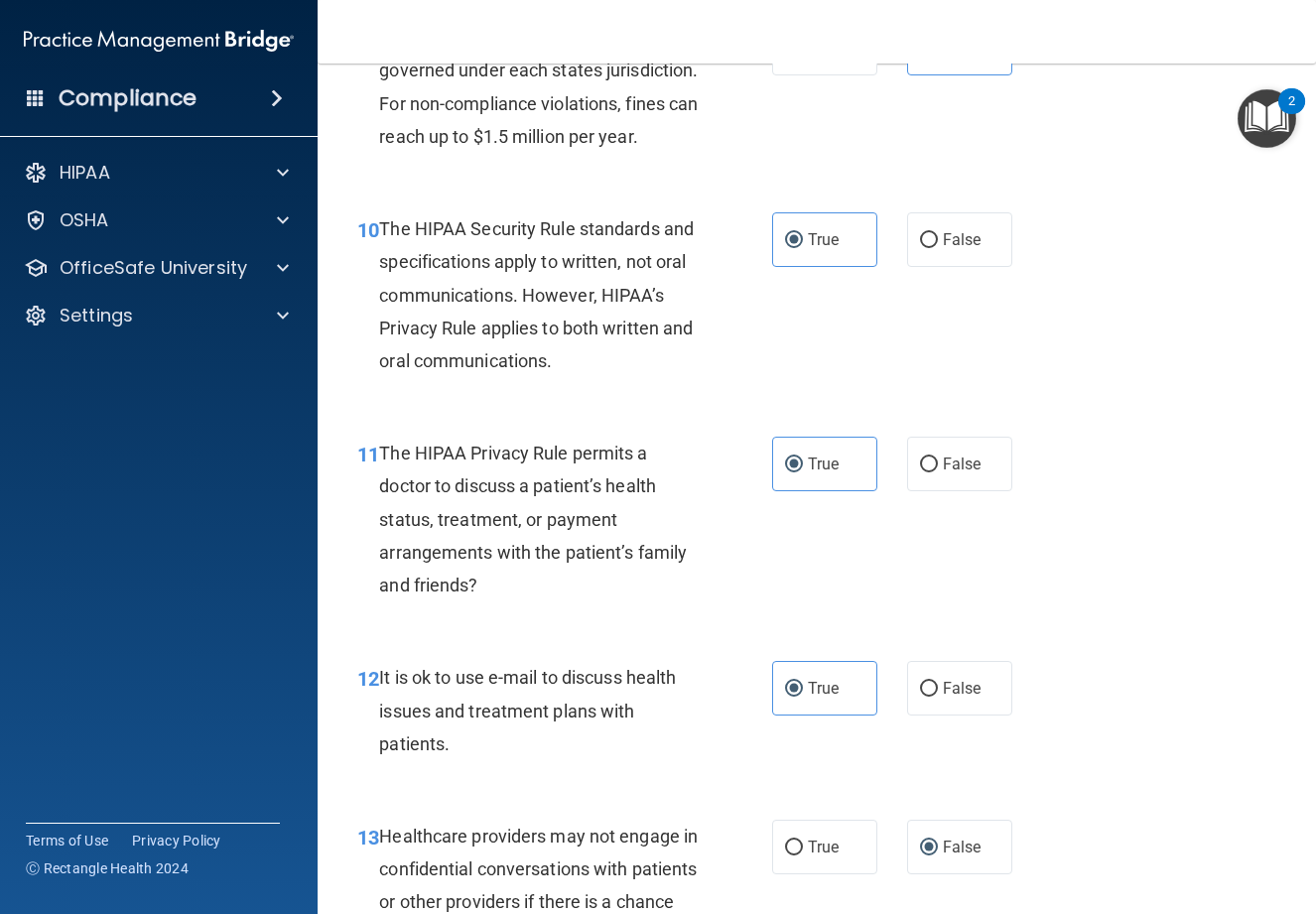 scroll, scrollTop: 1786, scrollLeft: 0, axis: vertical 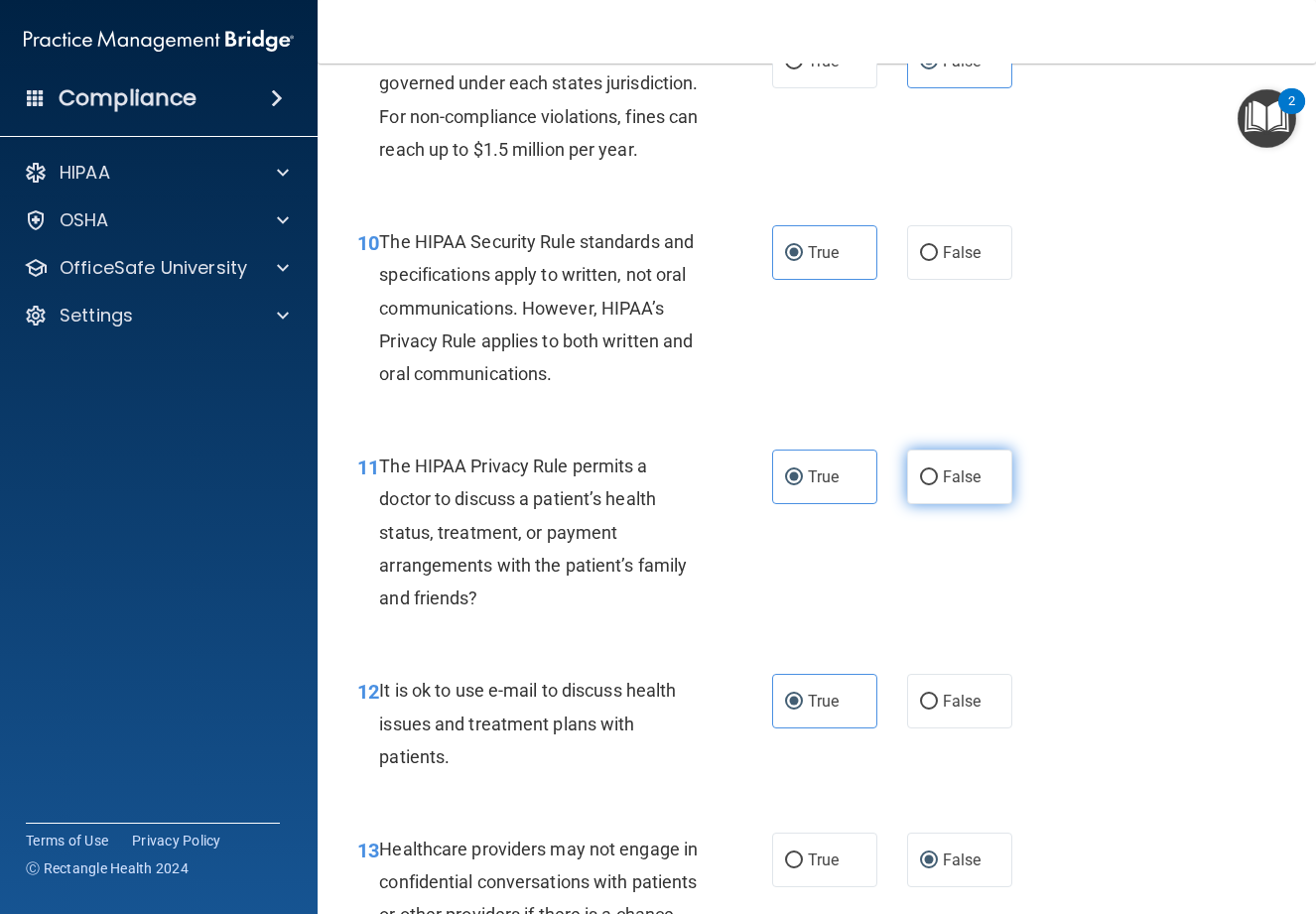 click on "False" at bounding box center [960, 476] 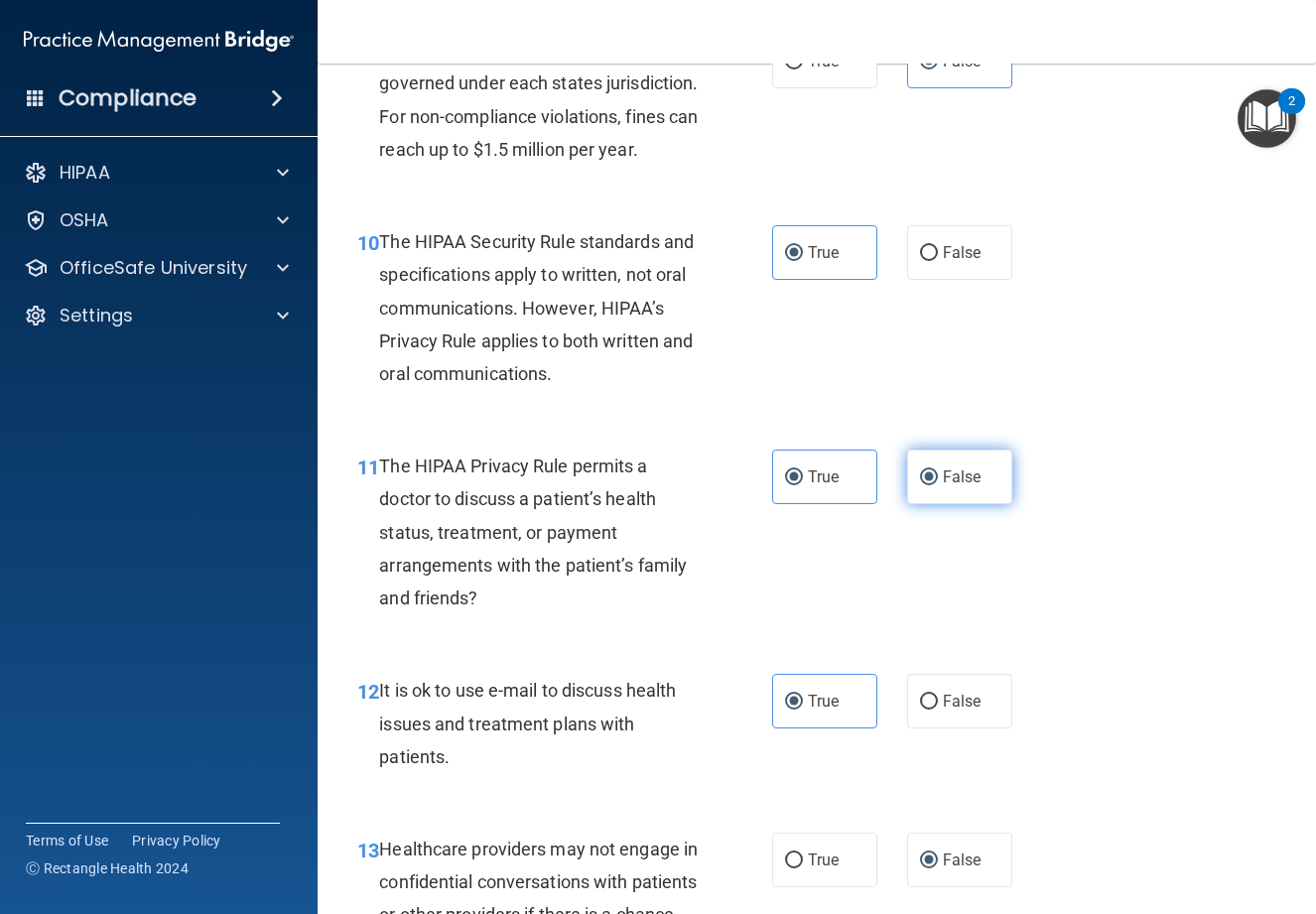 radio on "false" 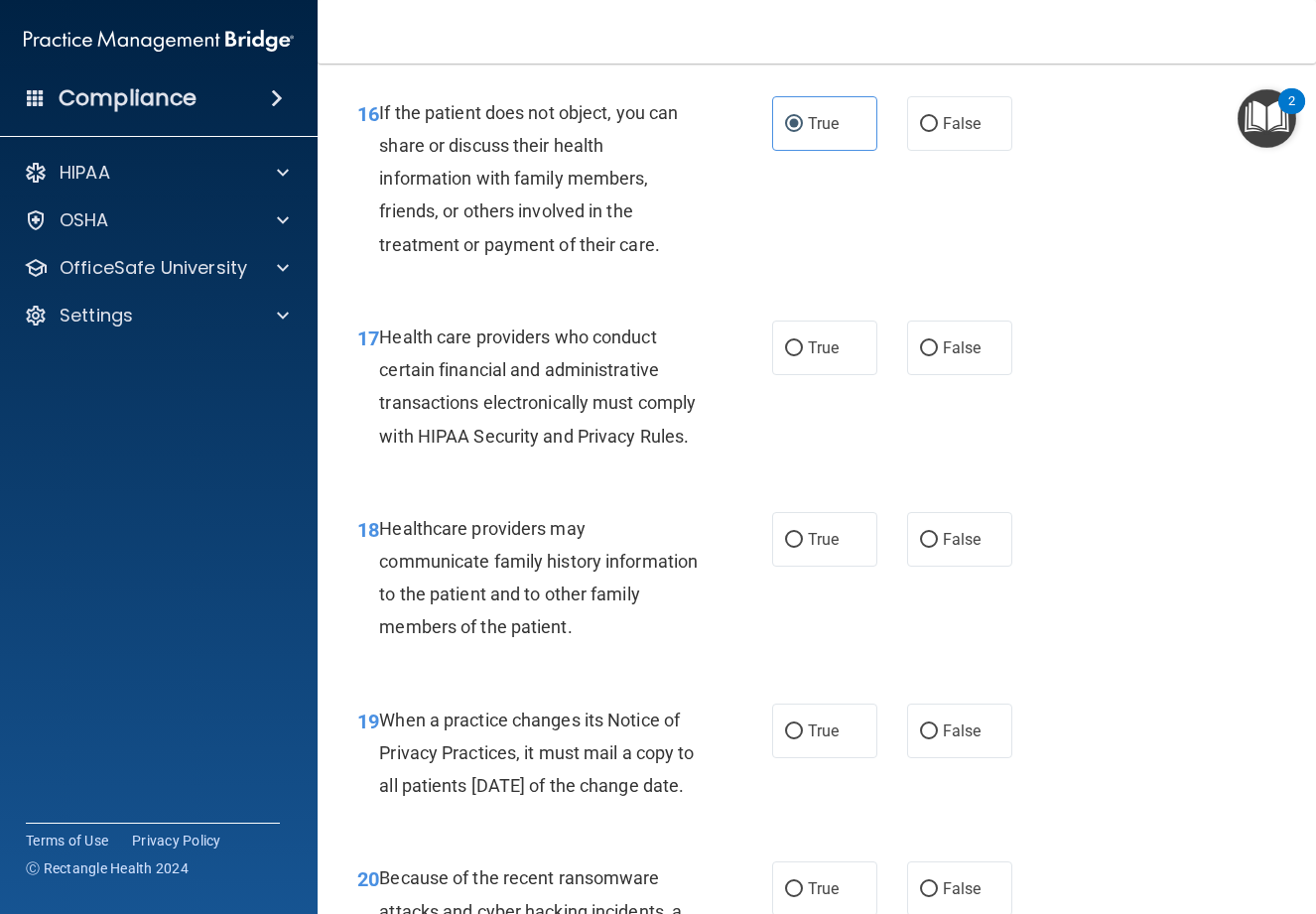 scroll, scrollTop: 3176, scrollLeft: 0, axis: vertical 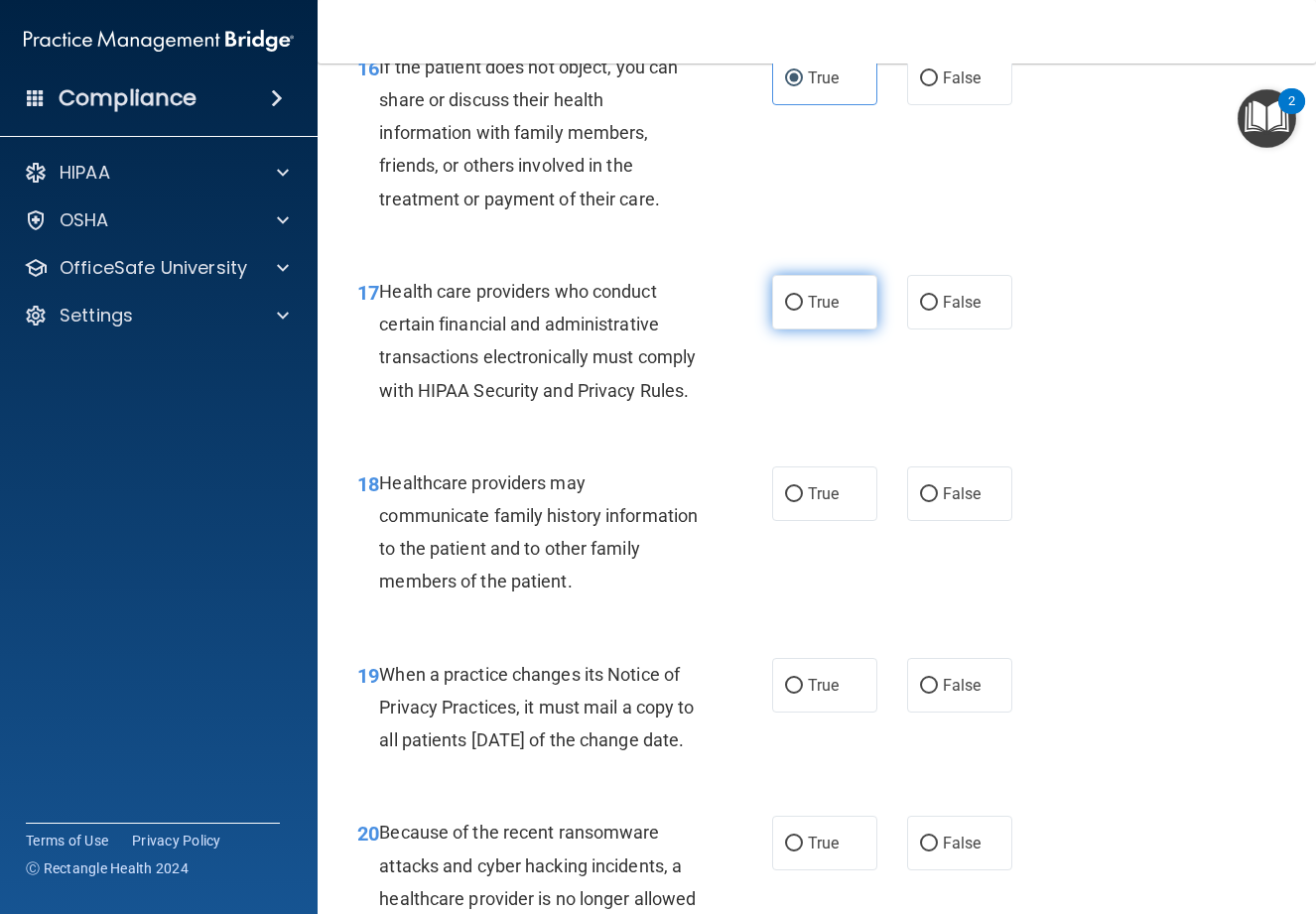 click on "True" at bounding box center [825, 302] 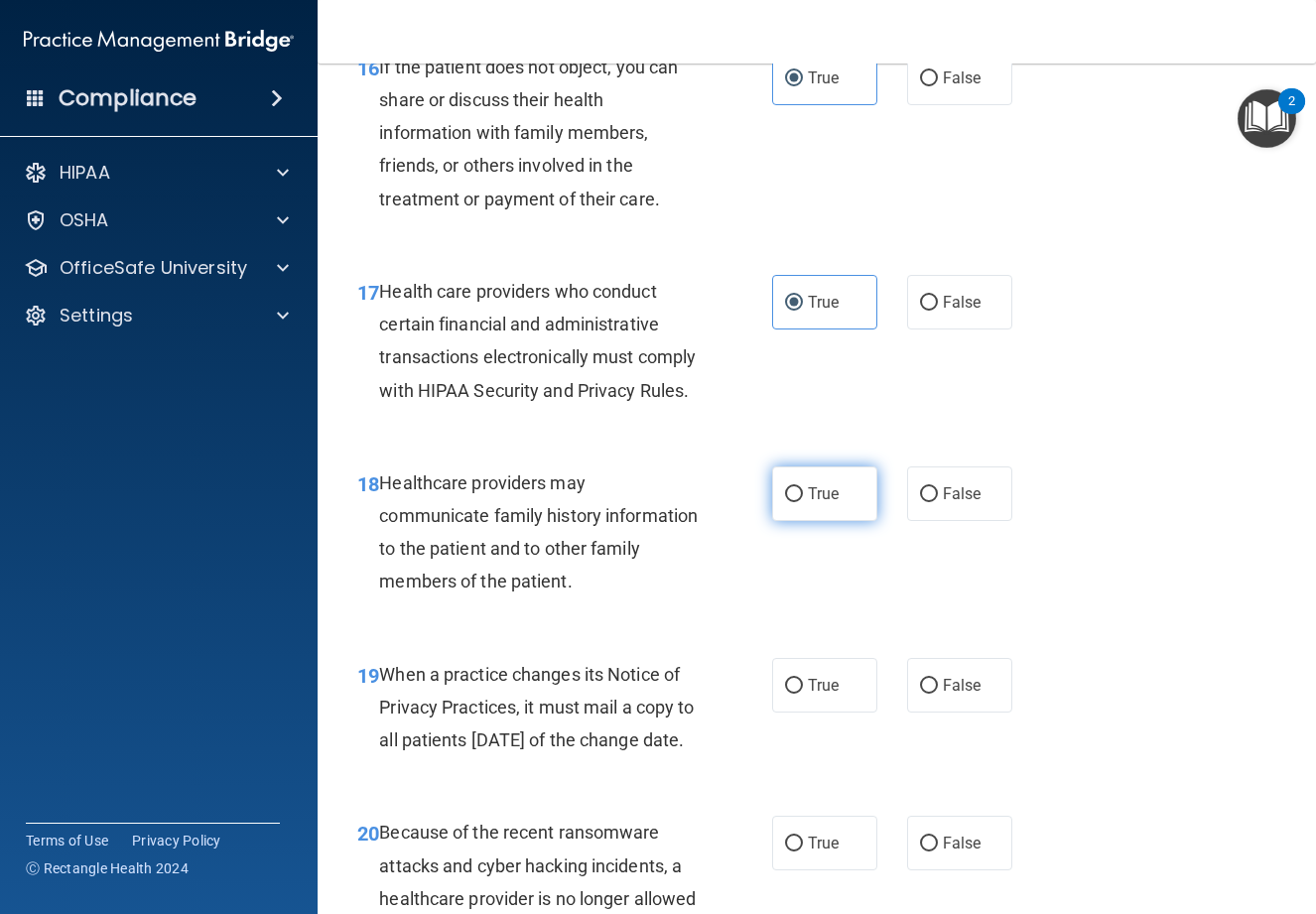 scroll, scrollTop: 3275, scrollLeft: 0, axis: vertical 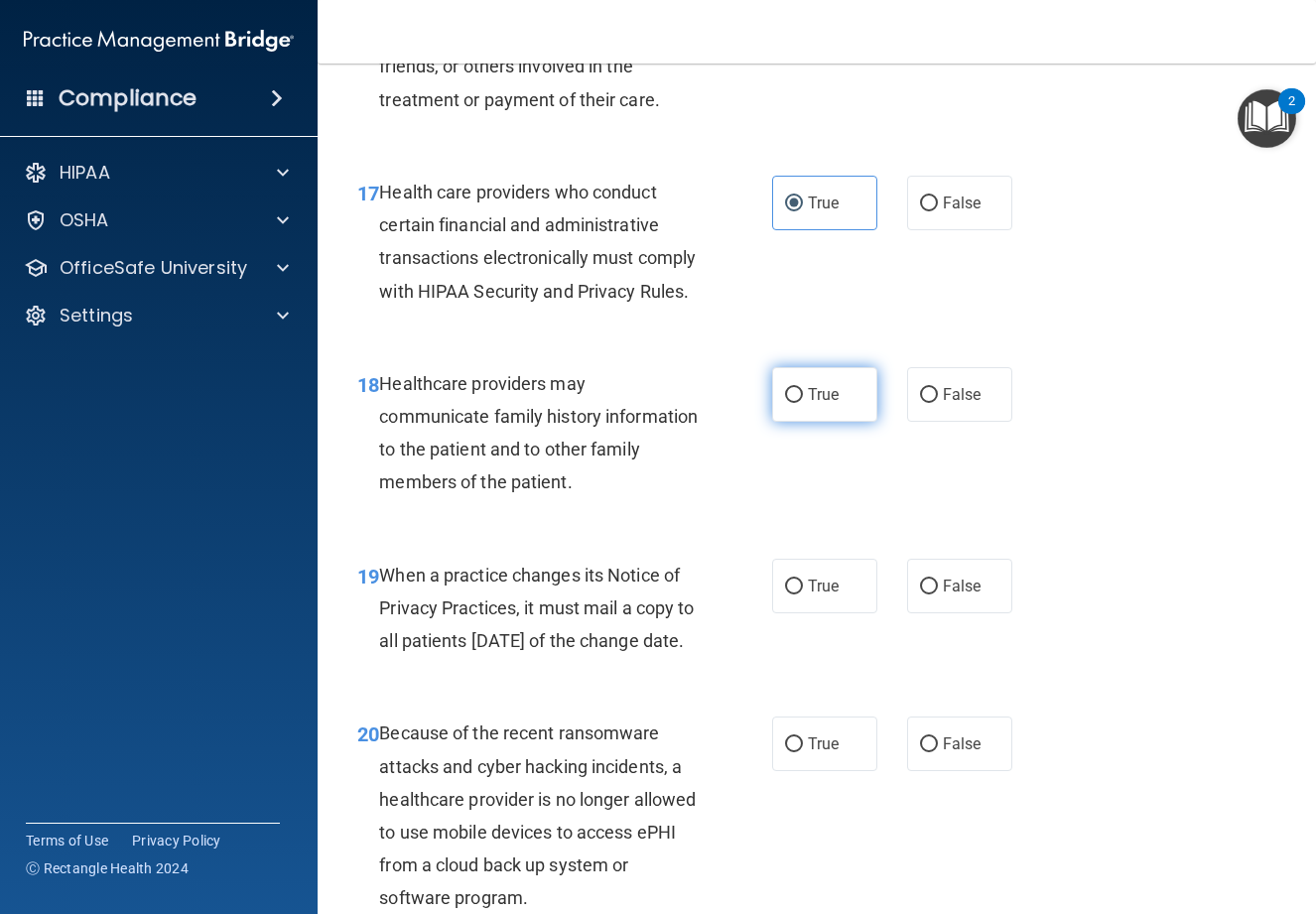 click on "True" at bounding box center [825, 394] 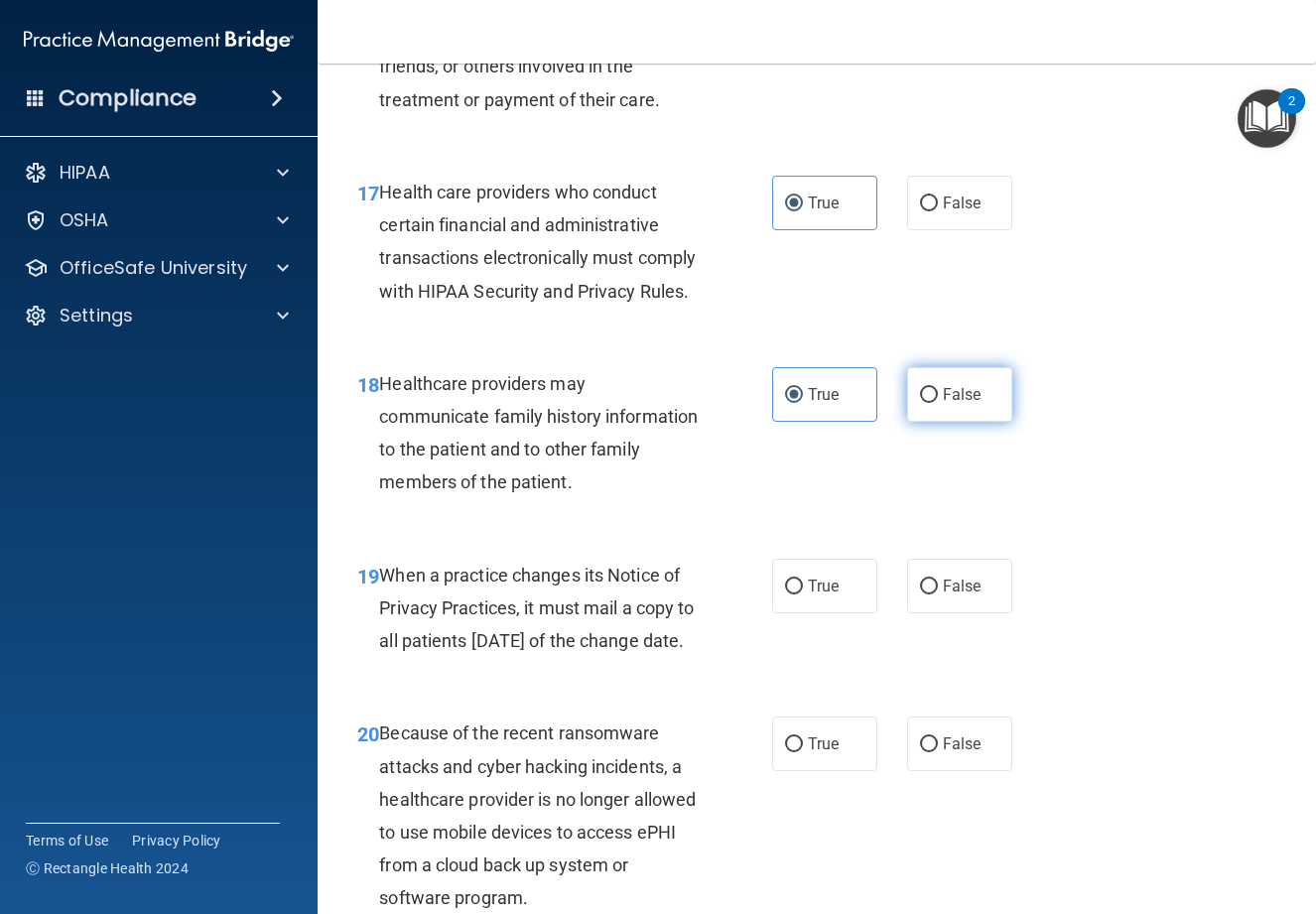 click on "False" at bounding box center (960, 394) 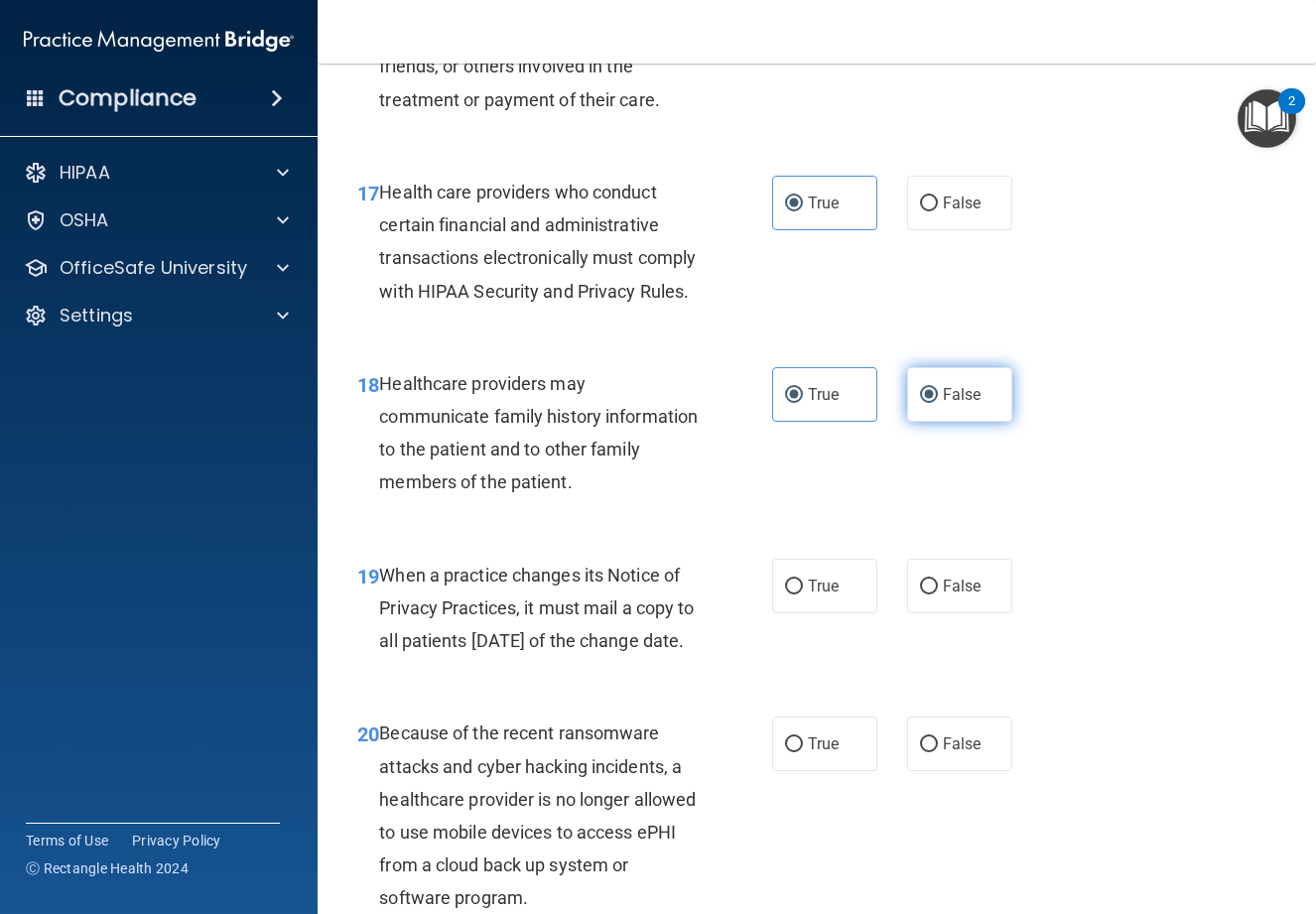 radio on "false" 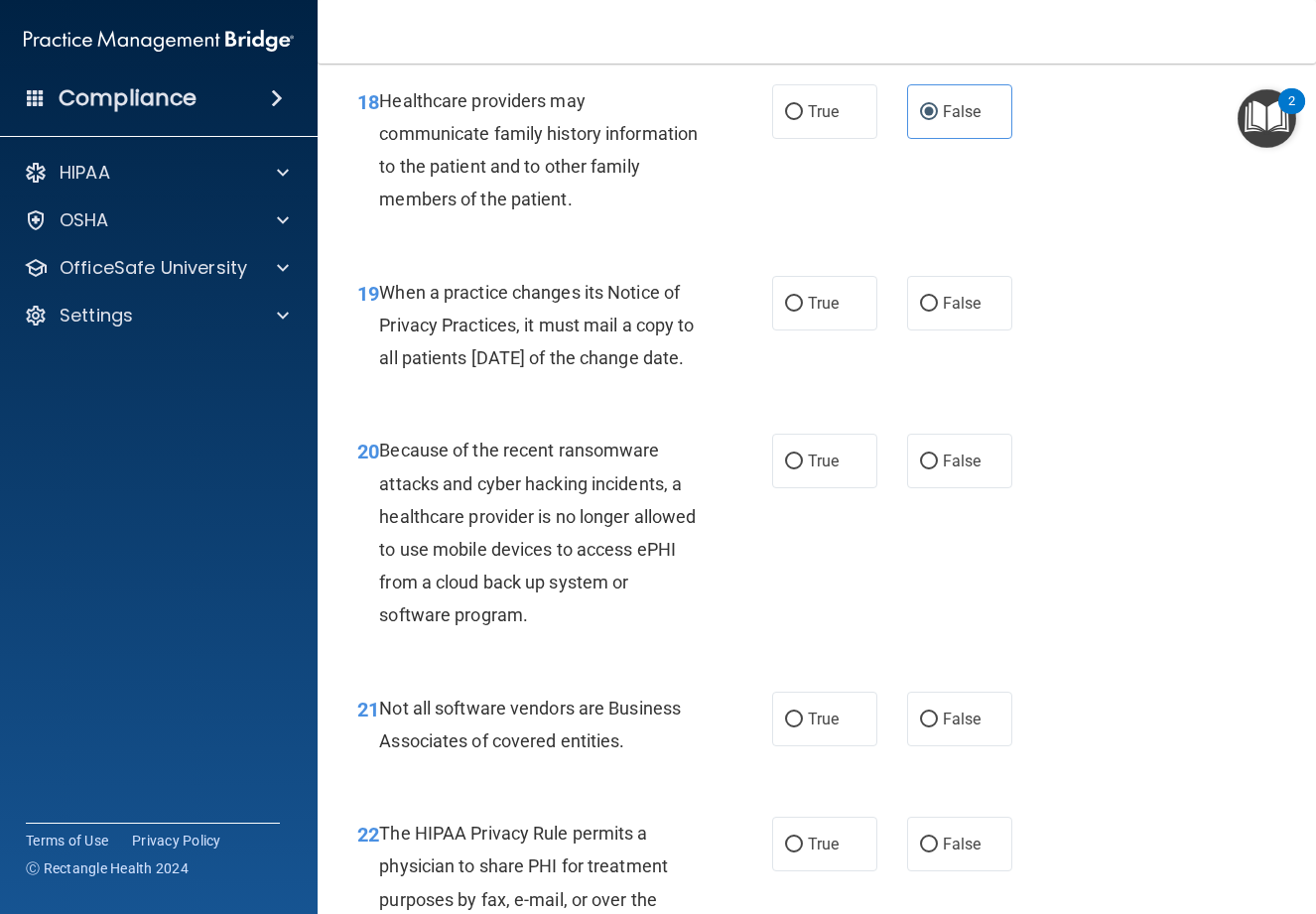 scroll, scrollTop: 3573, scrollLeft: 0, axis: vertical 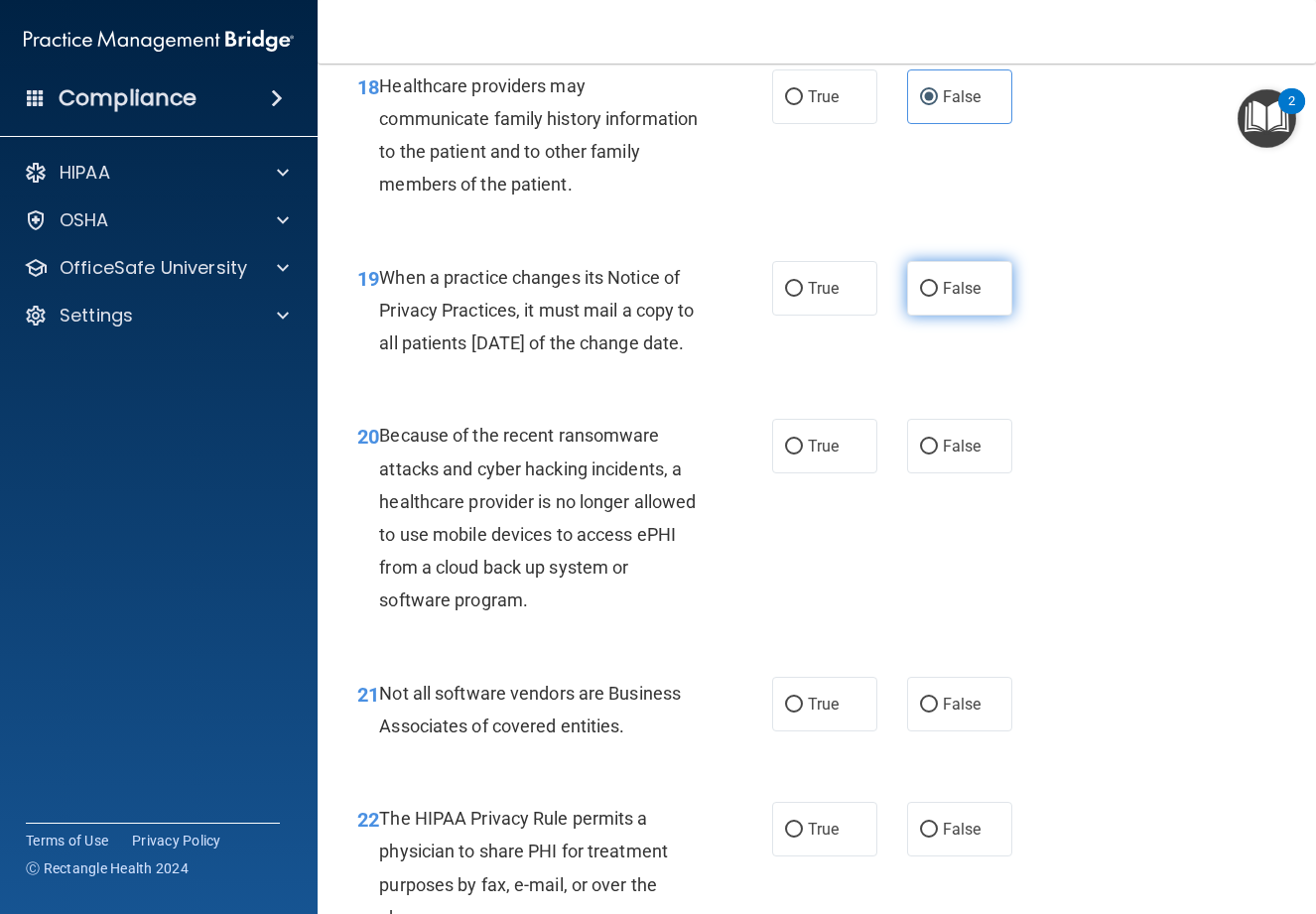 click on "False" at bounding box center (962, 288) 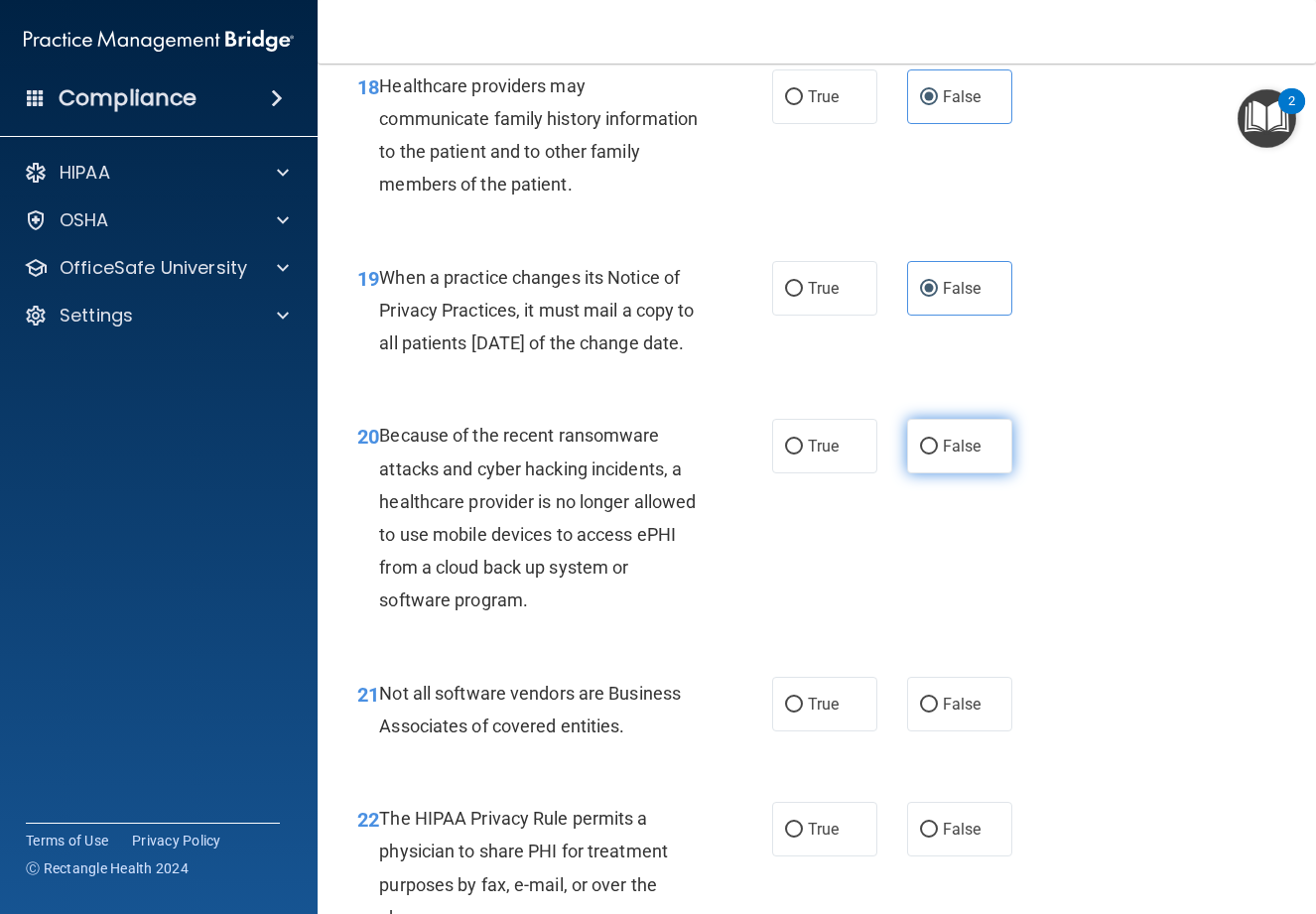 click on "False" at bounding box center [962, 446] 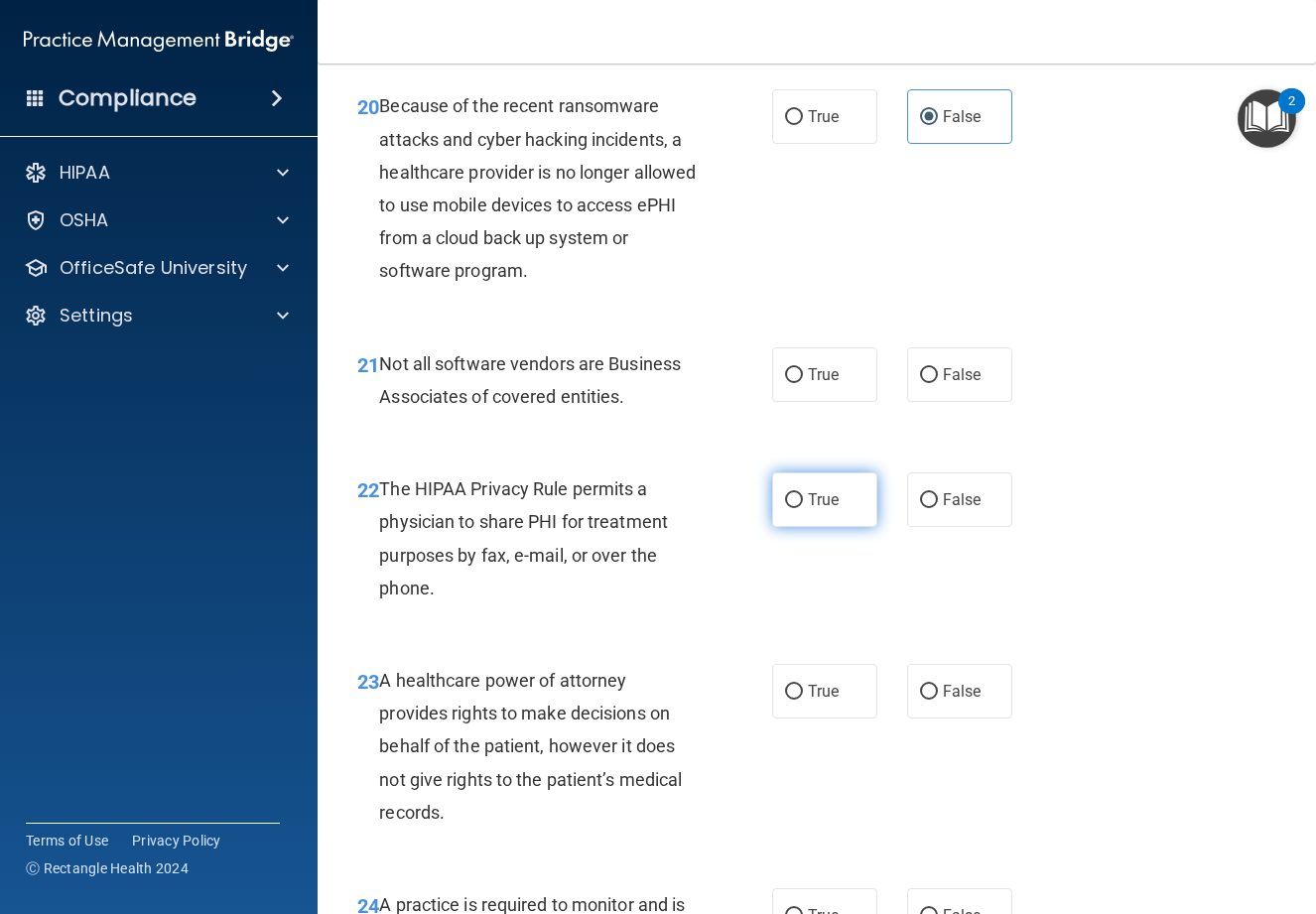scroll, scrollTop: 3970, scrollLeft: 0, axis: vertical 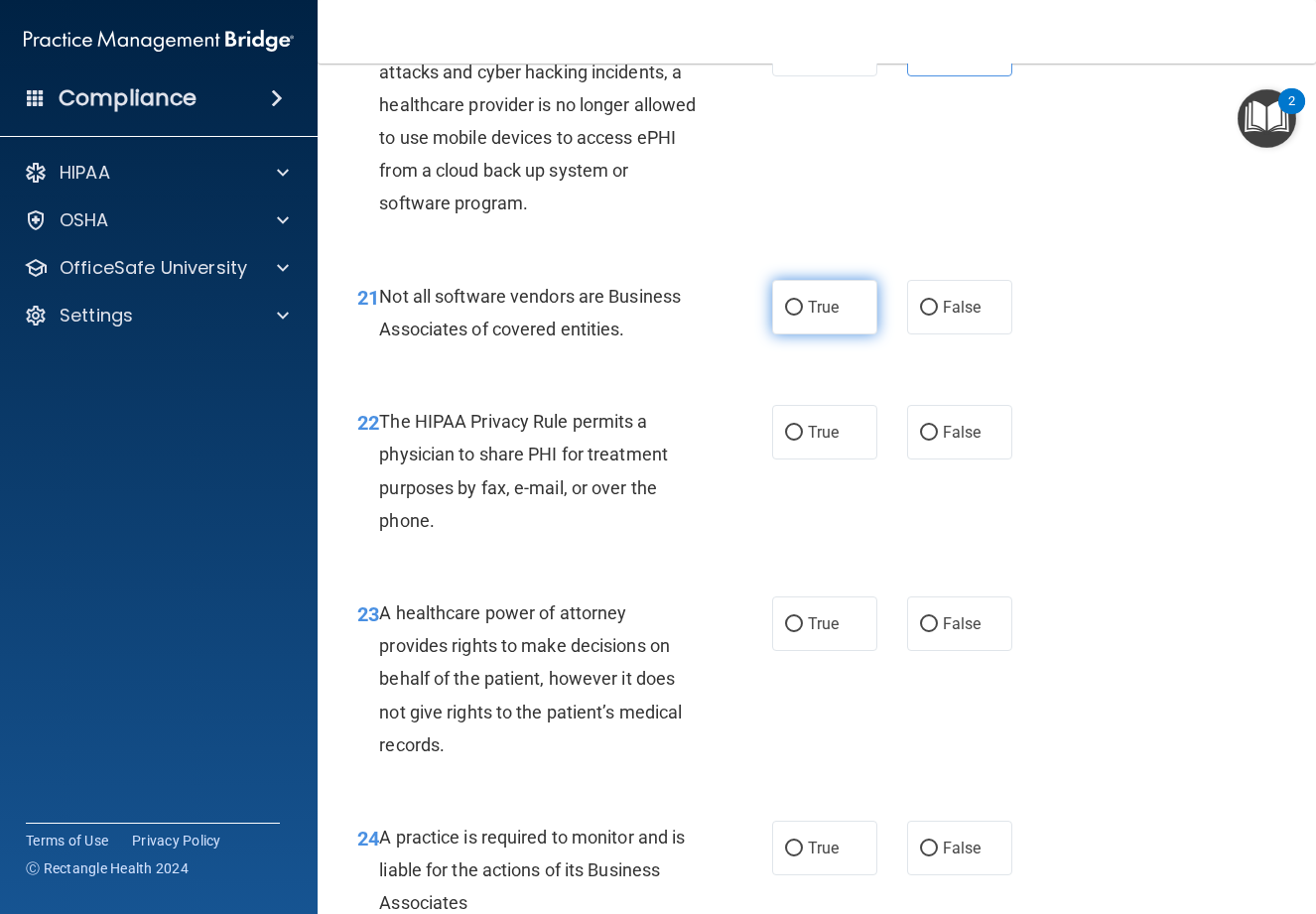click on "True" at bounding box center (823, 307) 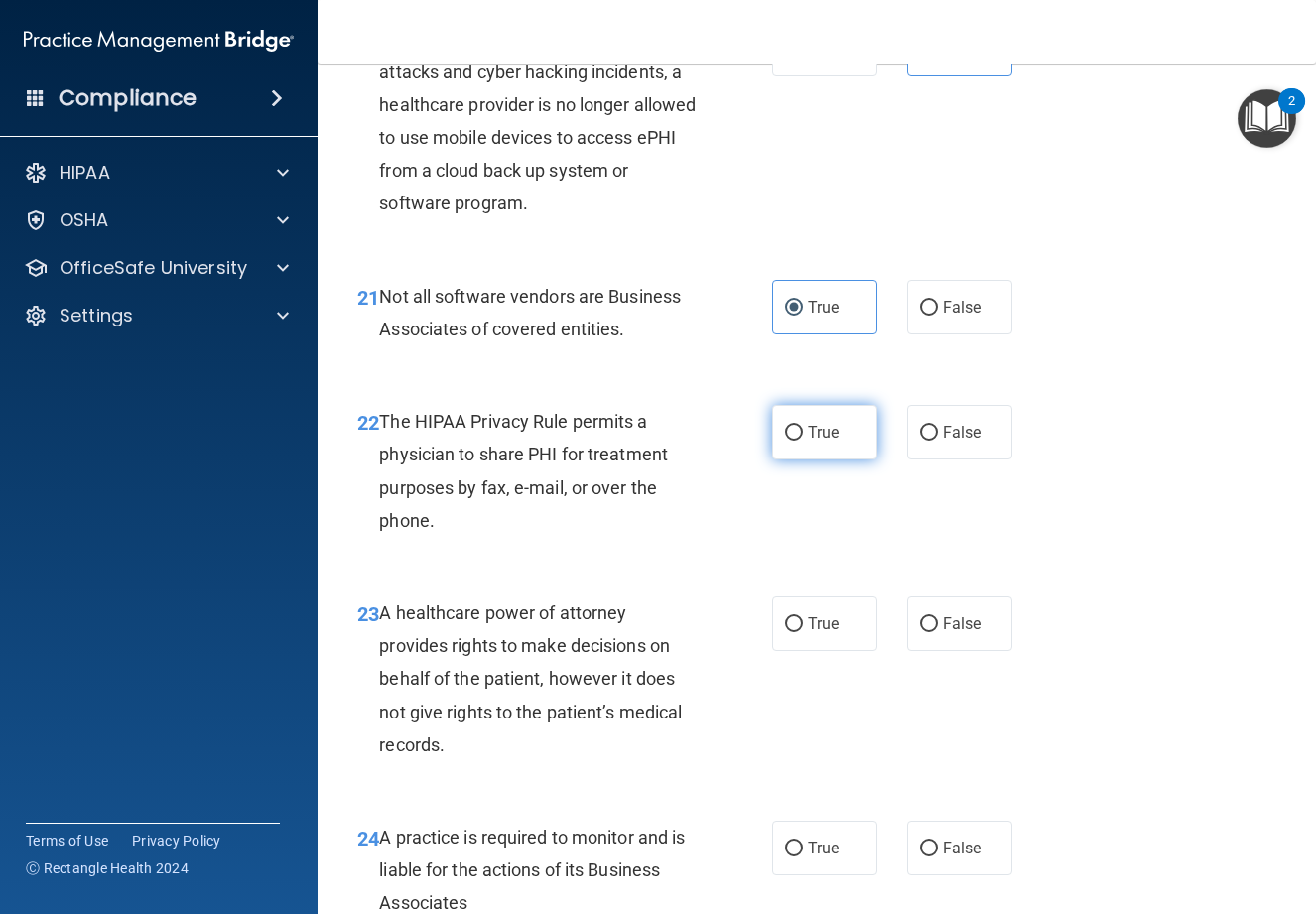 click on "True" at bounding box center (823, 432) 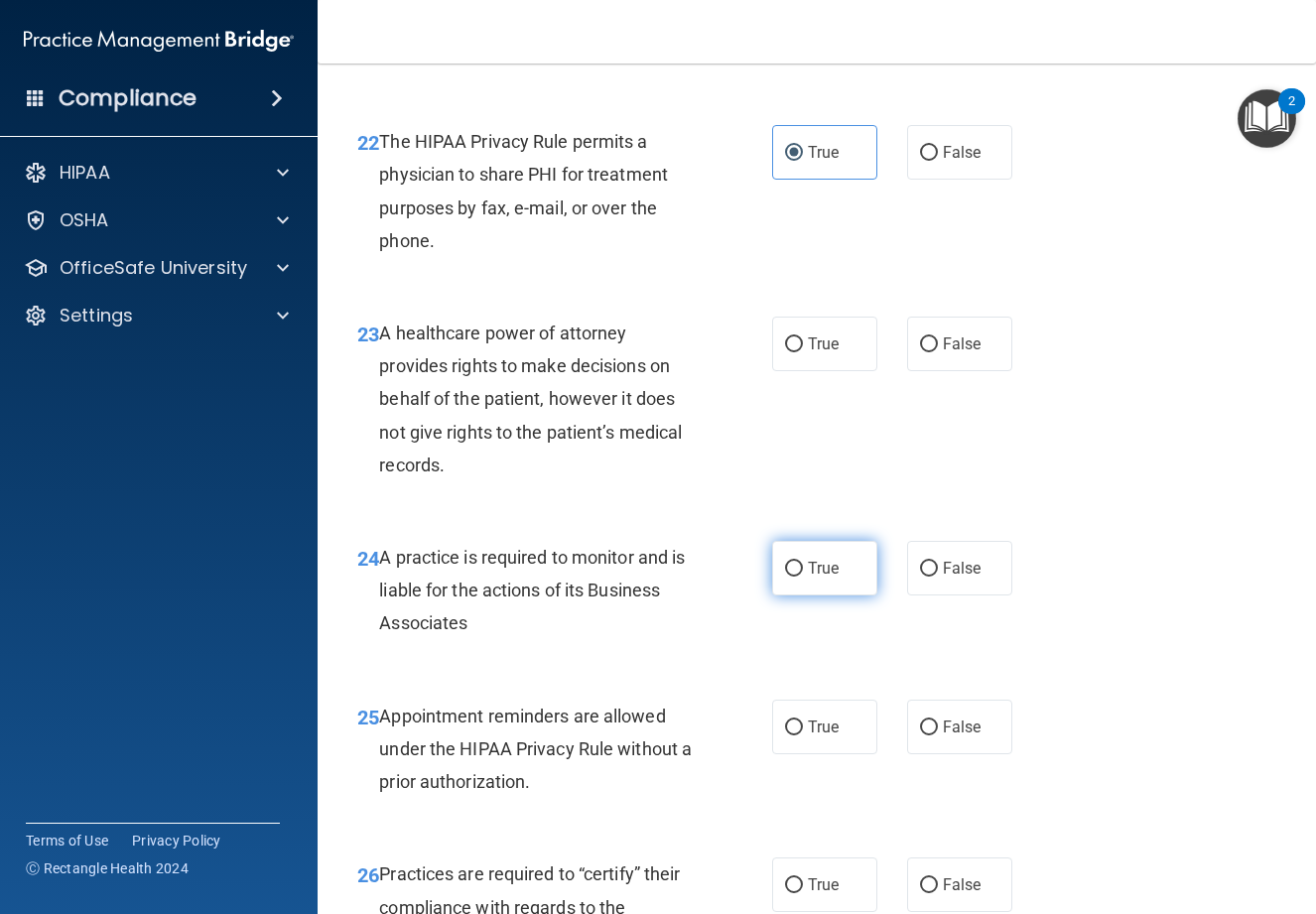 scroll, scrollTop: 4267, scrollLeft: 0, axis: vertical 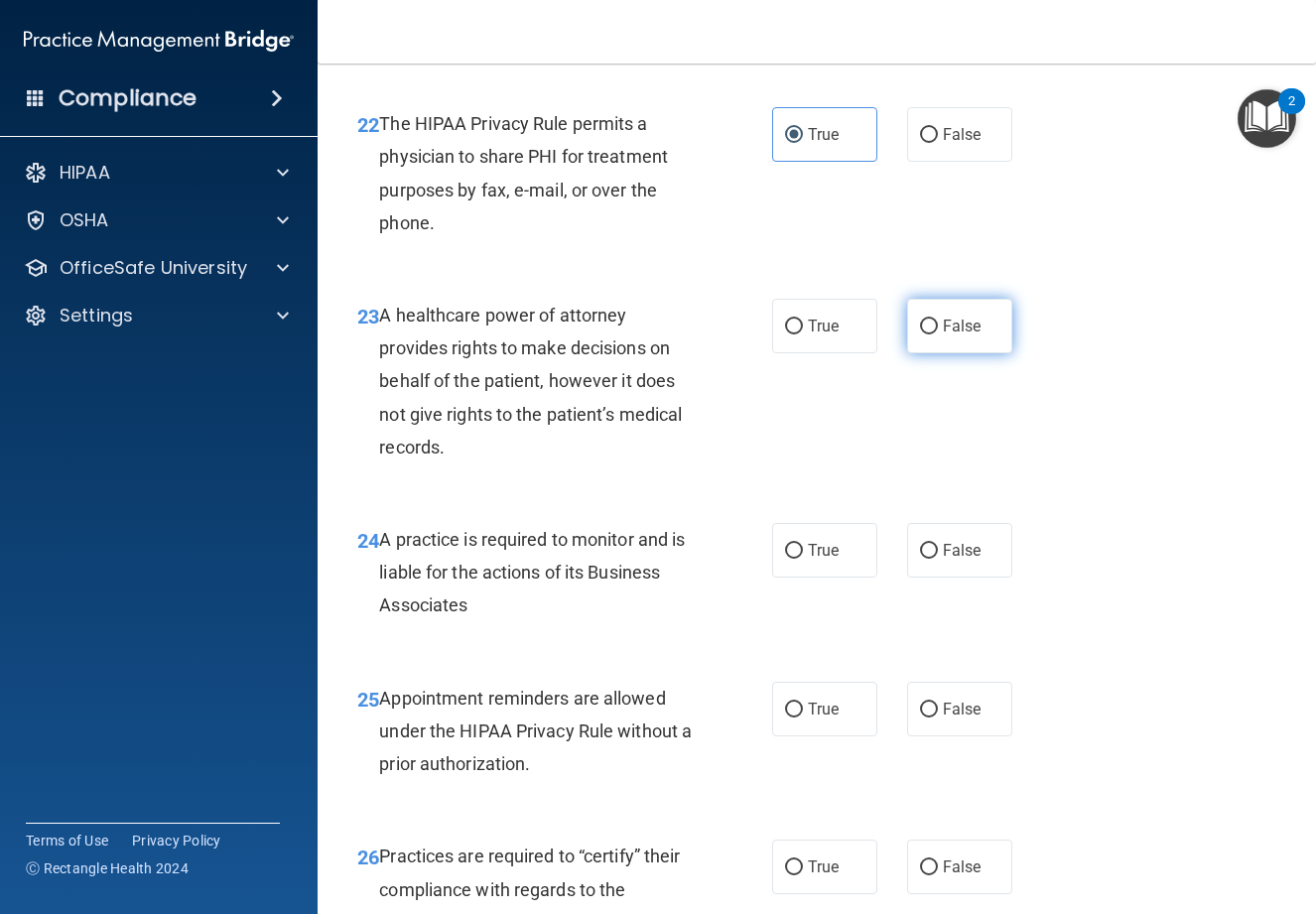 click on "False" at bounding box center [960, 326] 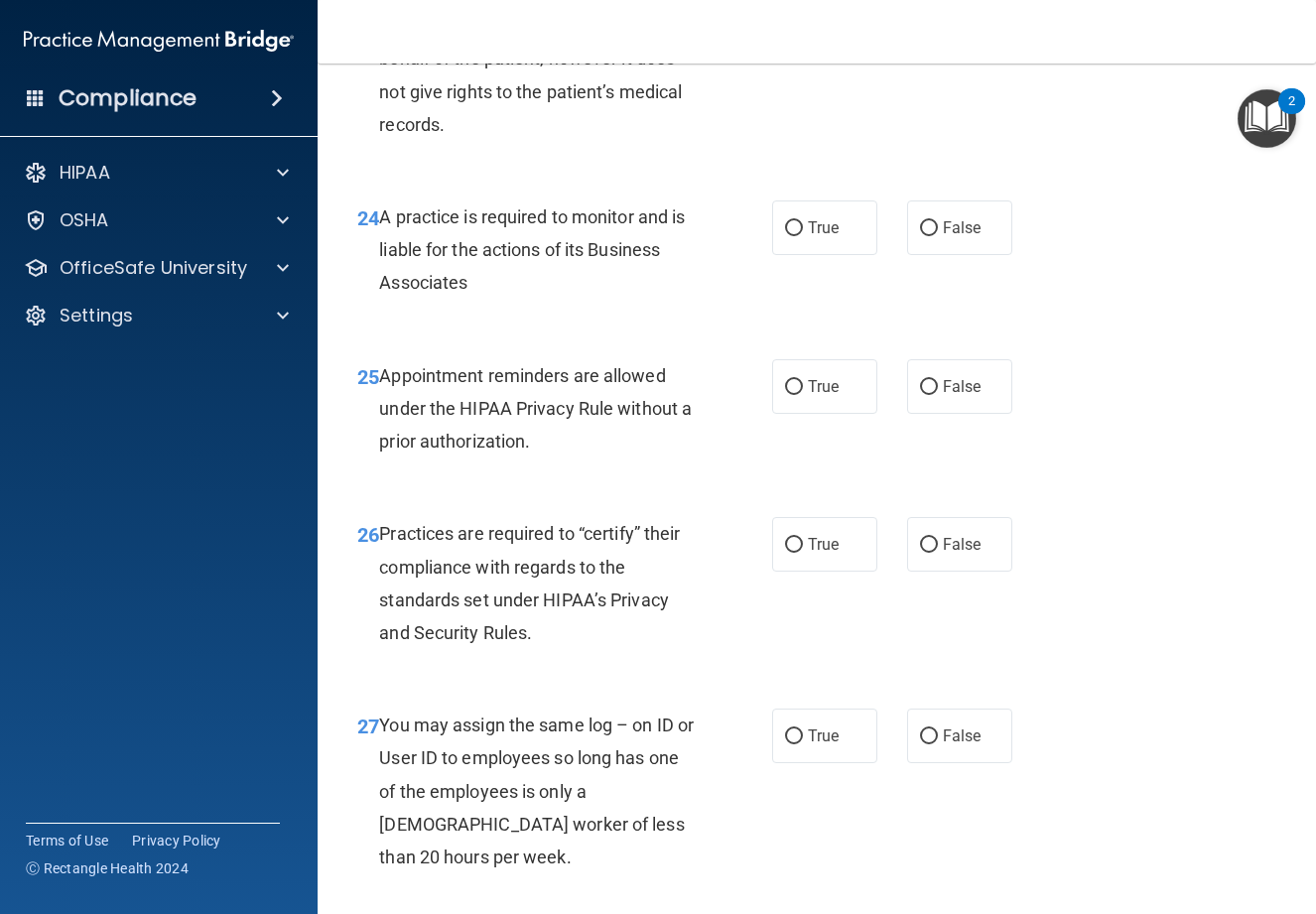 scroll, scrollTop: 4664, scrollLeft: 0, axis: vertical 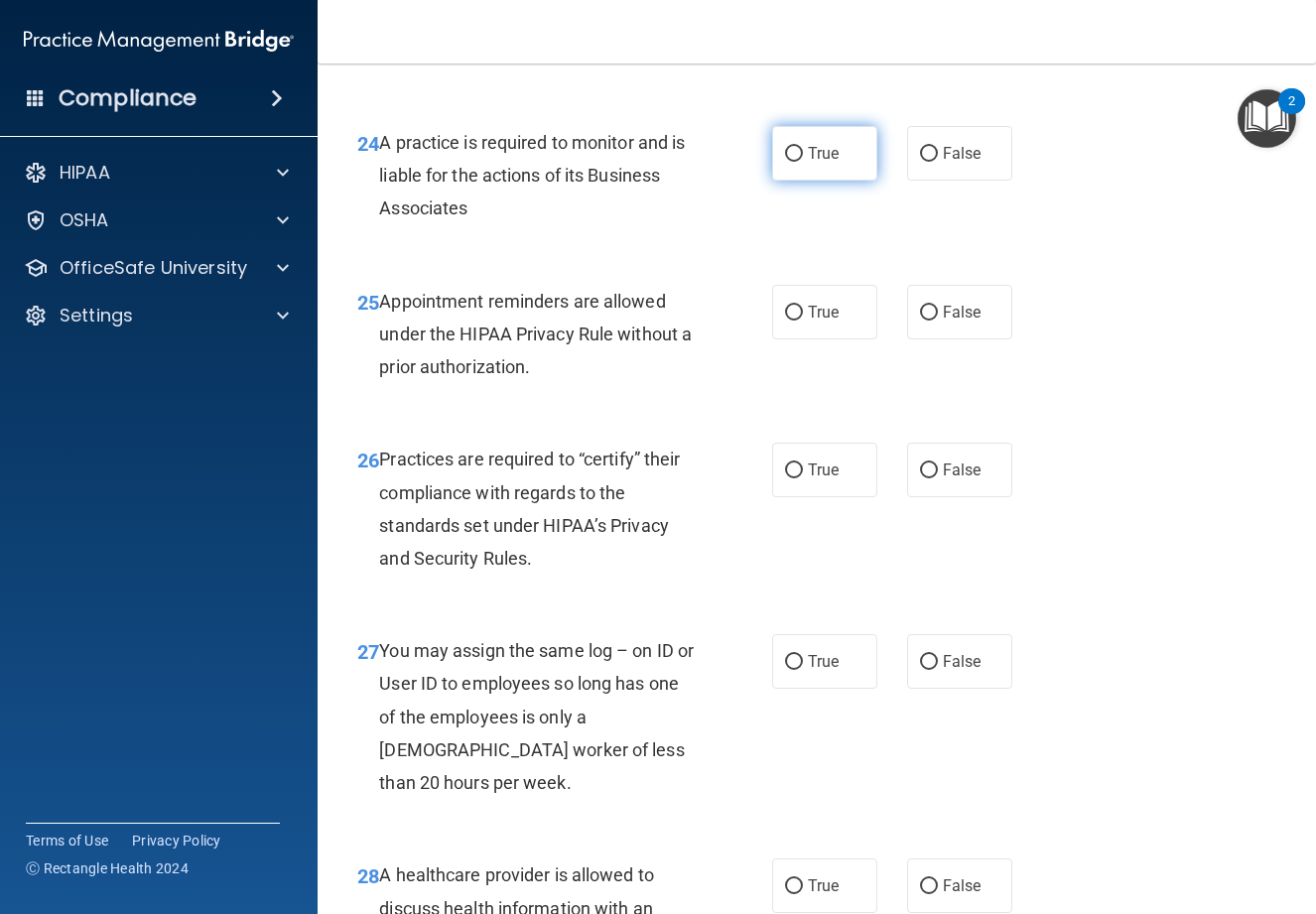 click on "True" at bounding box center [823, 153] 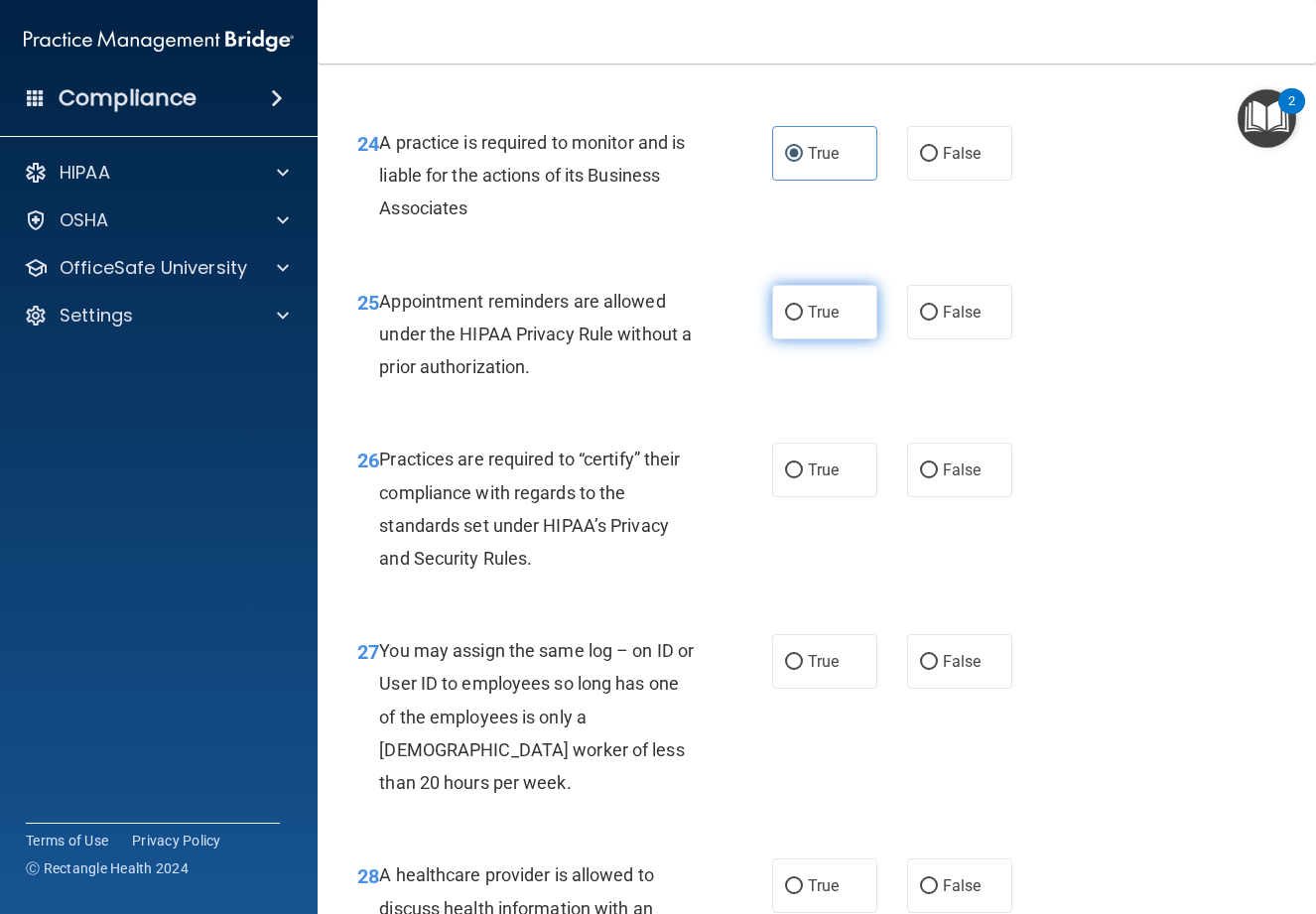 click on "True" at bounding box center [794, 313] 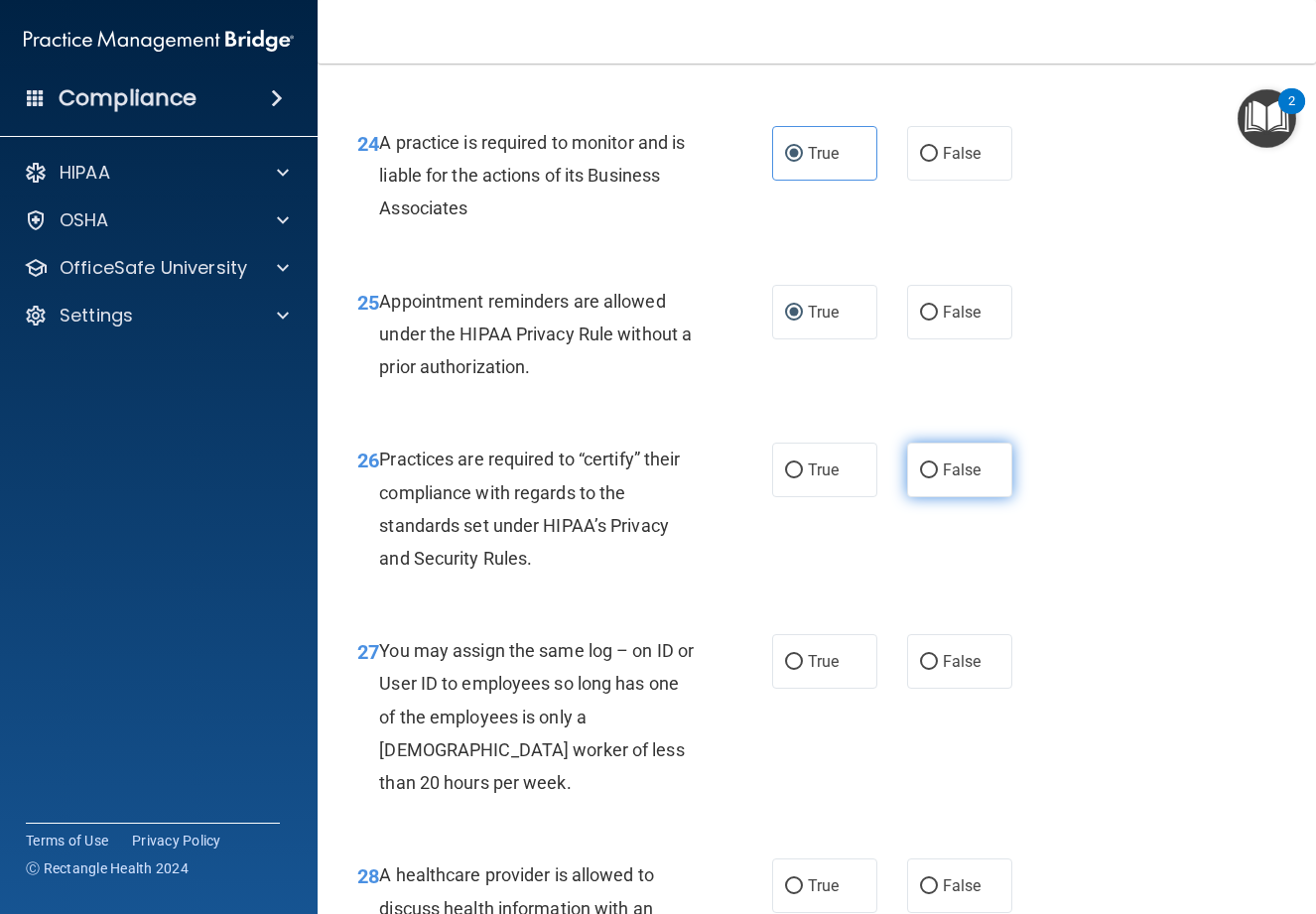 click on "False" at bounding box center (962, 469) 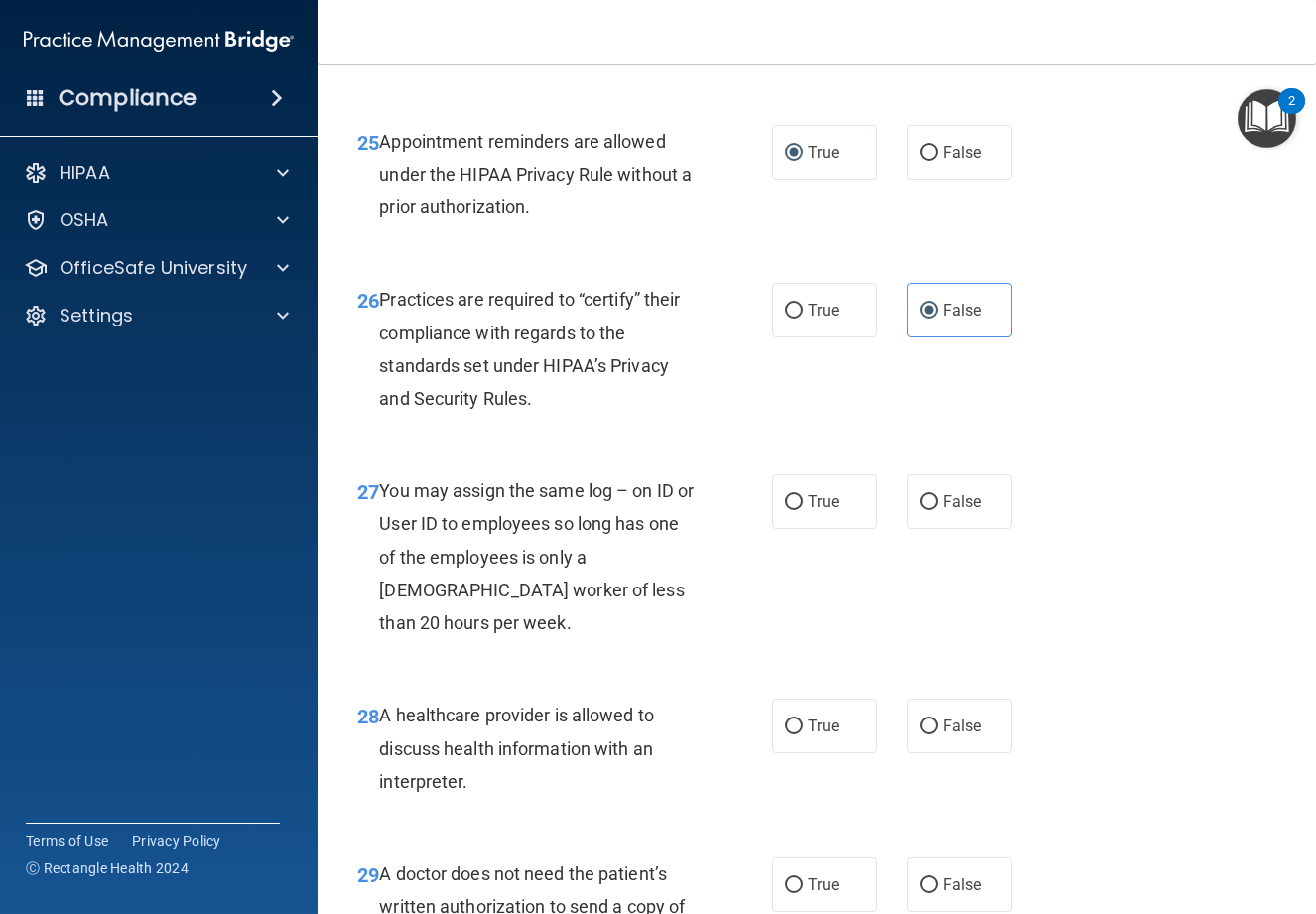 scroll, scrollTop: 4863, scrollLeft: 0, axis: vertical 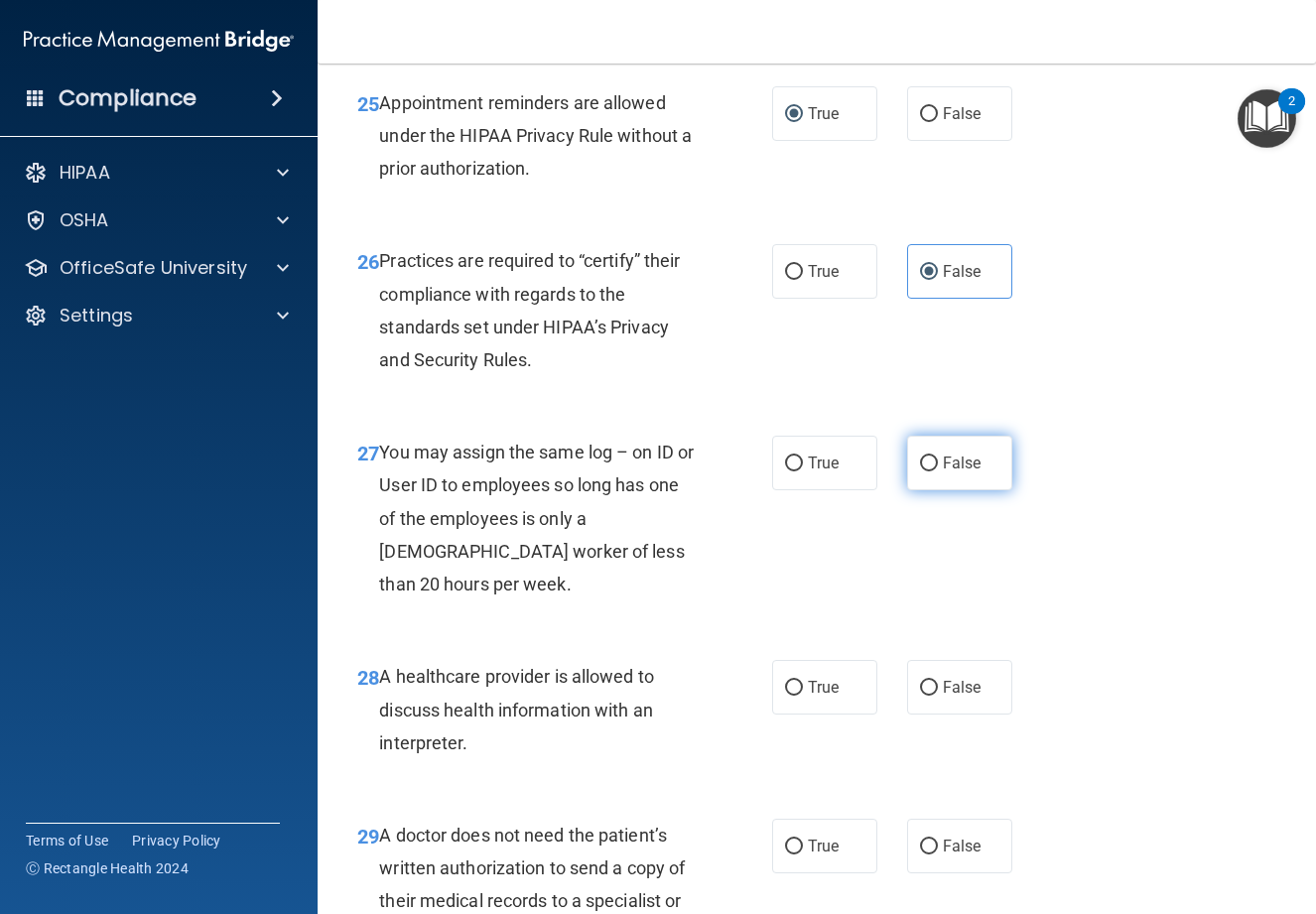 click on "False" at bounding box center [960, 462] 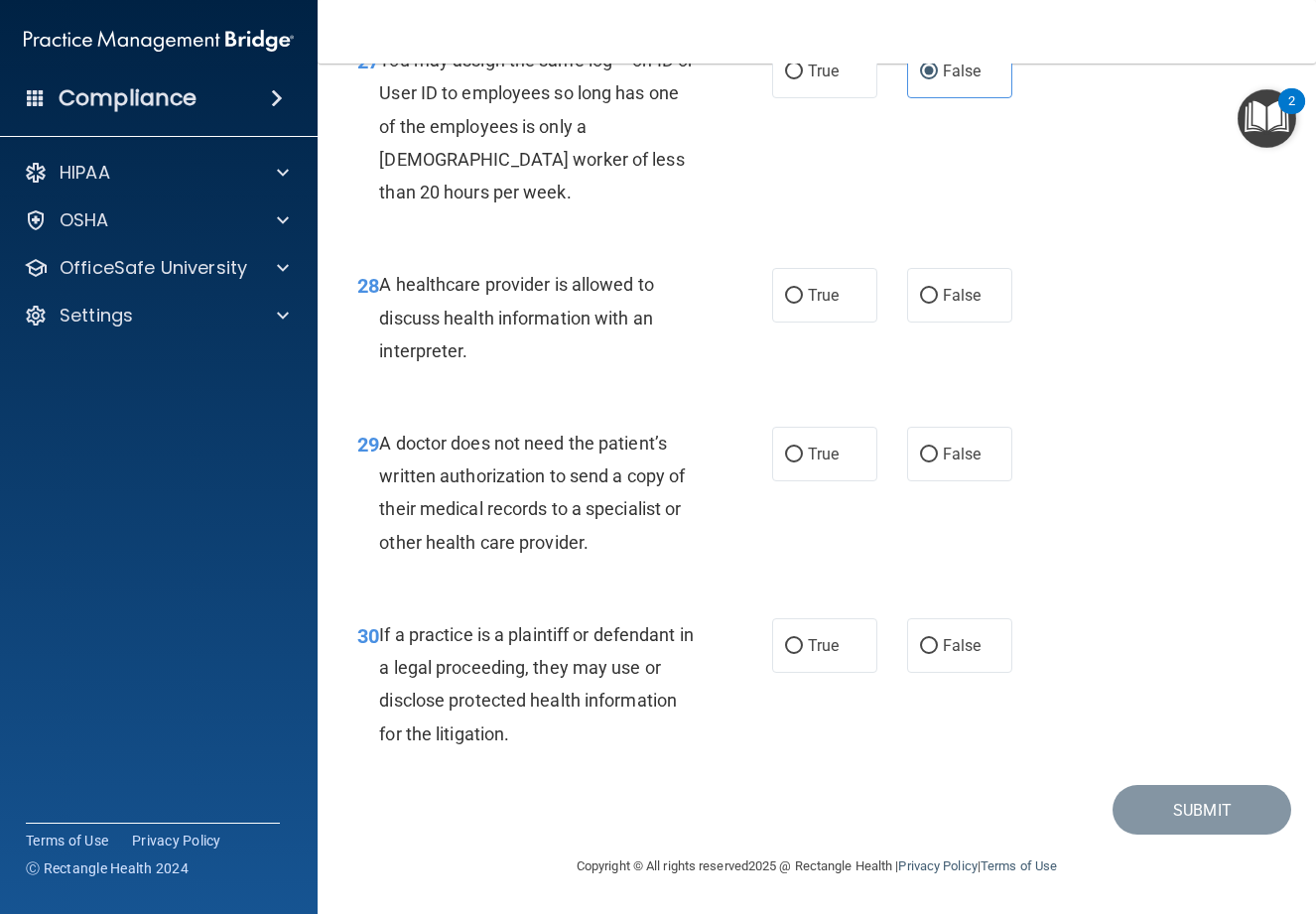 scroll, scrollTop: 5359, scrollLeft: 0, axis: vertical 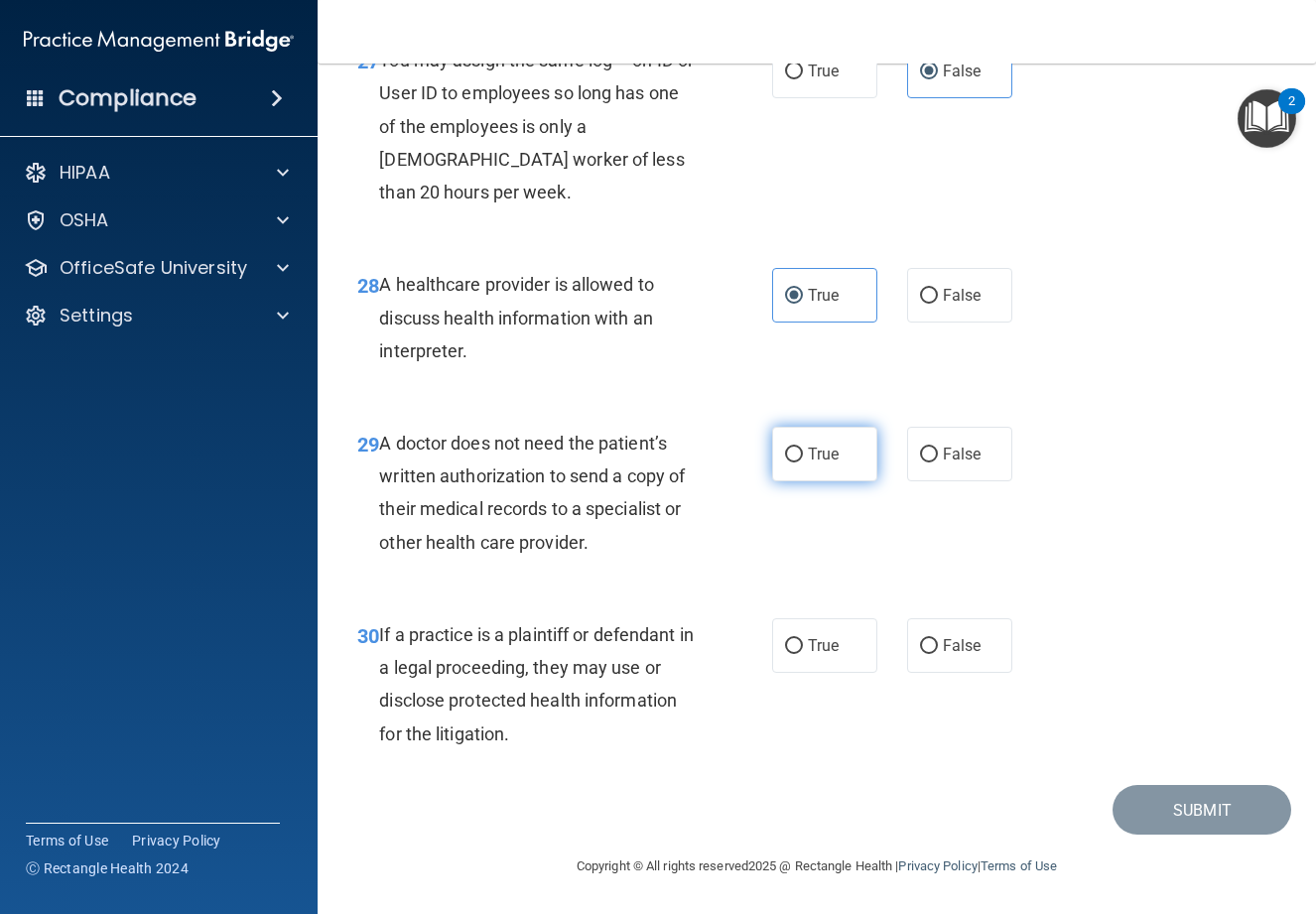click on "True" at bounding box center [825, 454] 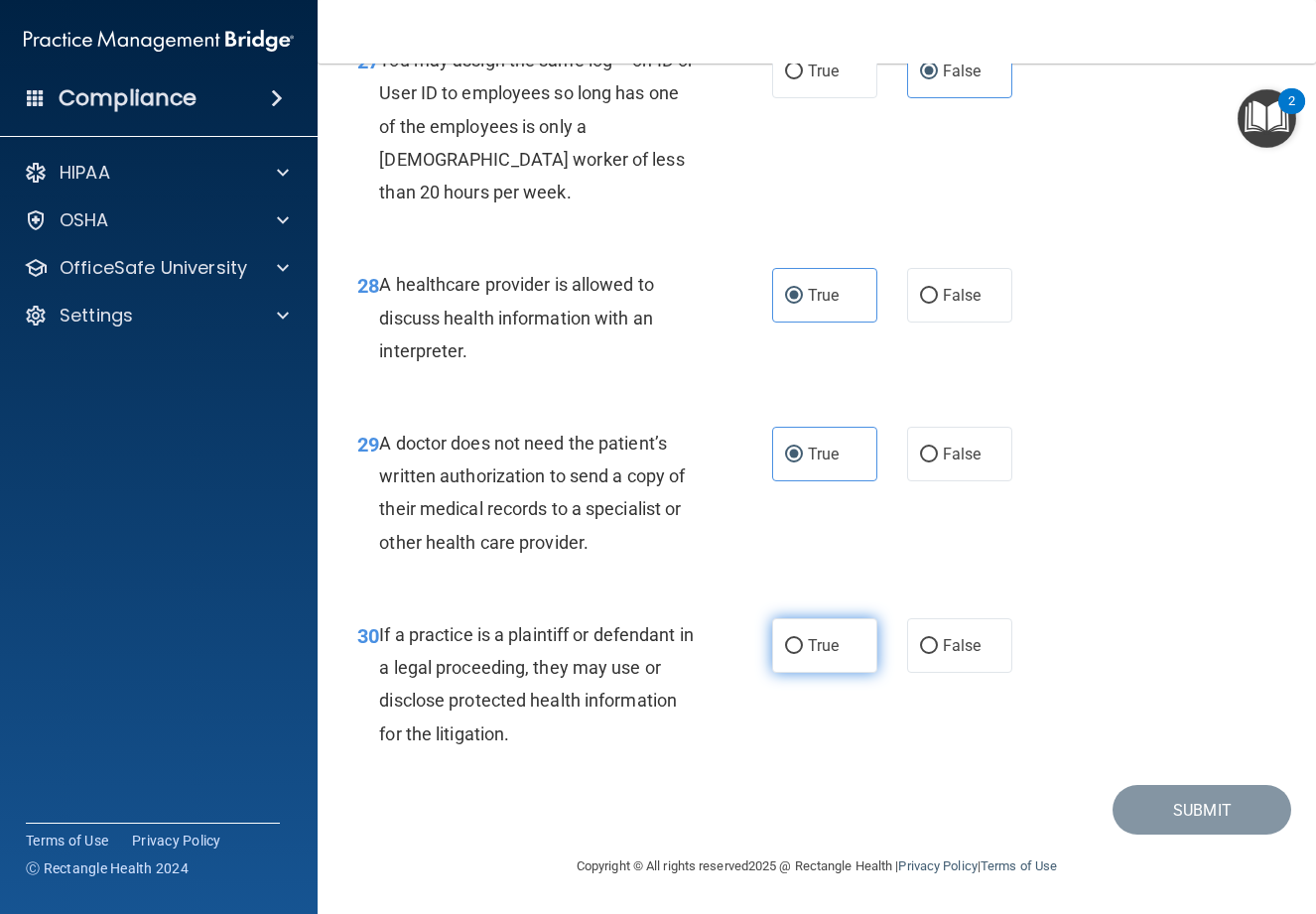 scroll, scrollTop: 5419, scrollLeft: 0, axis: vertical 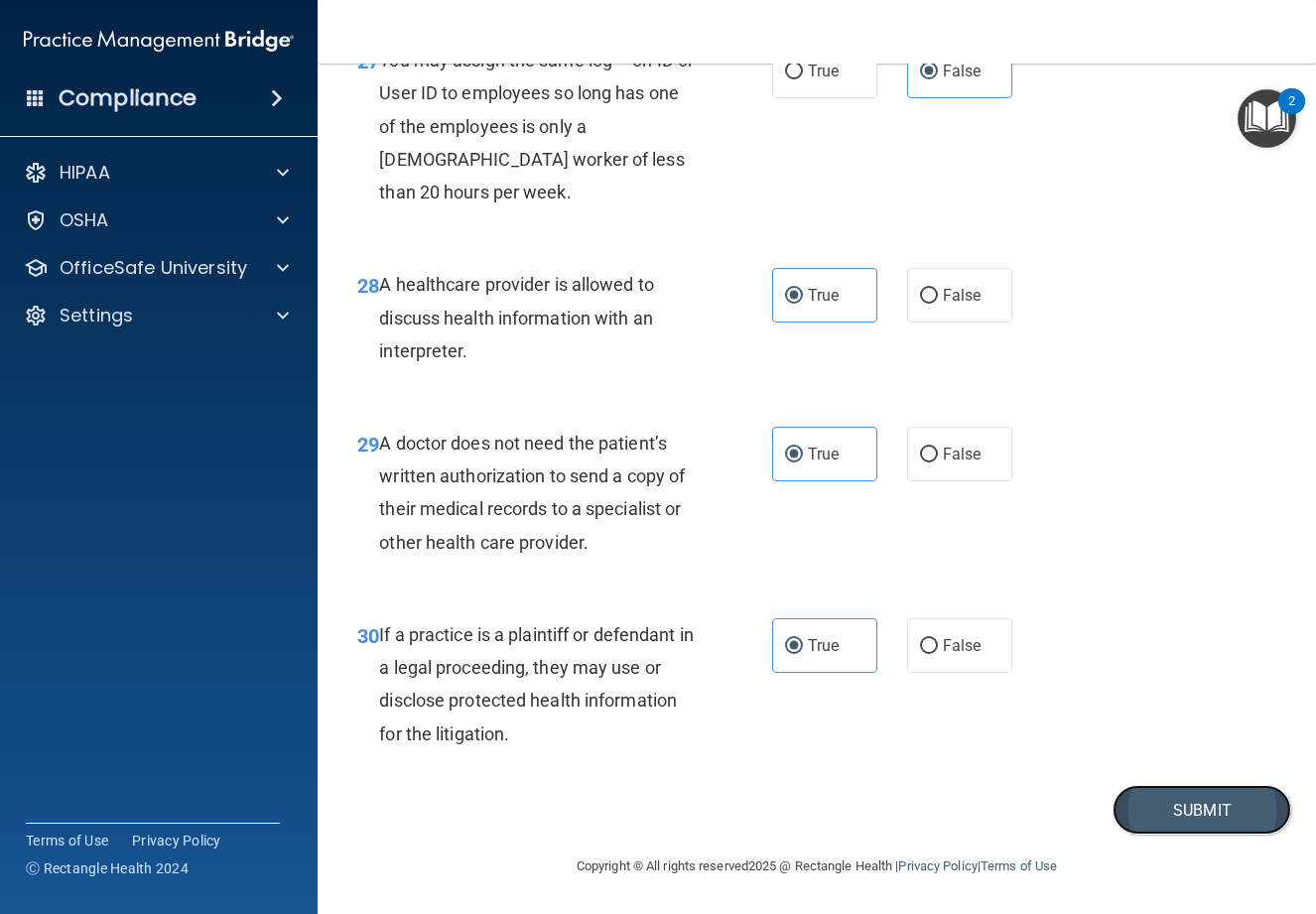 click on "Submit" at bounding box center [1202, 810] 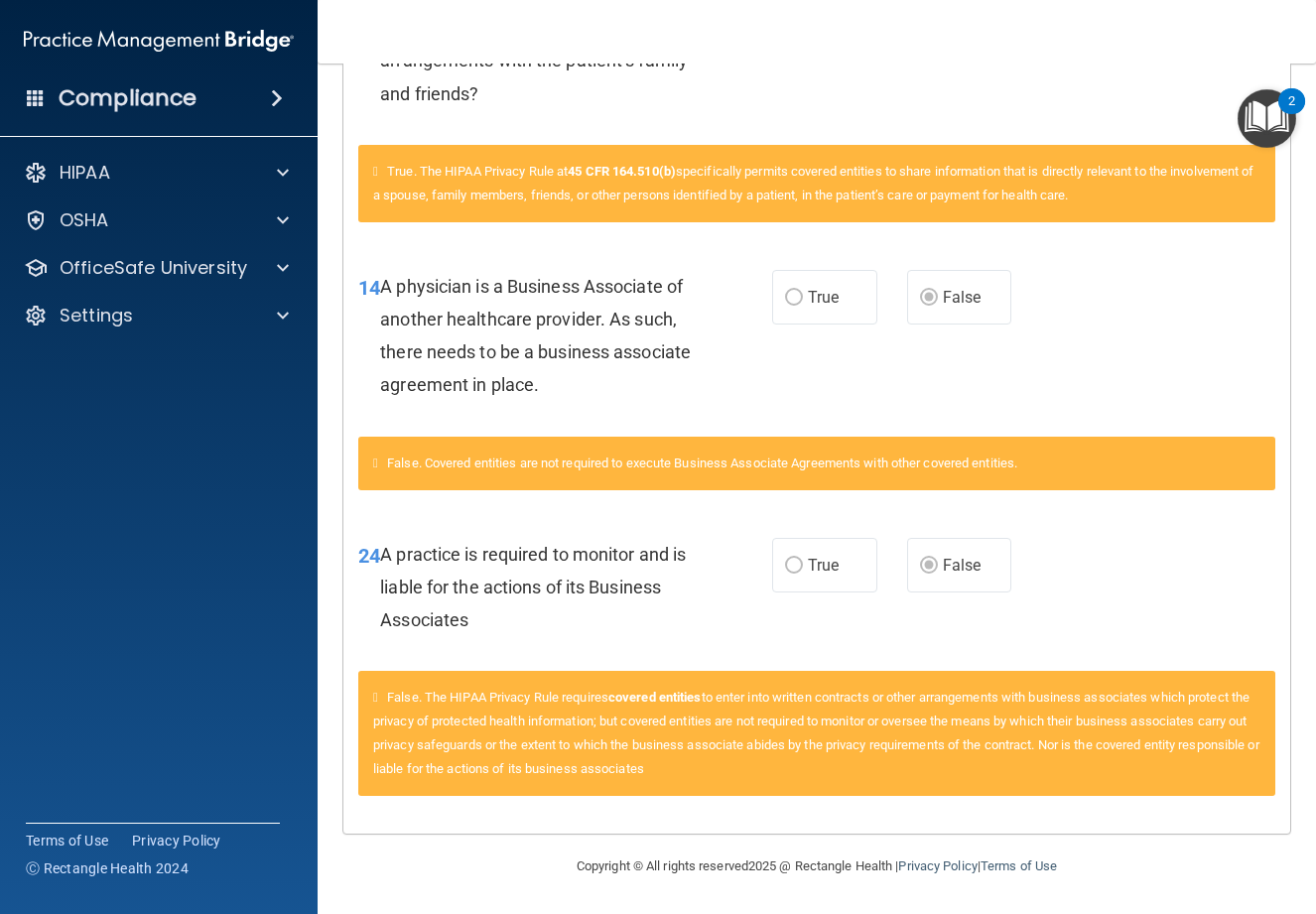 scroll, scrollTop: 0, scrollLeft: 0, axis: both 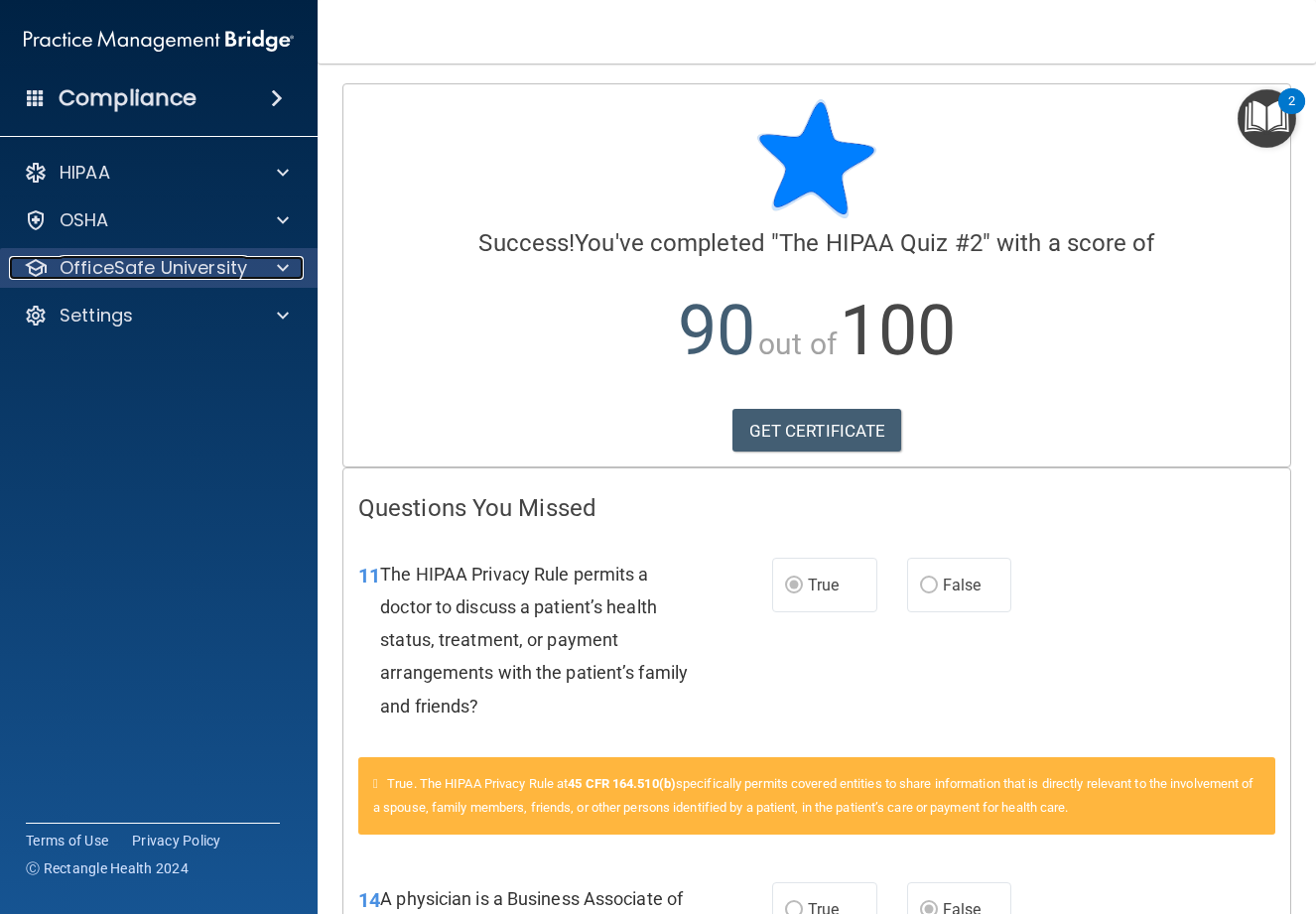 click on "OfficeSafe University" at bounding box center (153, 268) 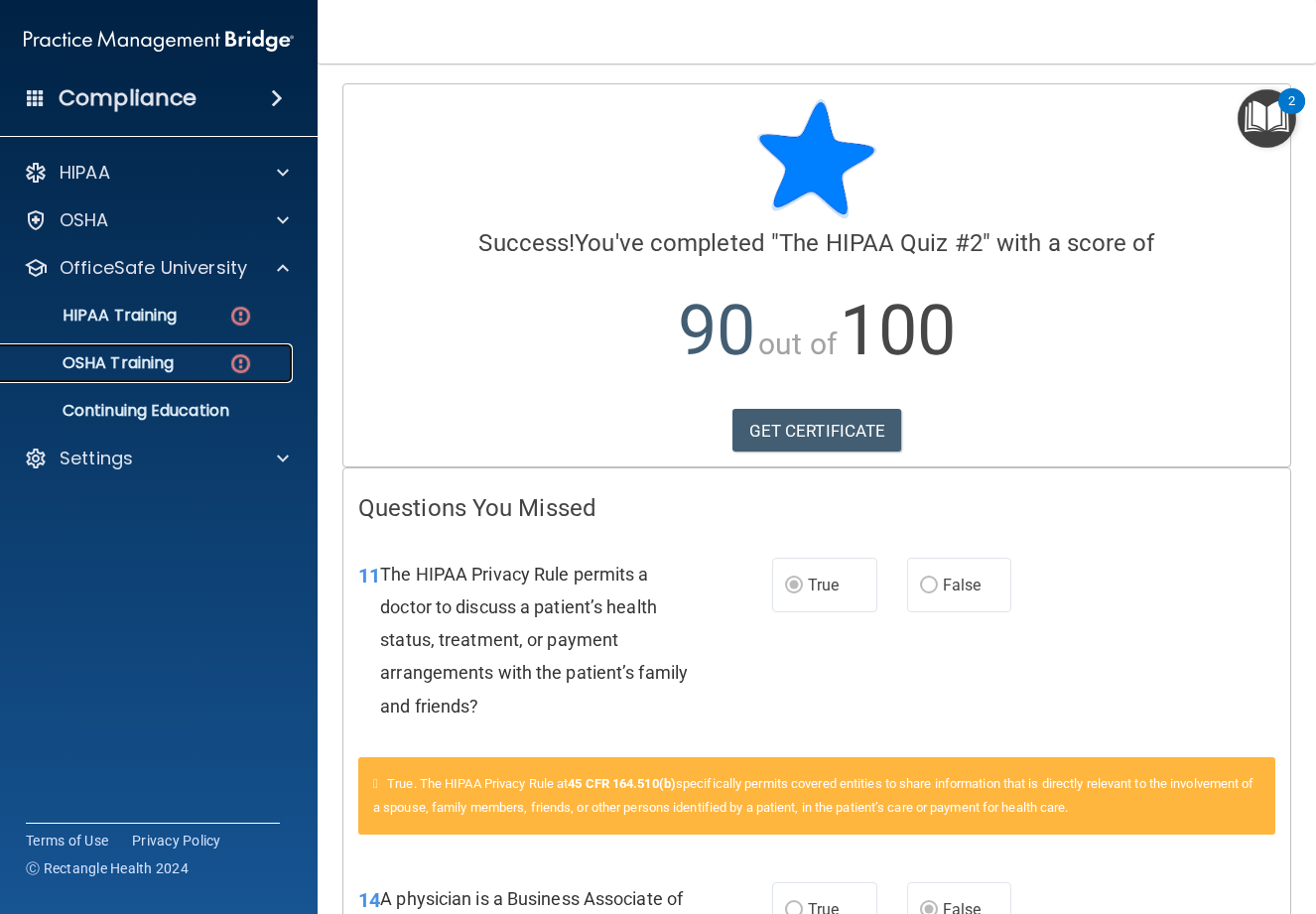 click on "OSHA Training" at bounding box center [93, 363] 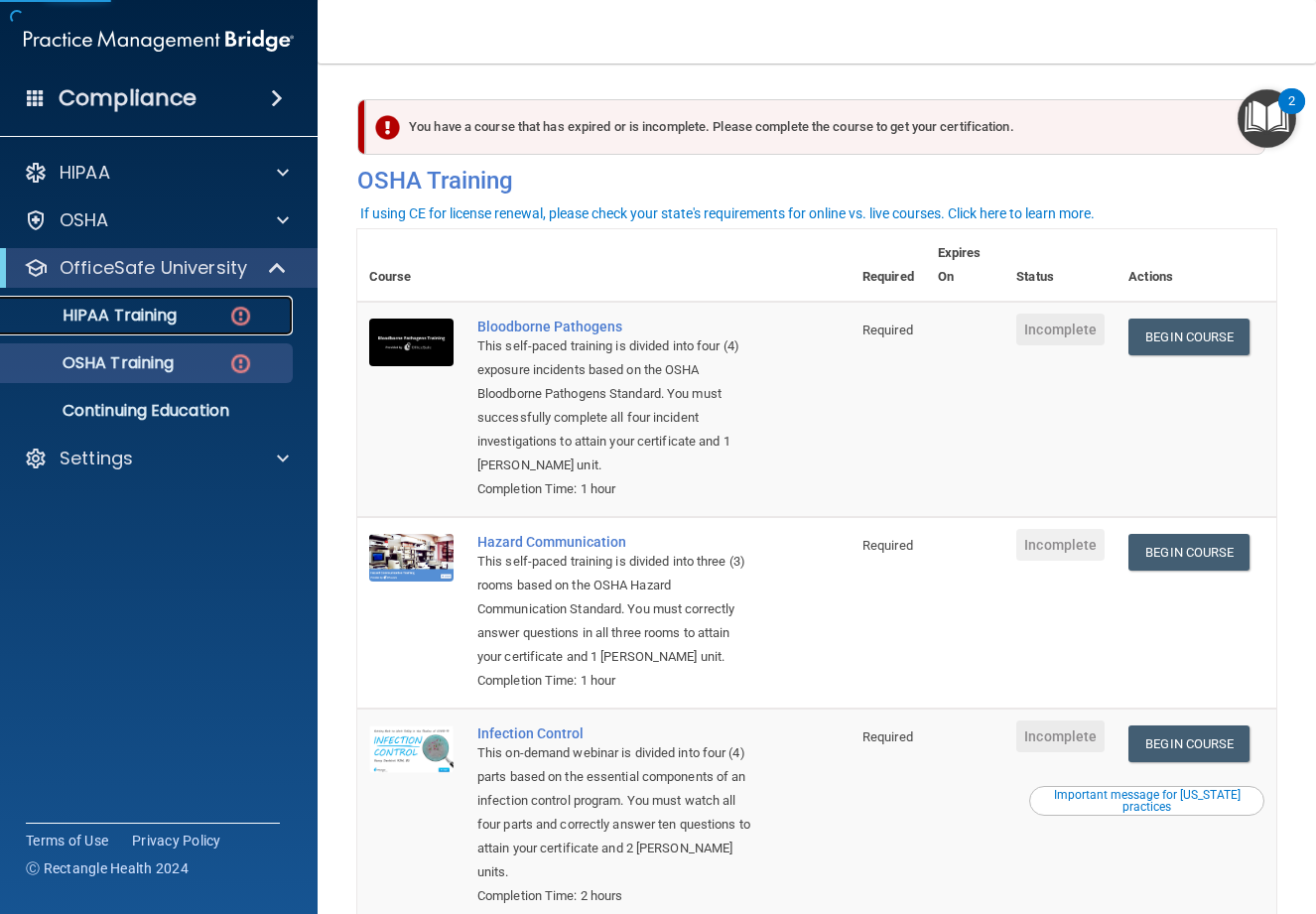 click on "HIPAA Training" at bounding box center [94, 316] 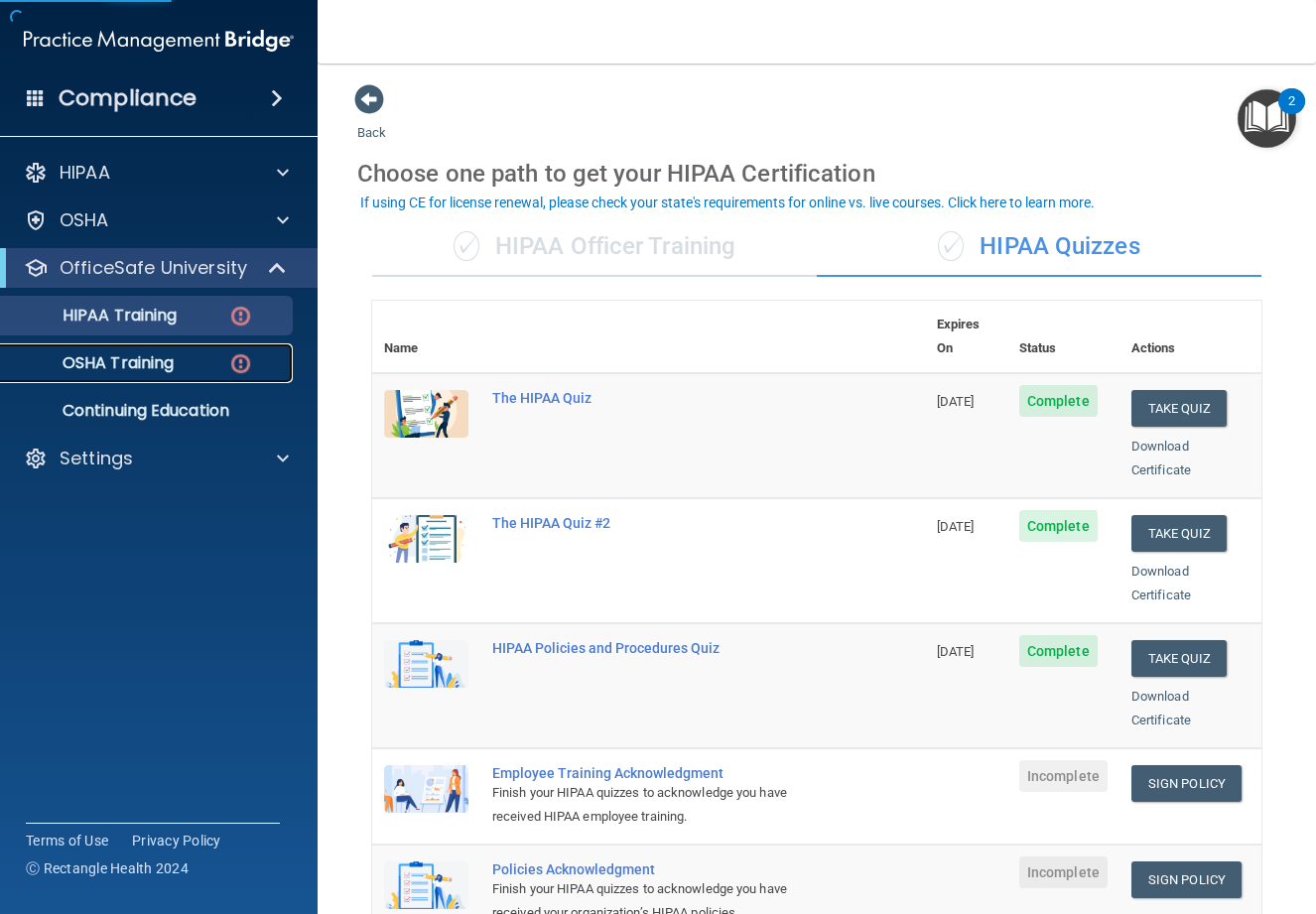 click on "OSHA Training" at bounding box center (93, 363) 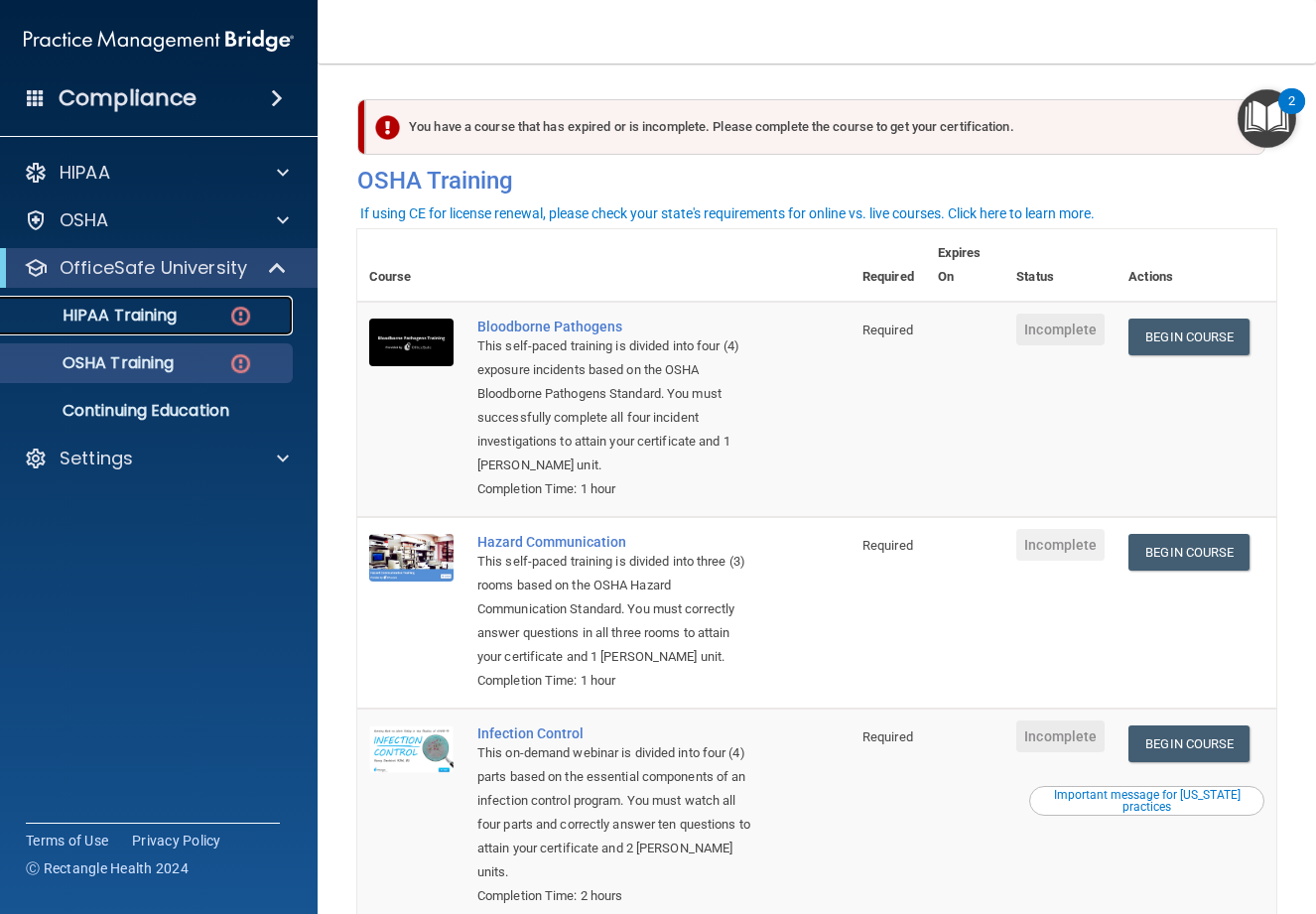 click on "HIPAA Training" at bounding box center (148, 316) 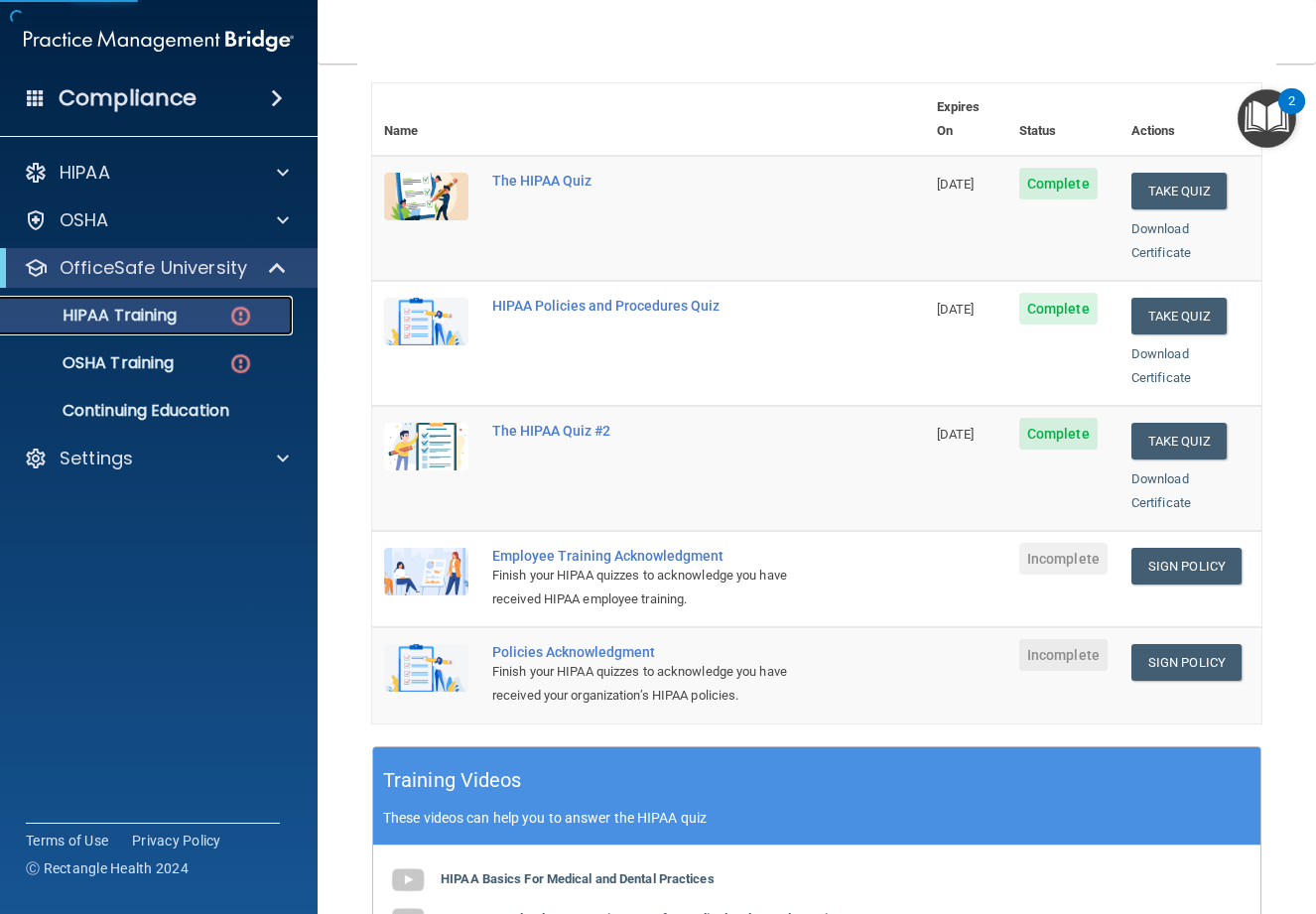 scroll, scrollTop: 298, scrollLeft: 0, axis: vertical 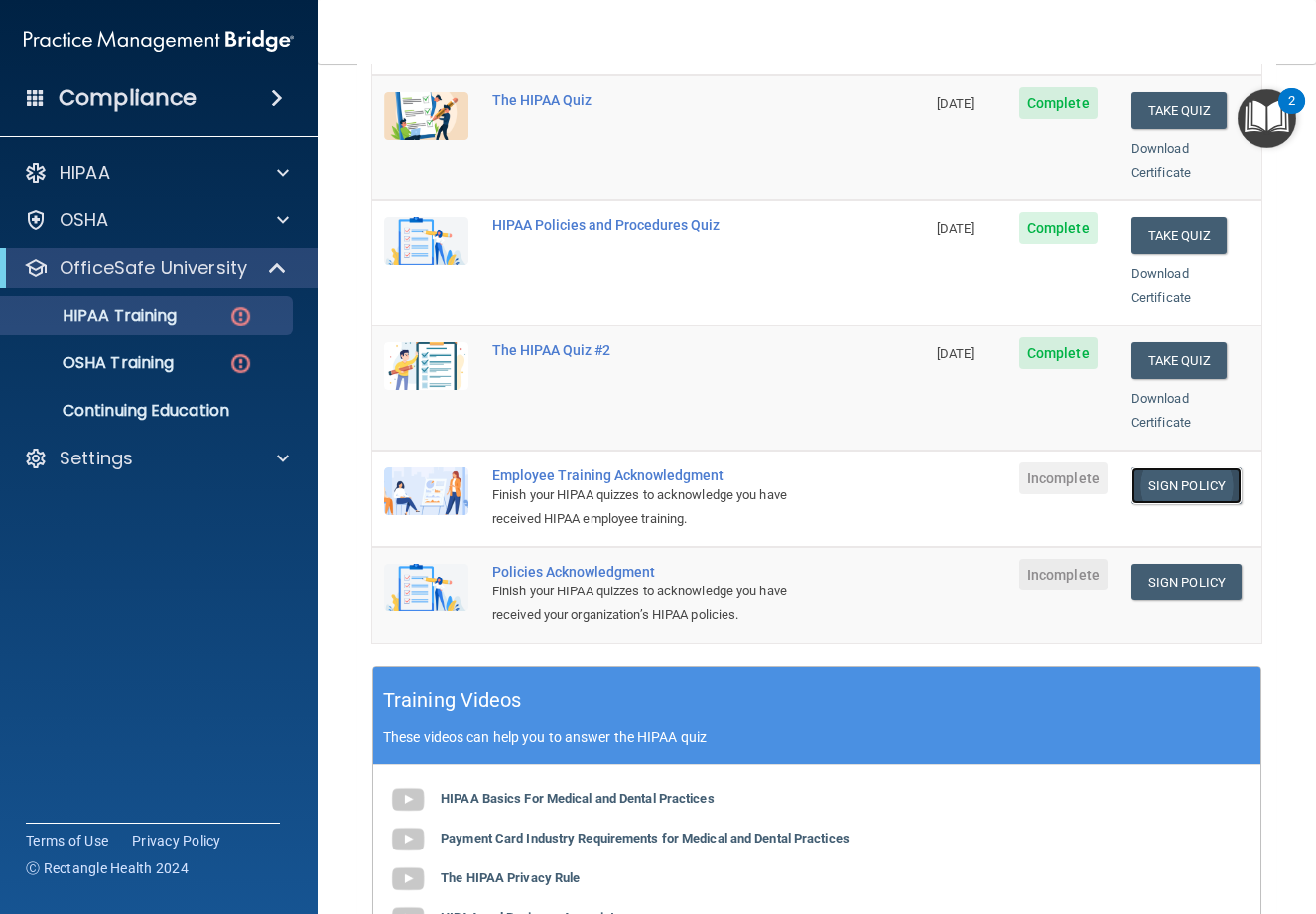 click on "Sign Policy" at bounding box center [1186, 485] 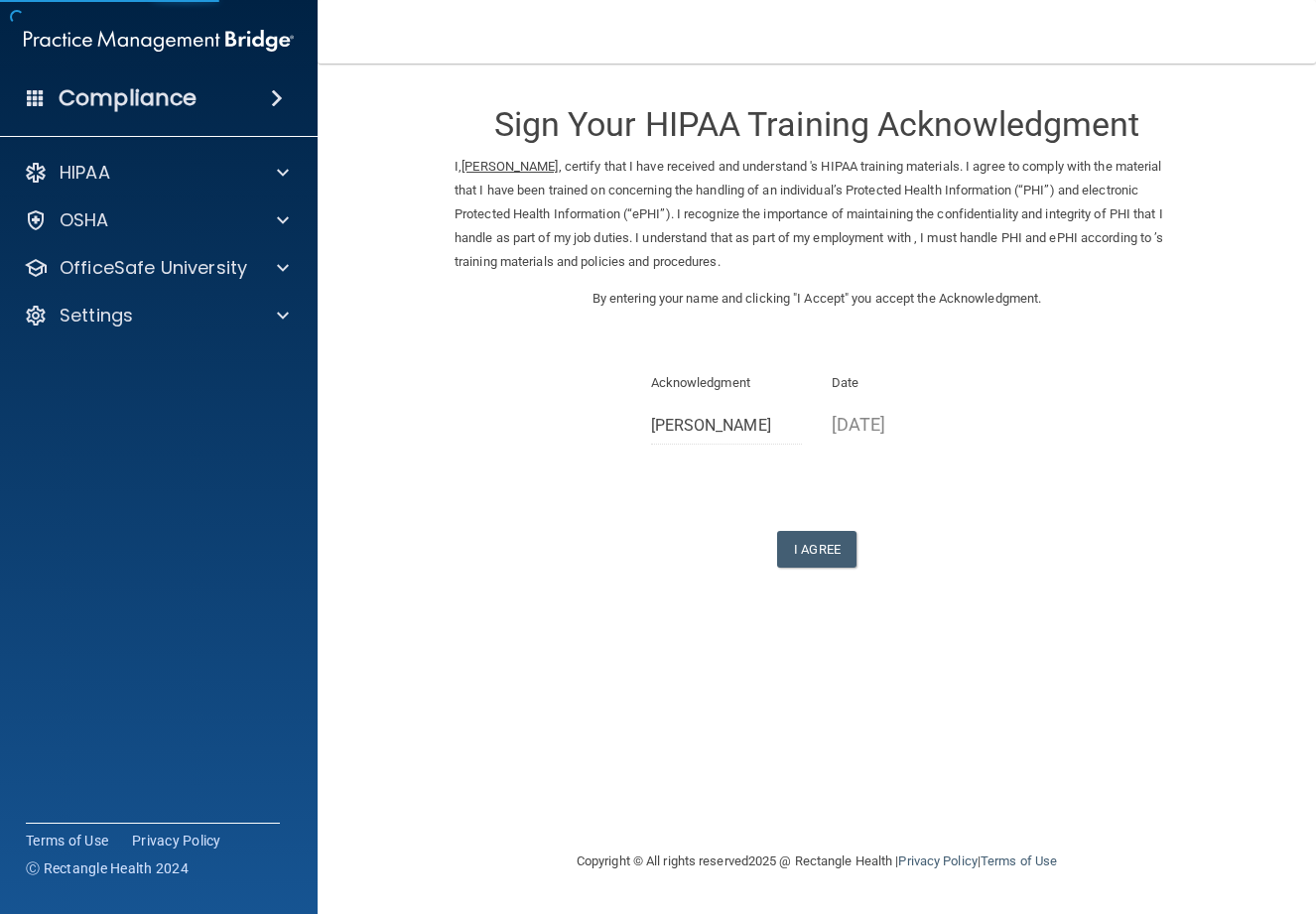 scroll, scrollTop: 0, scrollLeft: 0, axis: both 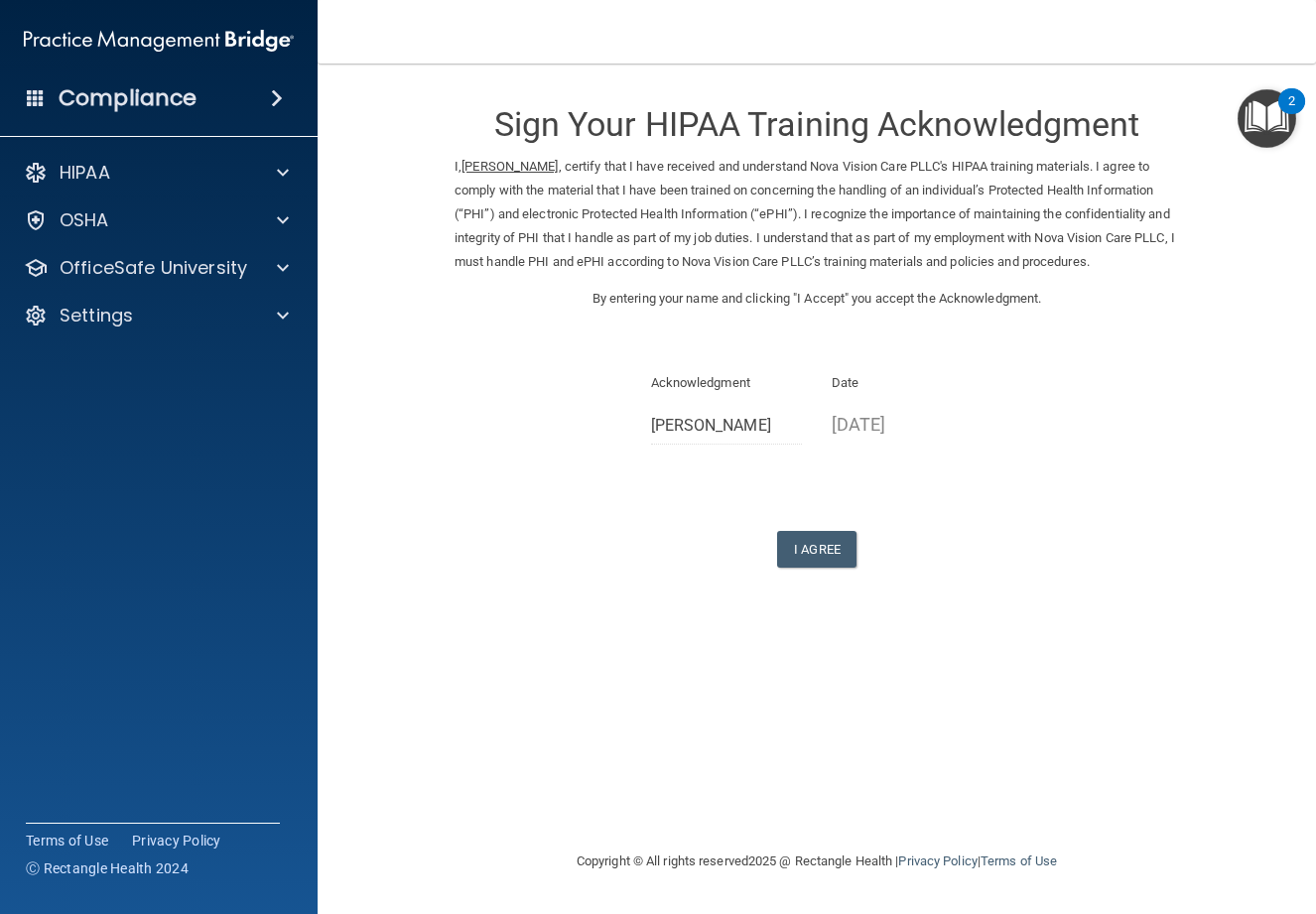 click on "Sign Your HIPAA Training Acknowledgment             I,  [PERSON_NAME] , certify that I have received and understand Nova Vision Care PLLC's HIPAA training materials. I agree to comply with the material that I have been trained on concerning the handling of an individual’s Protected Health Information (“PHI”) and electronic Protected Health Information (“ePHI”). I recognize the importance of maintaining the confidentiality and integrity of PHI that I handle as part of my job duties. I understand that as part of my employment with Nova Vision Care PLLC, I must handle PHI and ePHI according to Nova Vision Care PLLC’s training materials and policies and procedures.          By entering your name and clicking "I Accept" you accept the Acknowledgment.                 Acknowledgment   [PERSON_NAME]           Date    [DATE]                  I [GEOGRAPHIC_DATA]" at bounding box center (817, 326) 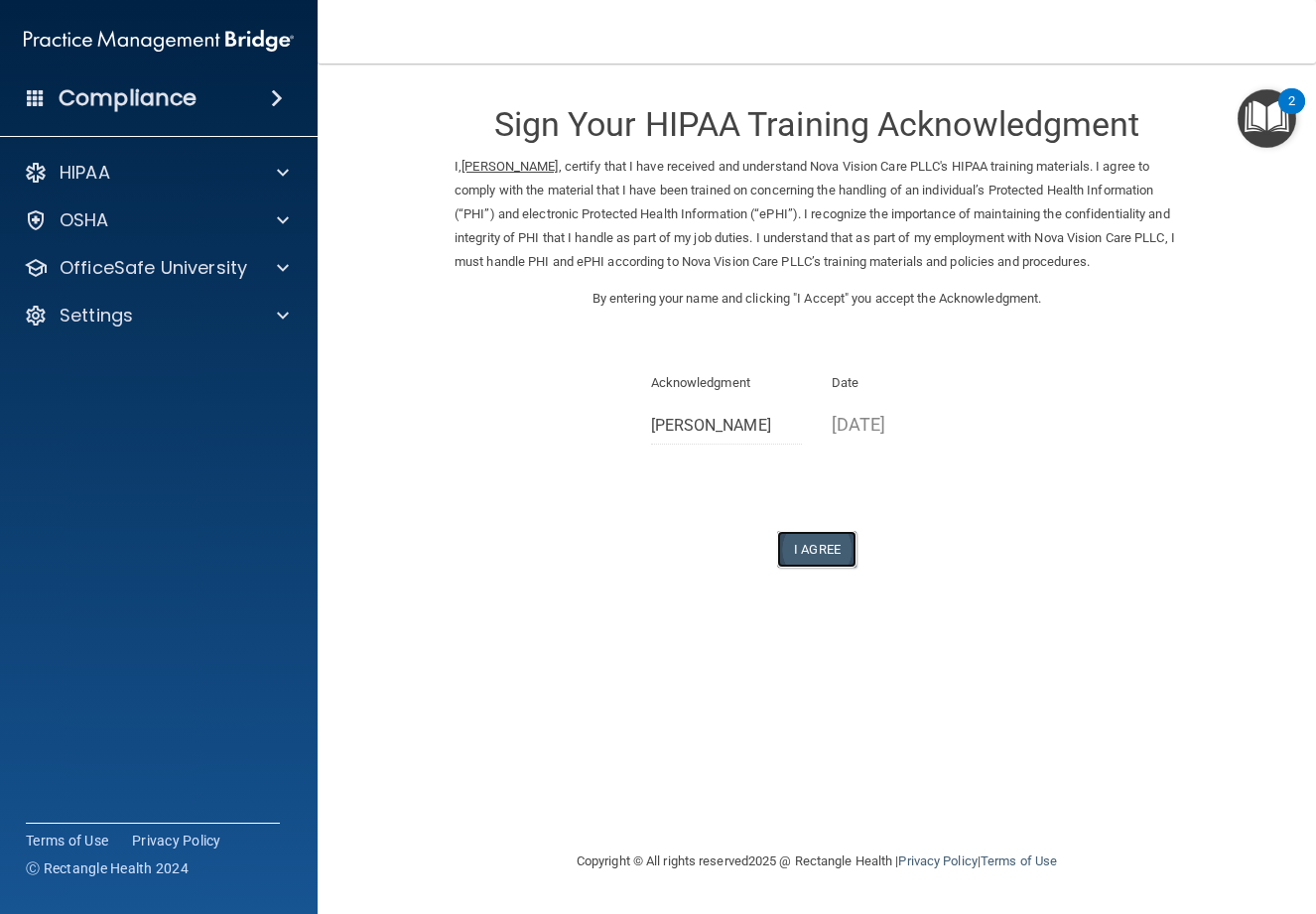 click on "I Agree" at bounding box center (817, 549) 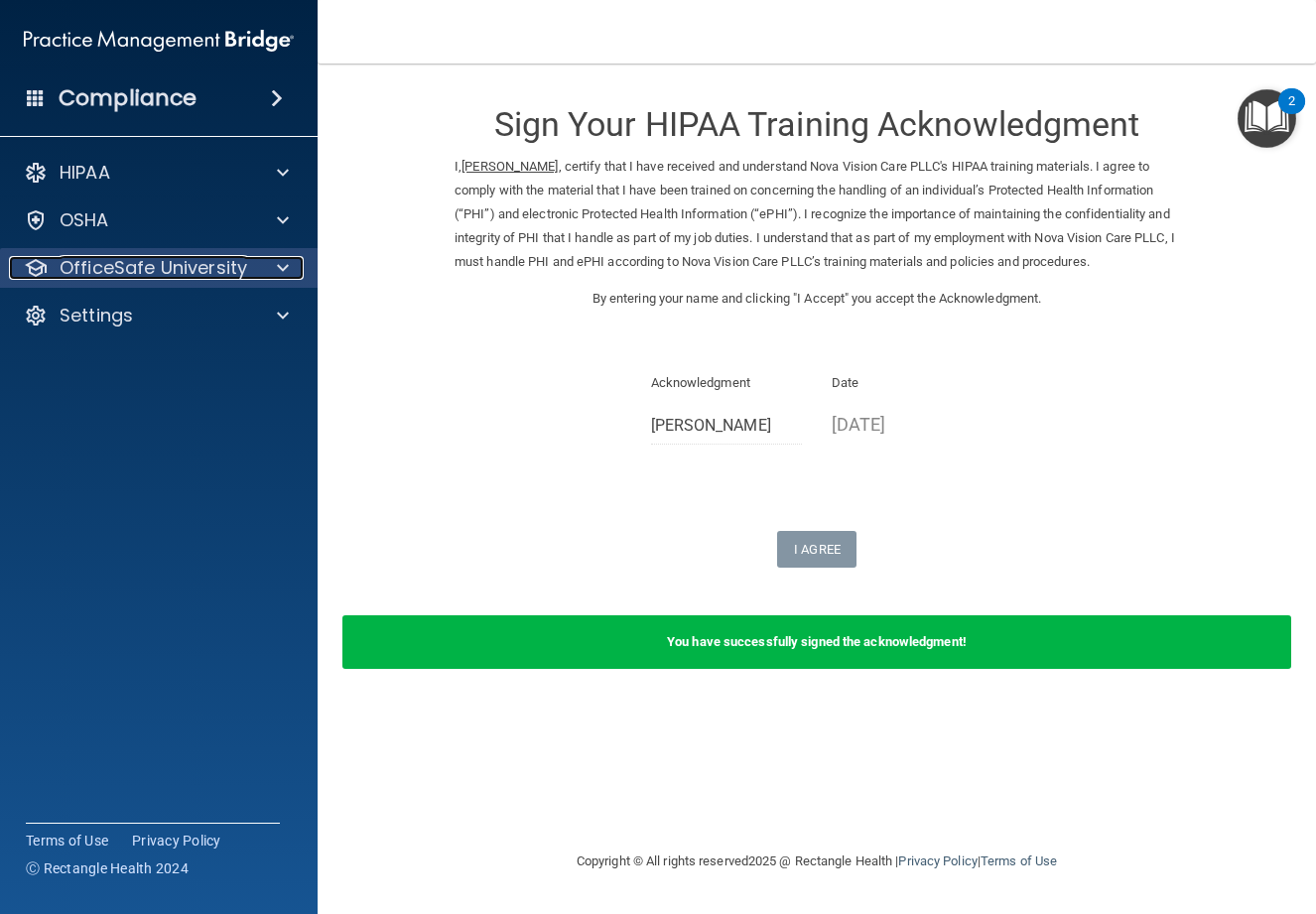 click on "OfficeSafe University" at bounding box center [153, 268] 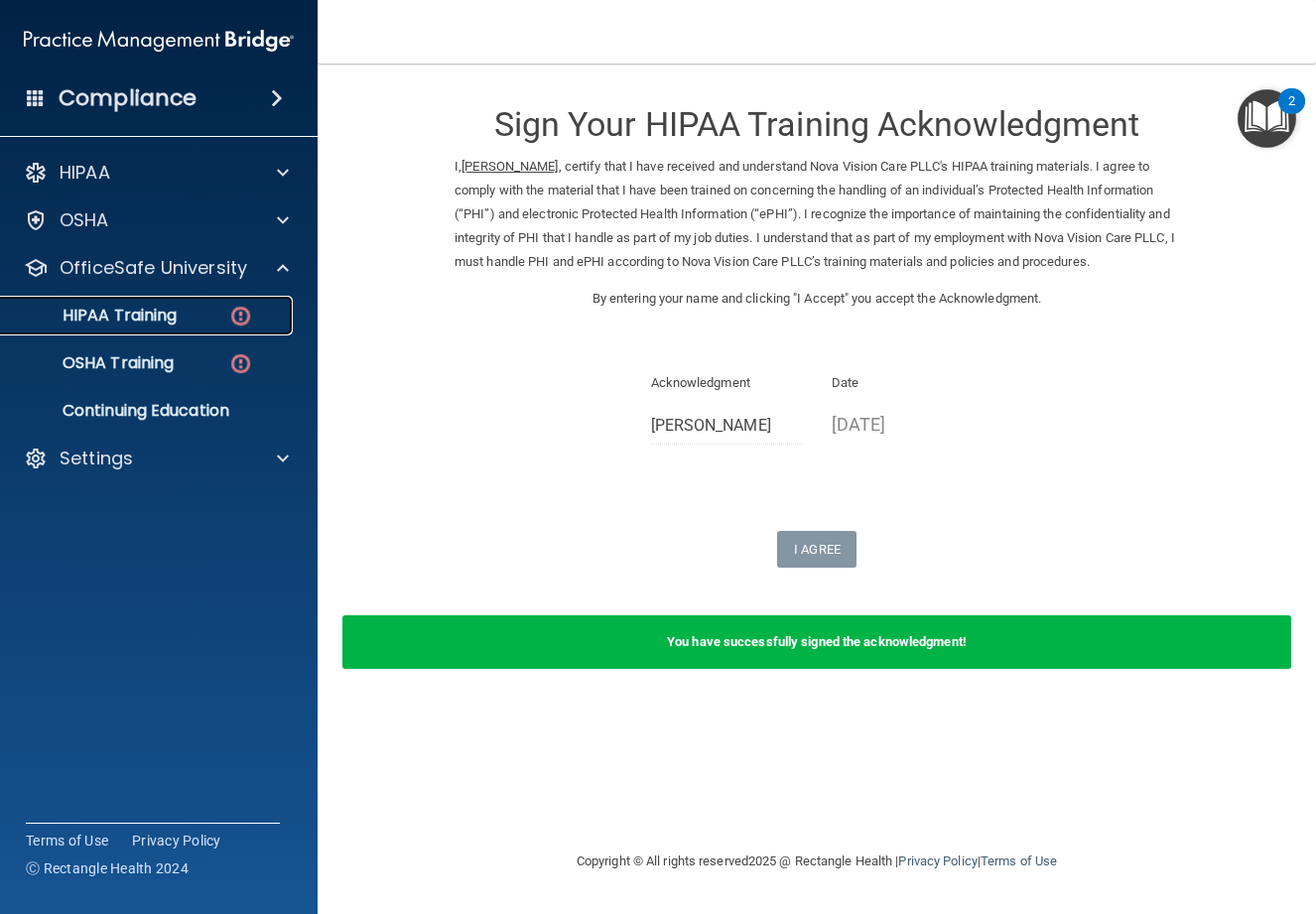 click at bounding box center (240, 316) 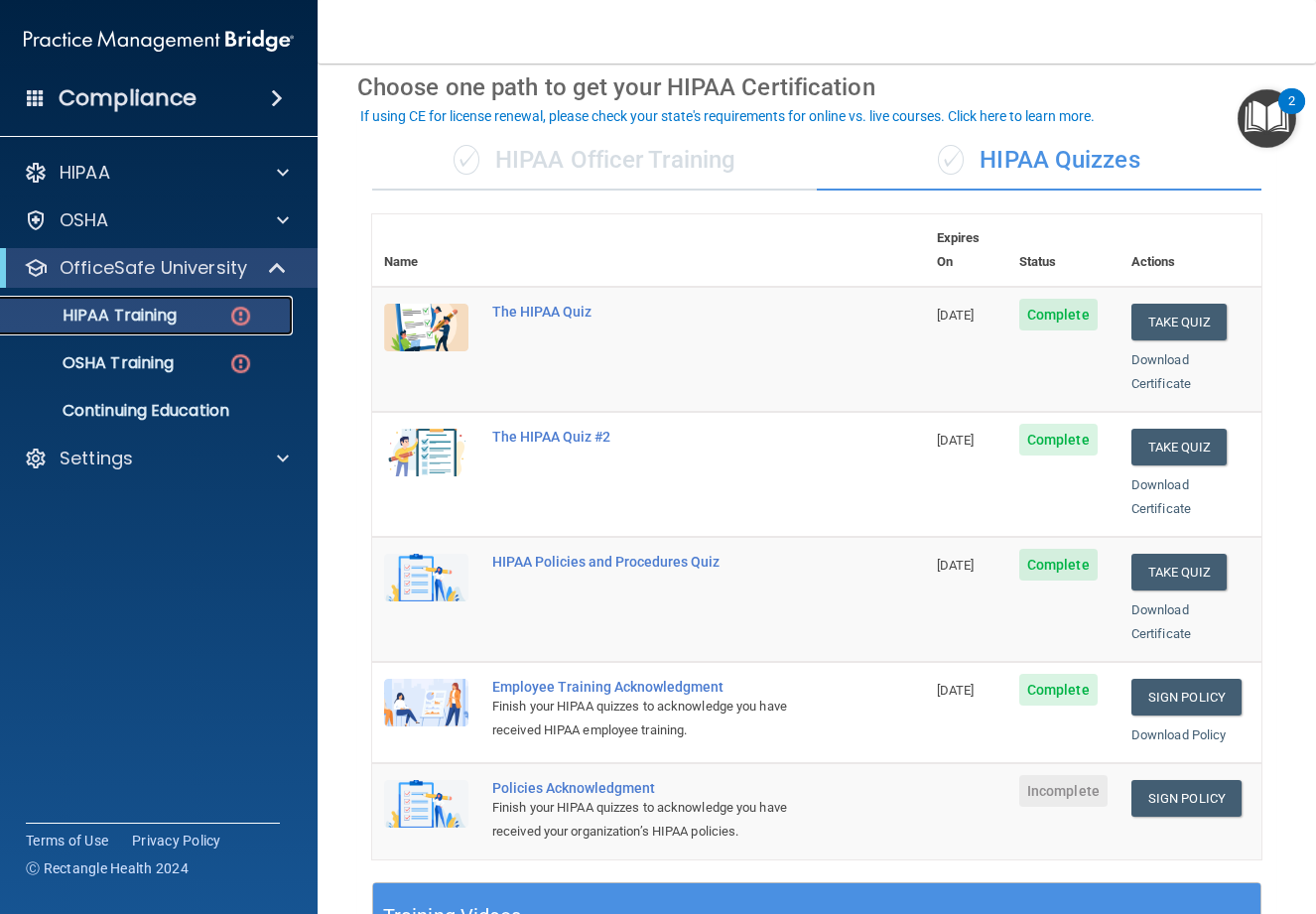 scroll, scrollTop: 198, scrollLeft: 0, axis: vertical 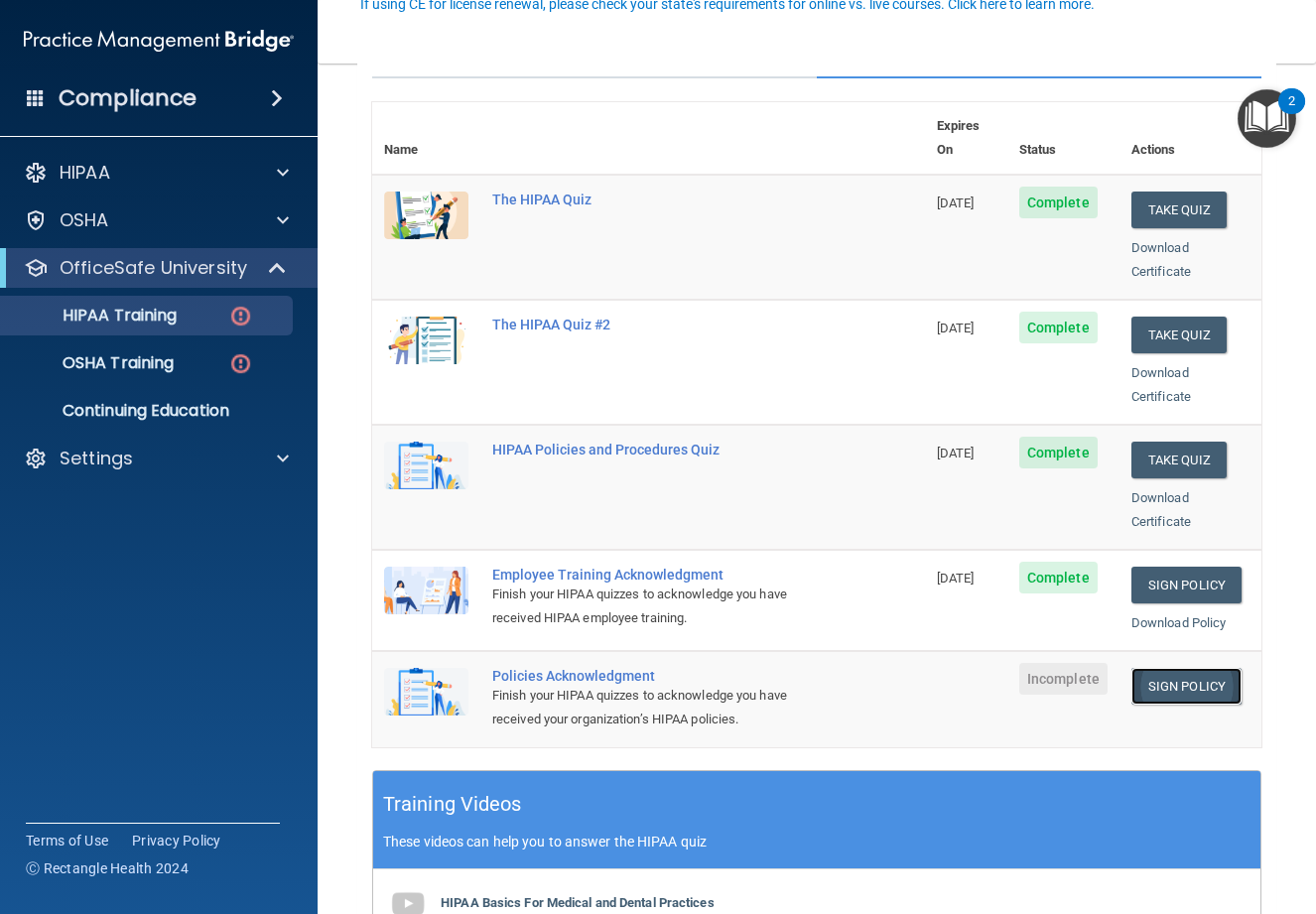click on "Sign Policy" at bounding box center (1186, 686) 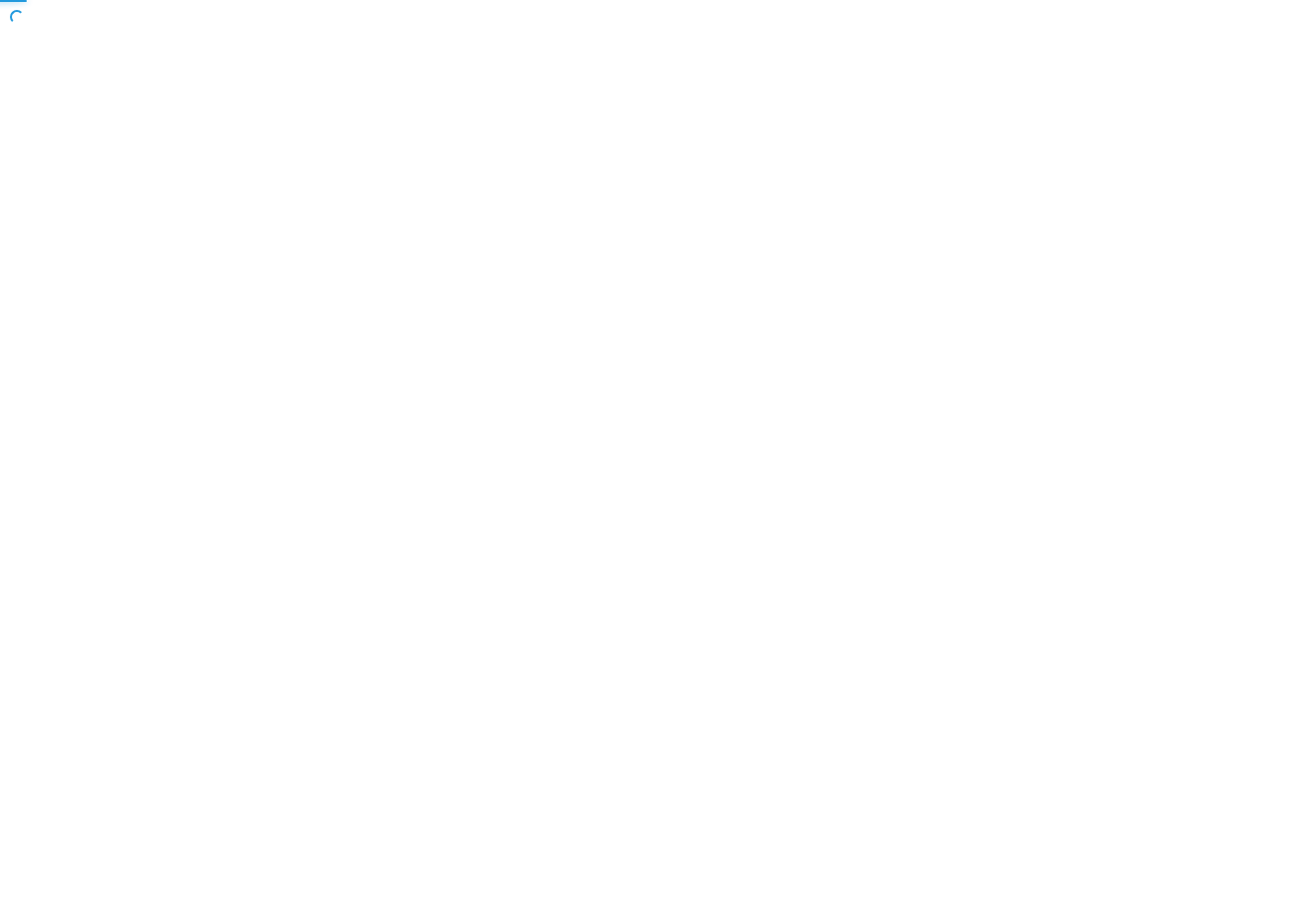 scroll, scrollTop: 0, scrollLeft: 0, axis: both 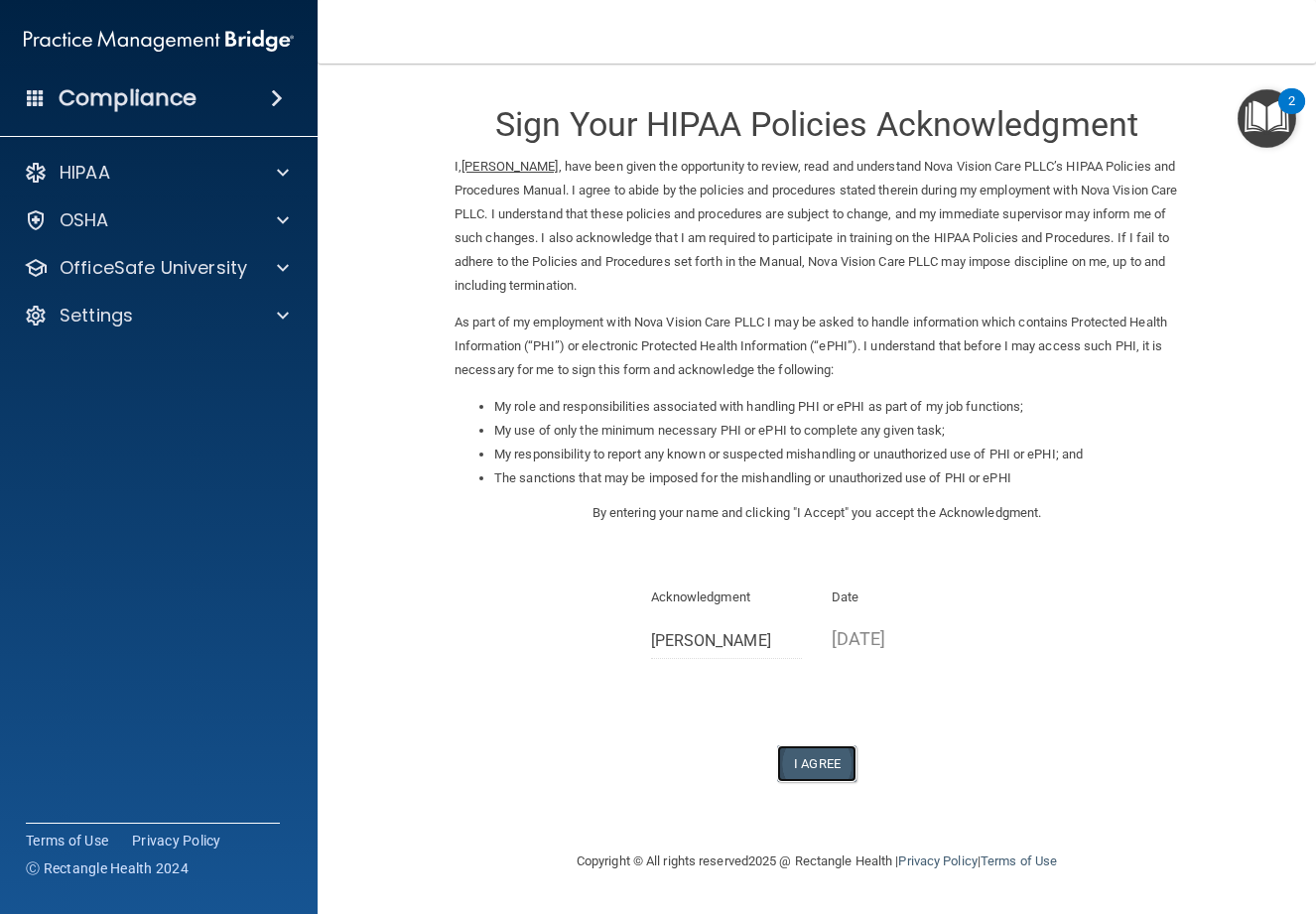 click on "I Agree" at bounding box center [817, 763] 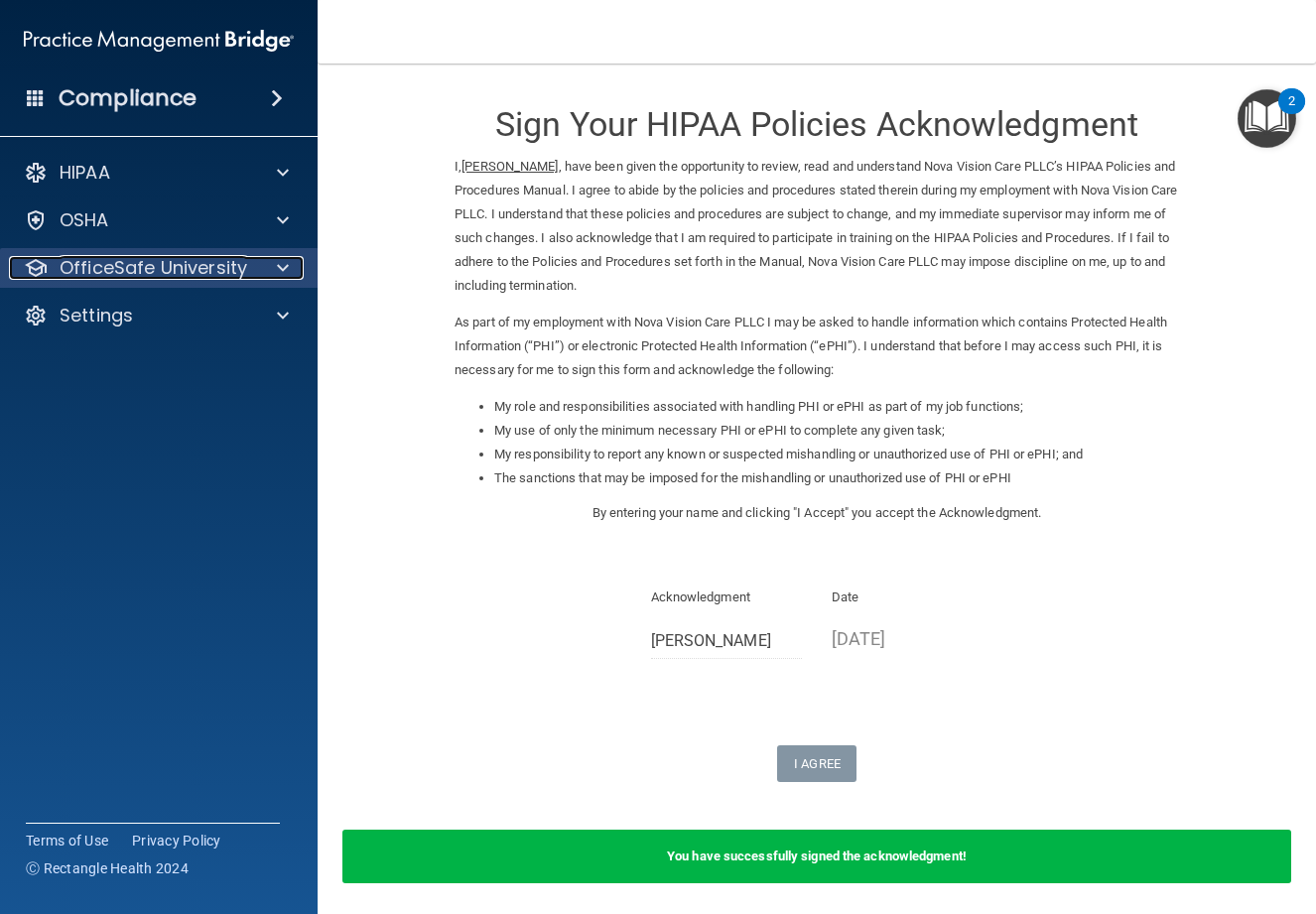 click on "OfficeSafe University" at bounding box center [153, 268] 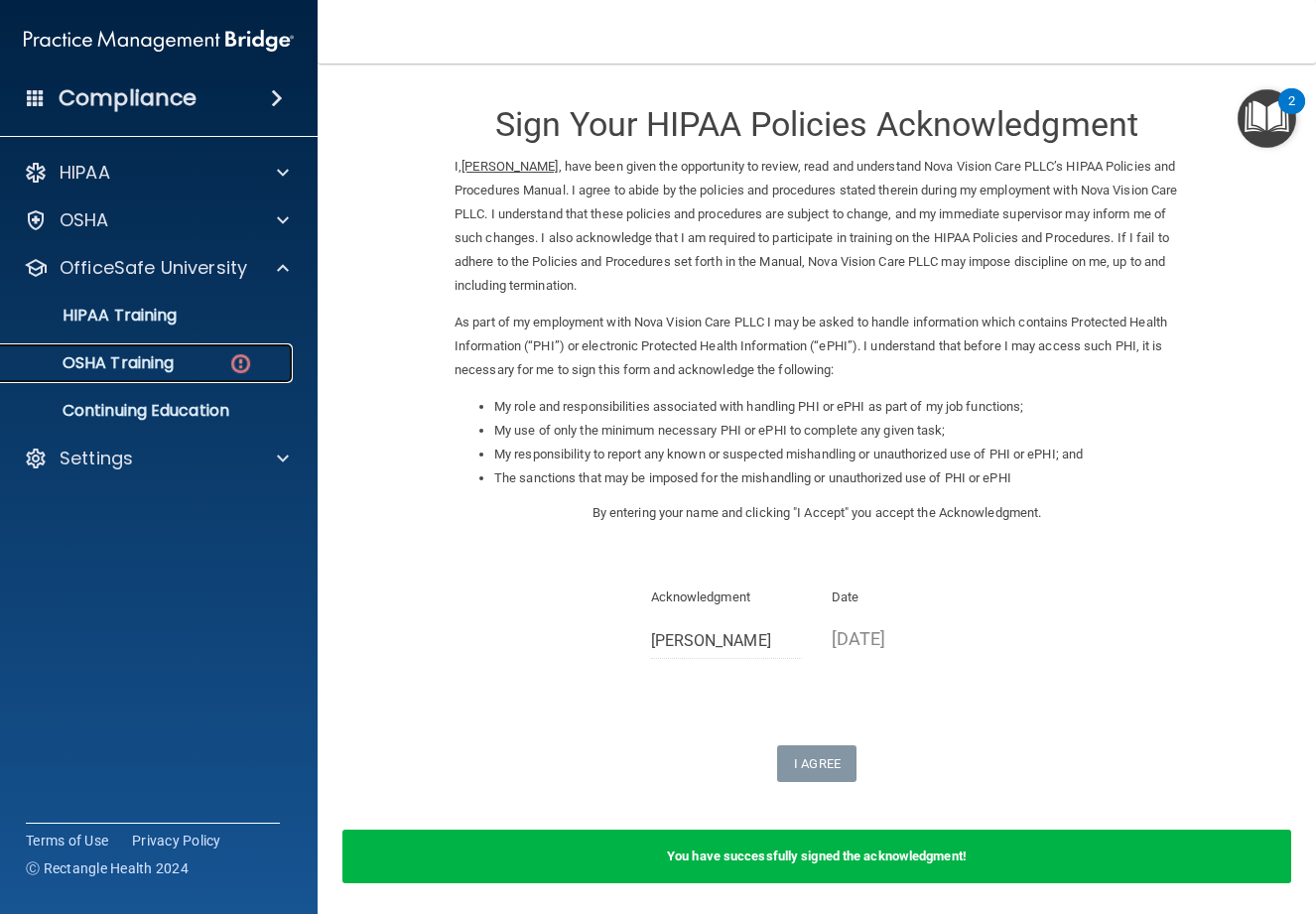 click on "OSHA Training" at bounding box center [148, 363] 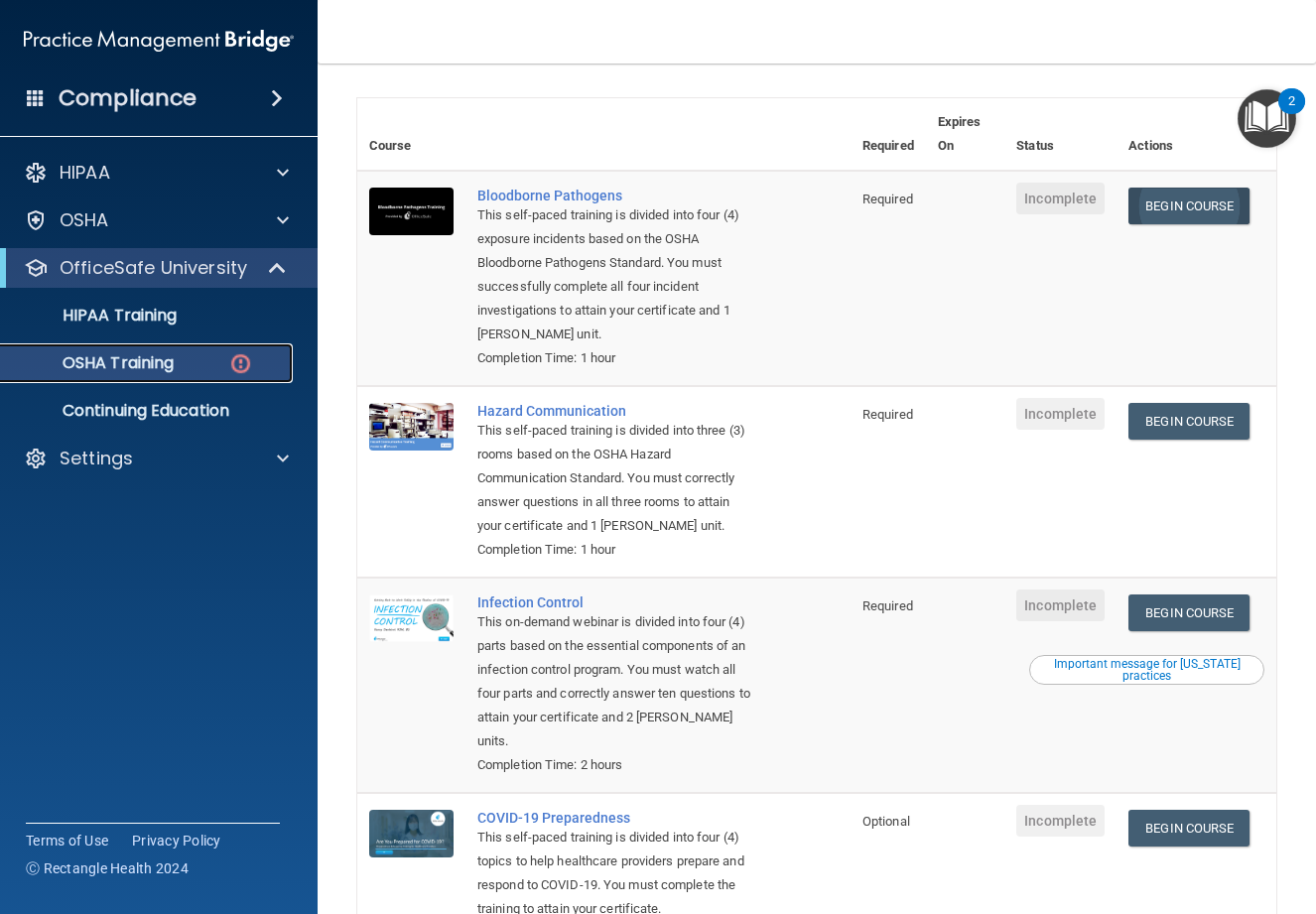 scroll, scrollTop: 0, scrollLeft: 0, axis: both 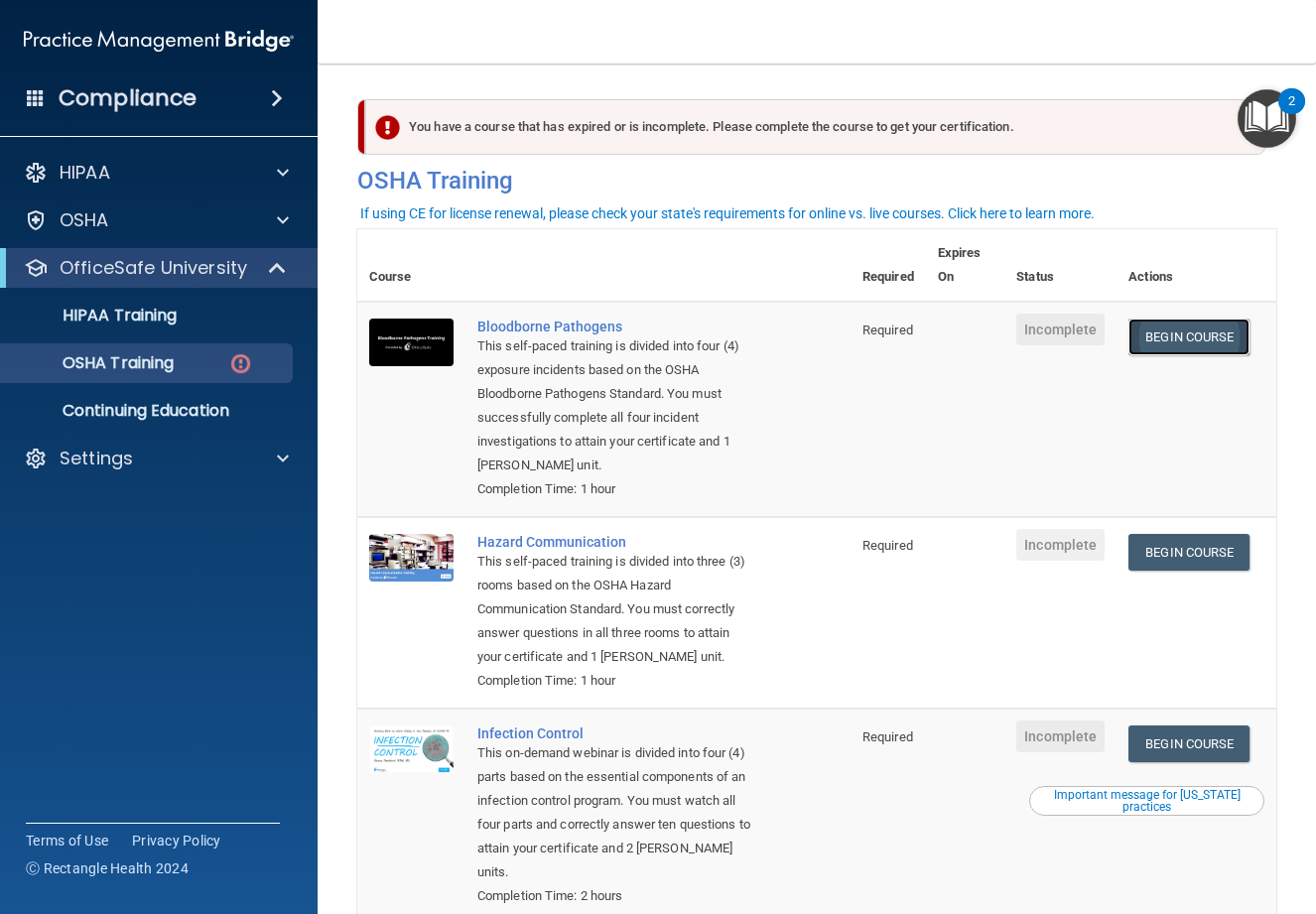 click on "Begin Course" at bounding box center [1189, 336] 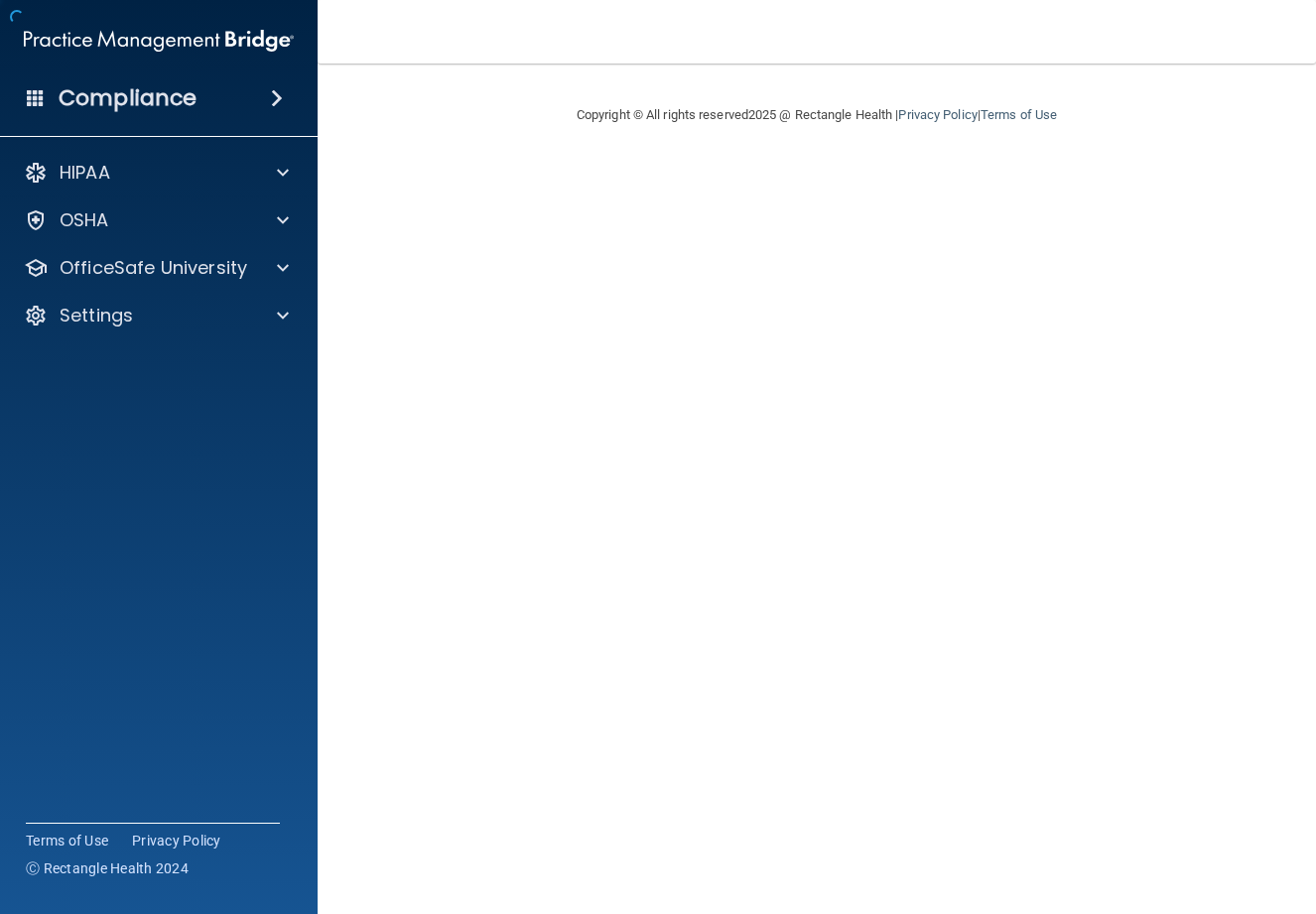 scroll, scrollTop: 0, scrollLeft: 0, axis: both 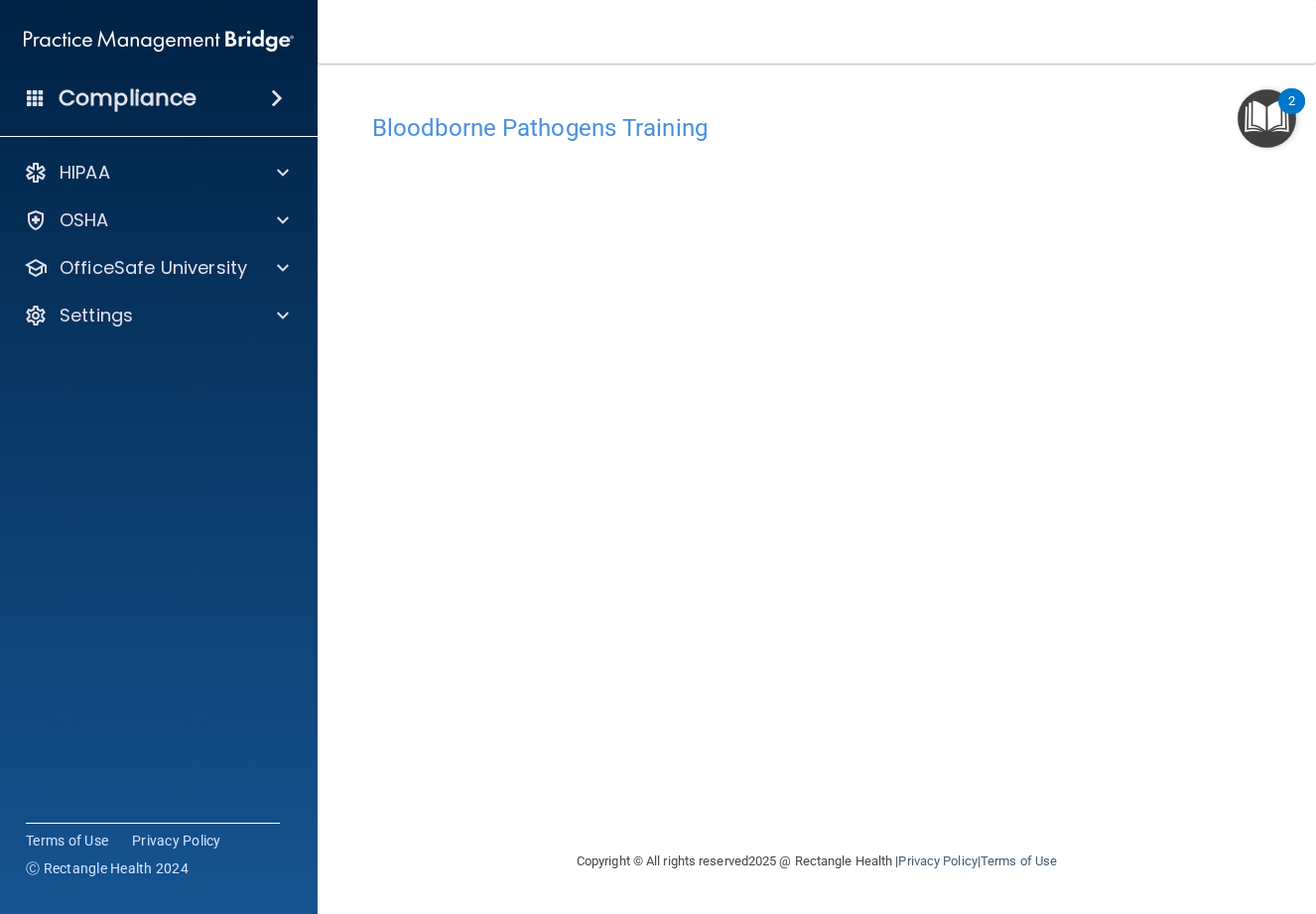click at bounding box center (1266, 118) 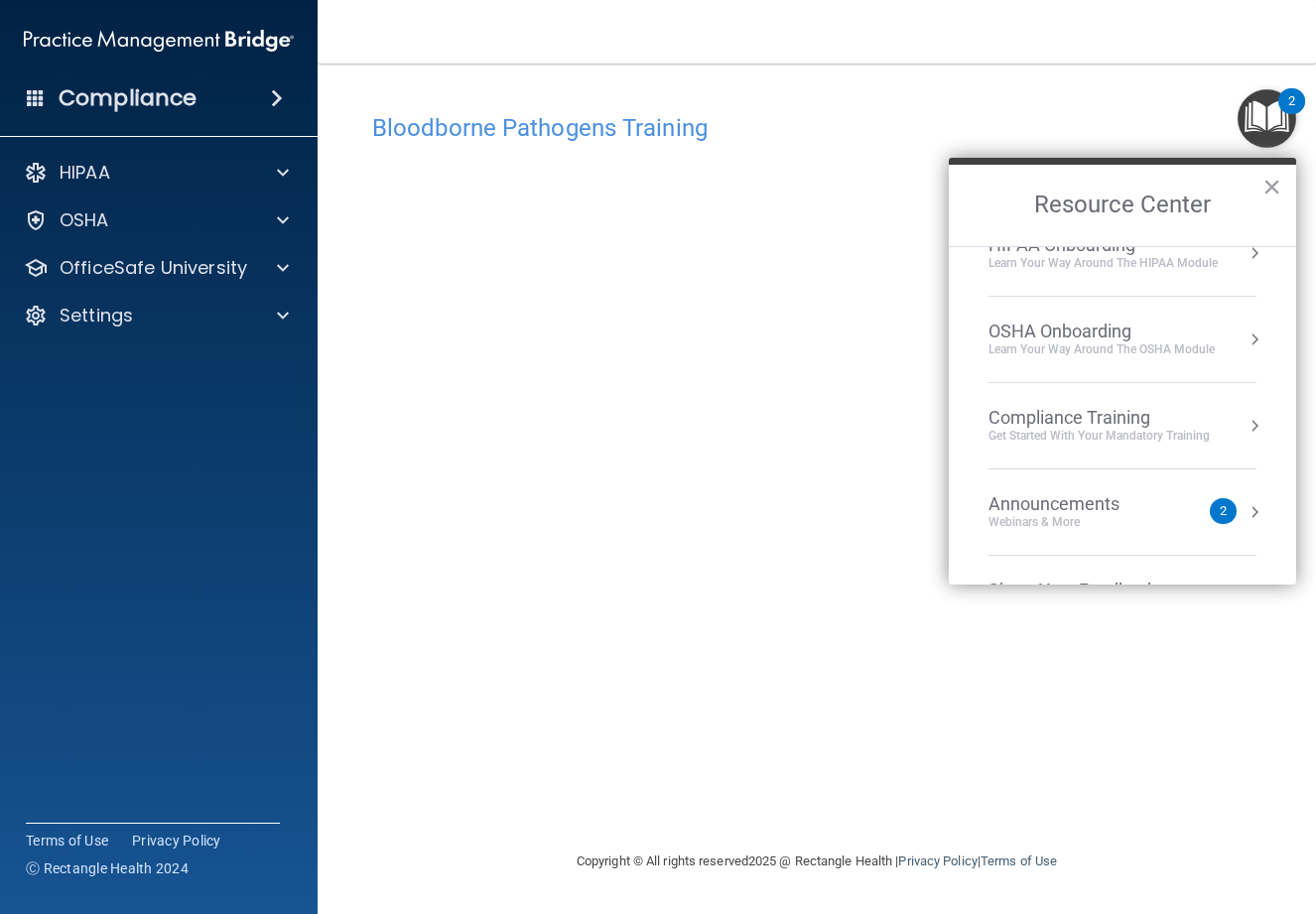 scroll, scrollTop: 0, scrollLeft: 0, axis: both 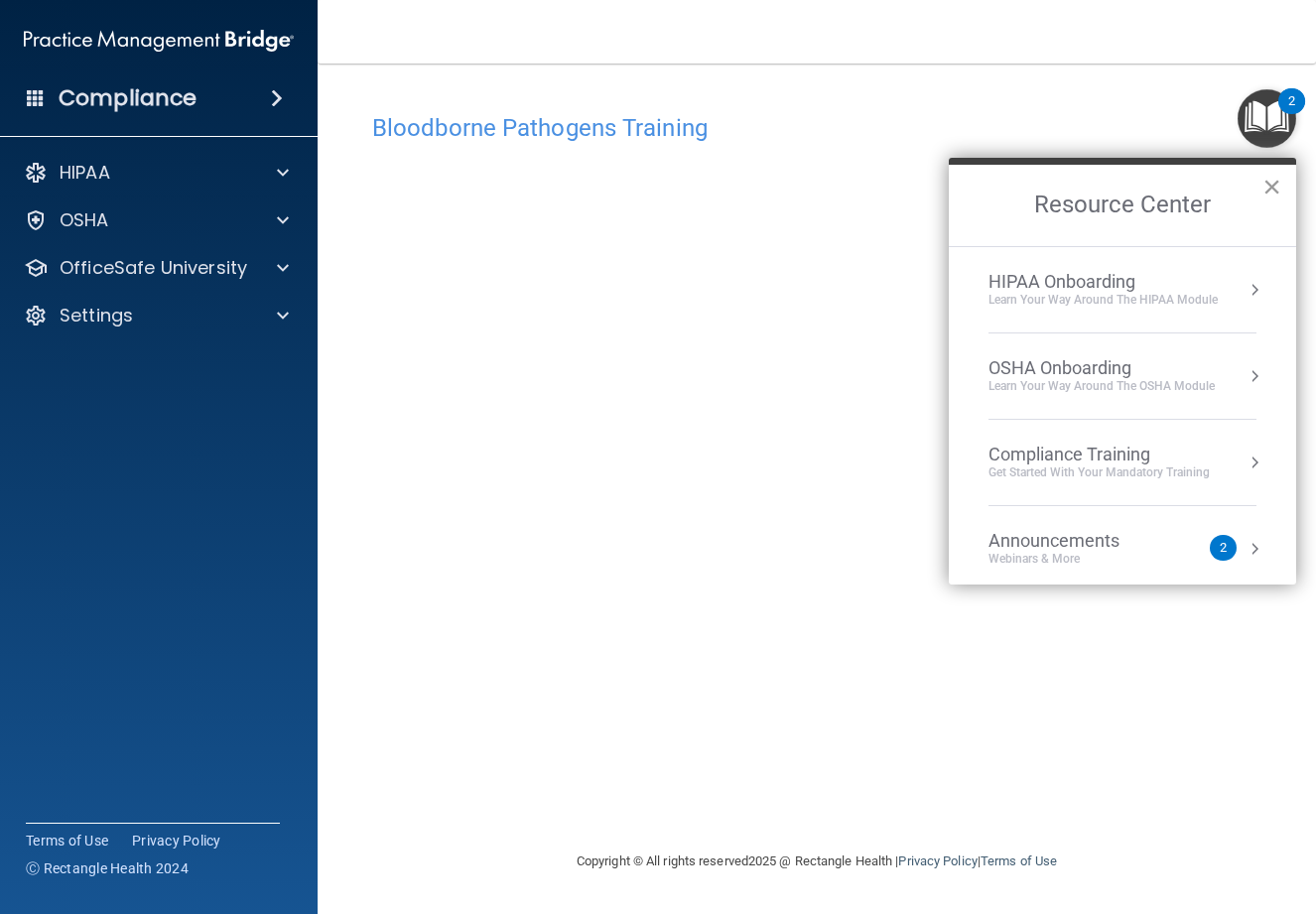 click on "×" at bounding box center (1271, 187) 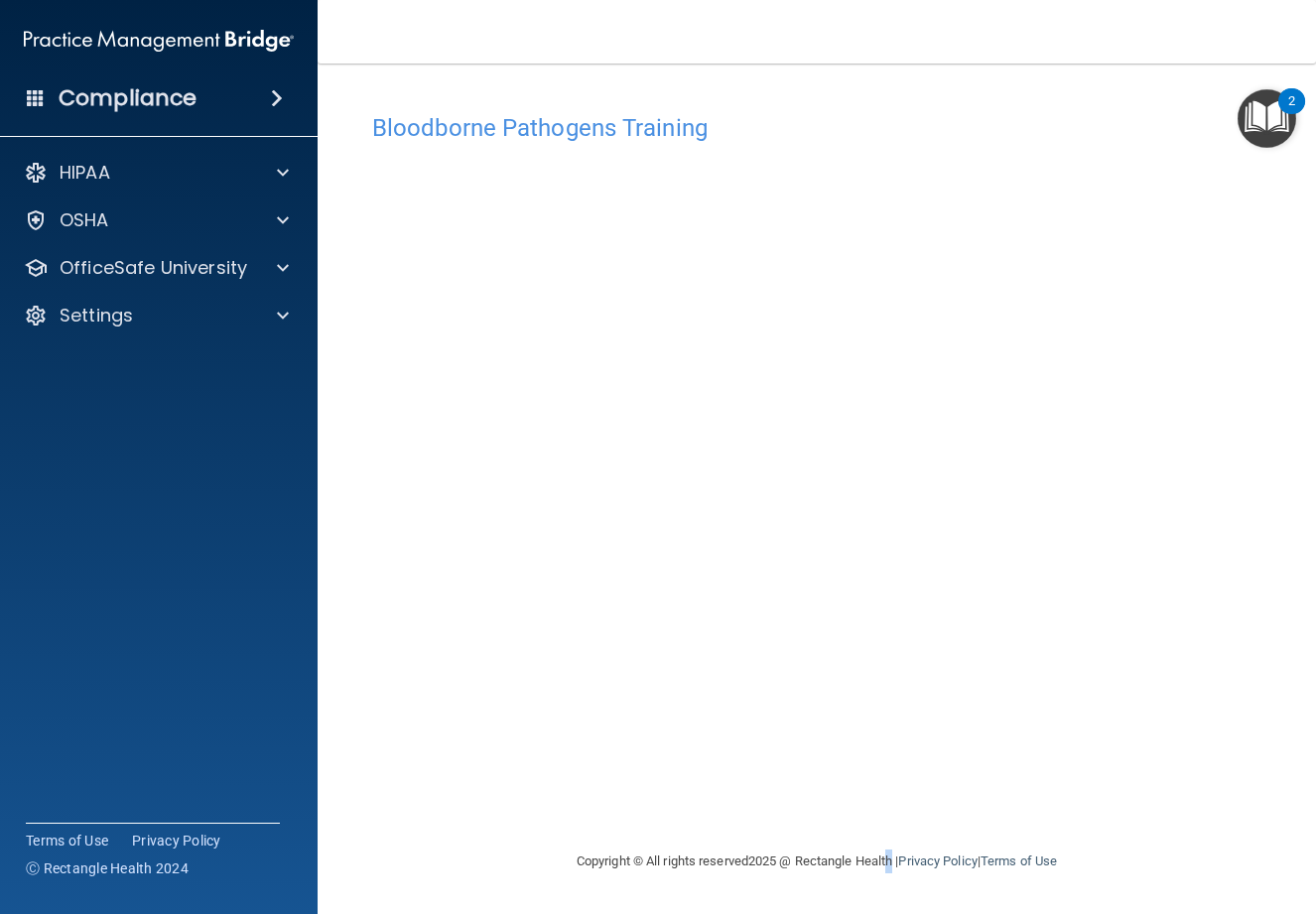 click on "Copyright © All rights reserved  2025 @ Rectangle Health |  Privacy Policy  |  Terms of Use" at bounding box center [817, 861] 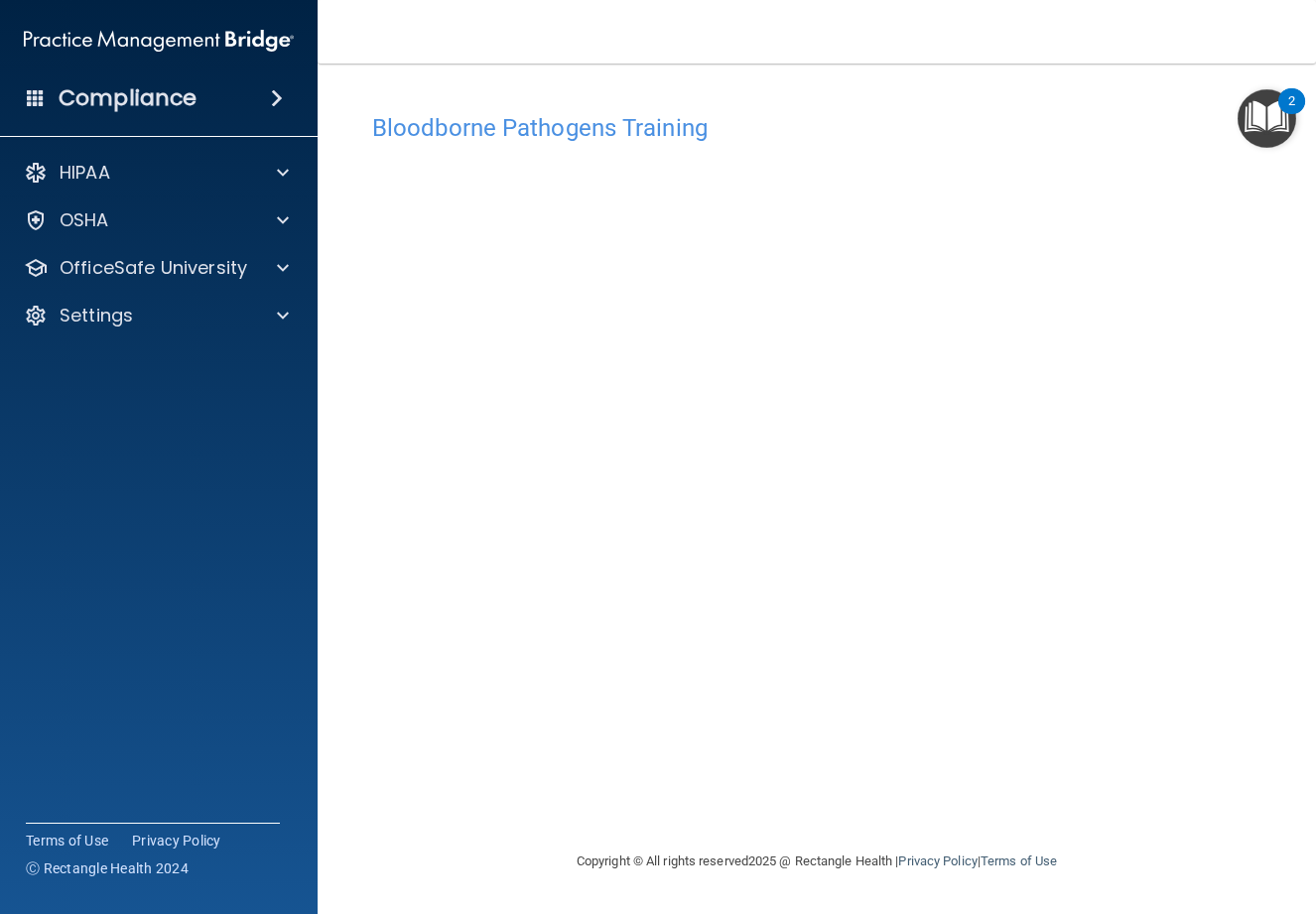 click on "Bloodborne Pathogens Training         This course doesn’t expire until . Are you sure you want to take this course now?   Take the course anyway!" at bounding box center (817, 476) 